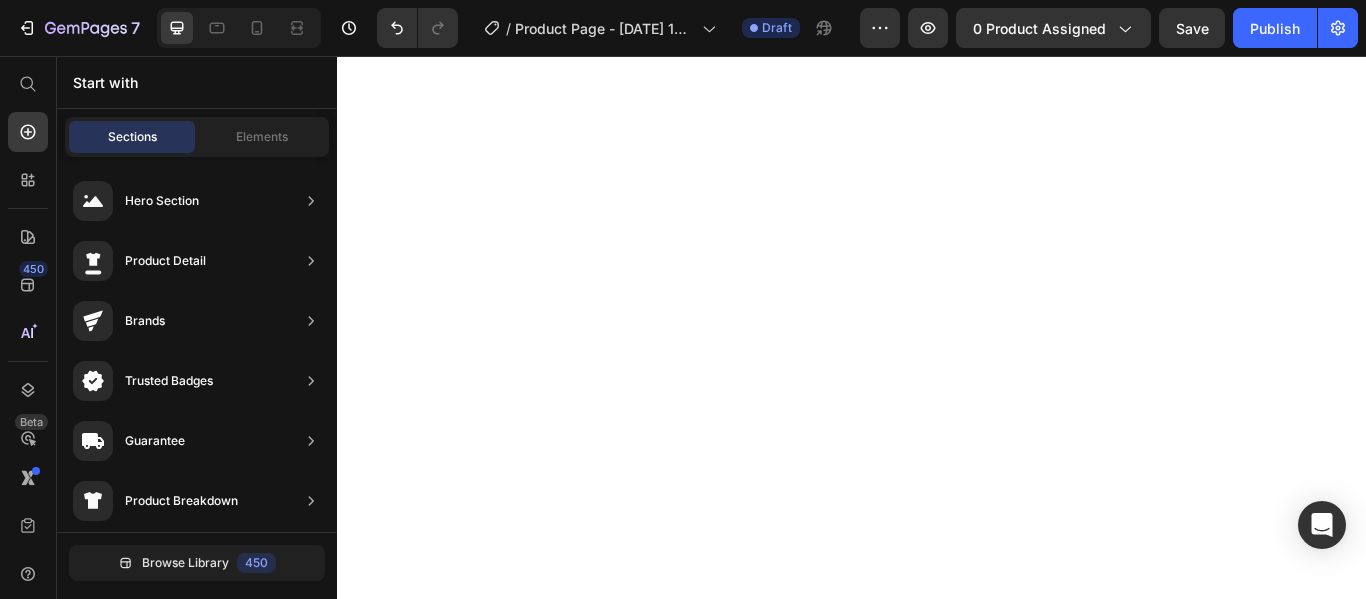 scroll, scrollTop: 0, scrollLeft: 0, axis: both 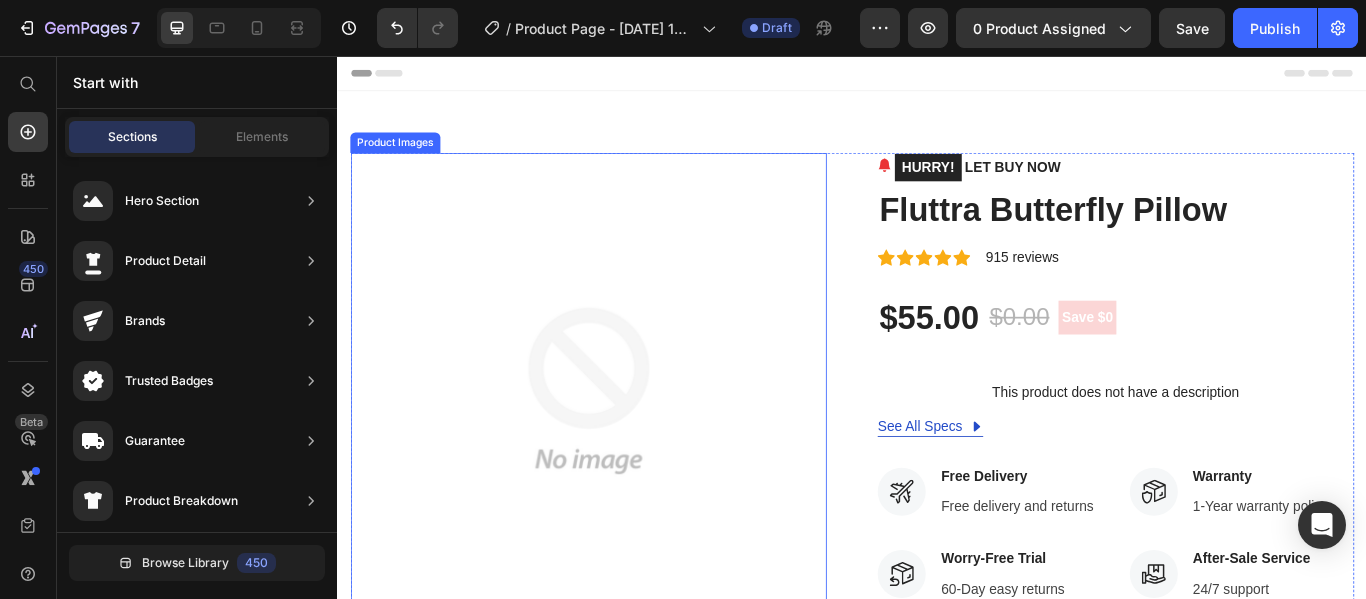 click at bounding box center (629, 446) 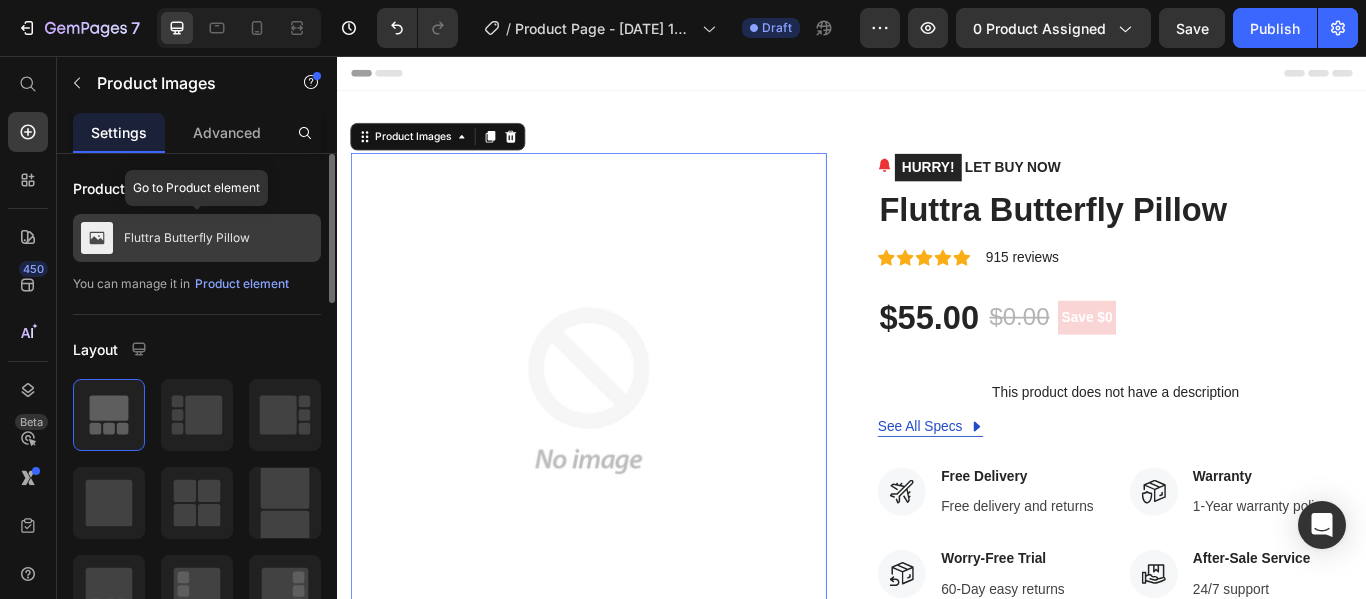 click on "Fluttra Butterfly Pillow" at bounding box center (197, 238) 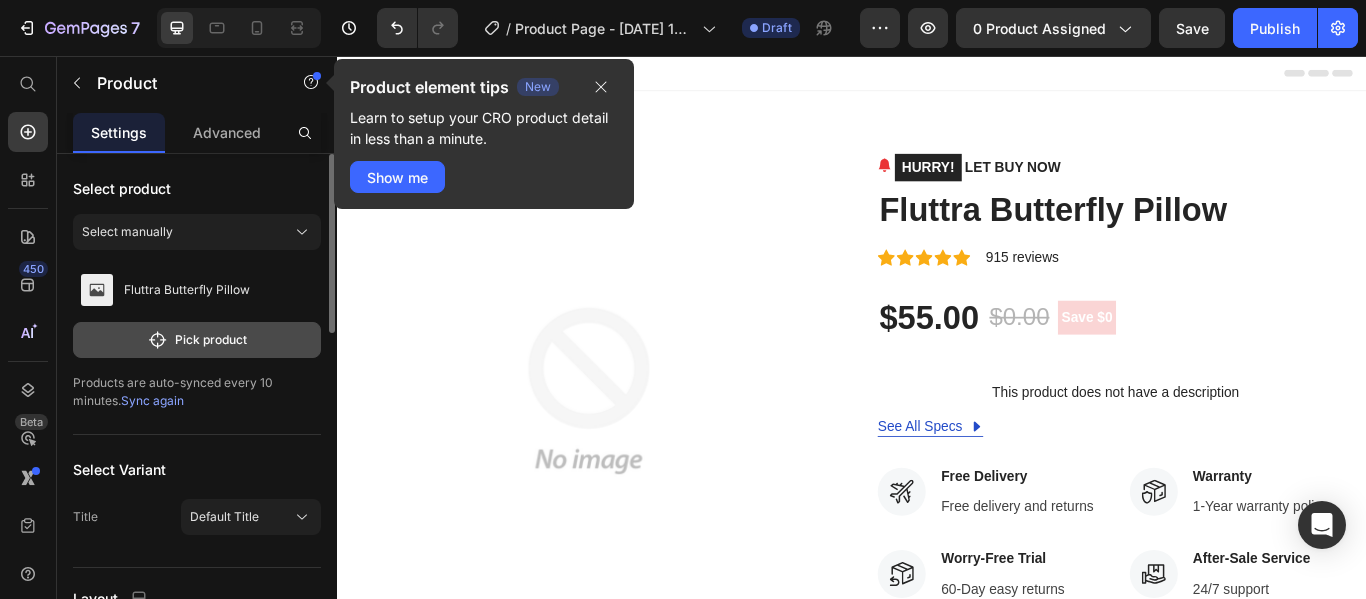 click on "Pick product" at bounding box center (197, 340) 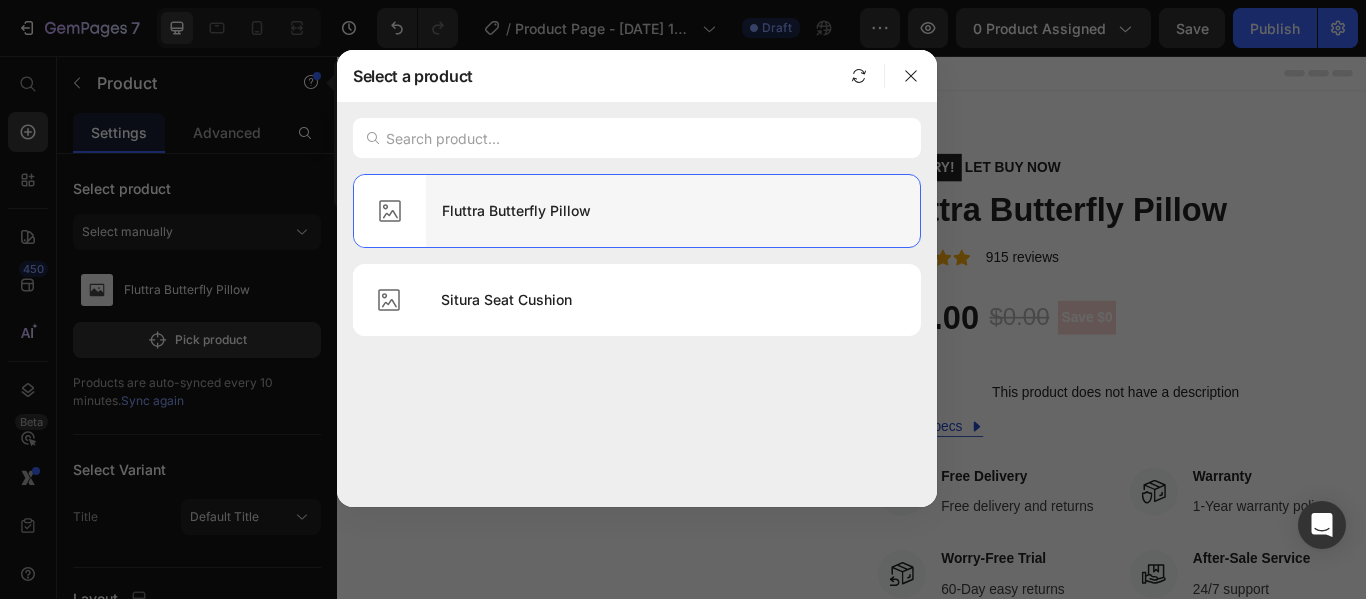 click on "Fluttra Butterfly Pillow" at bounding box center [673, 211] 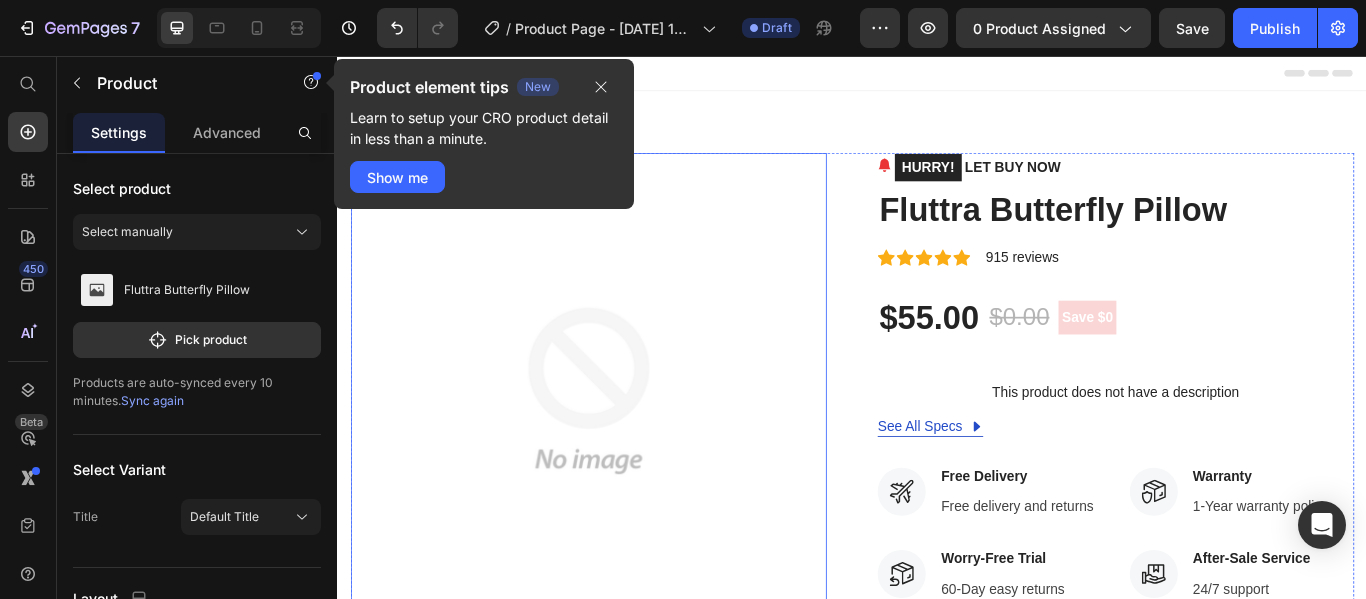 click at bounding box center [629, 446] 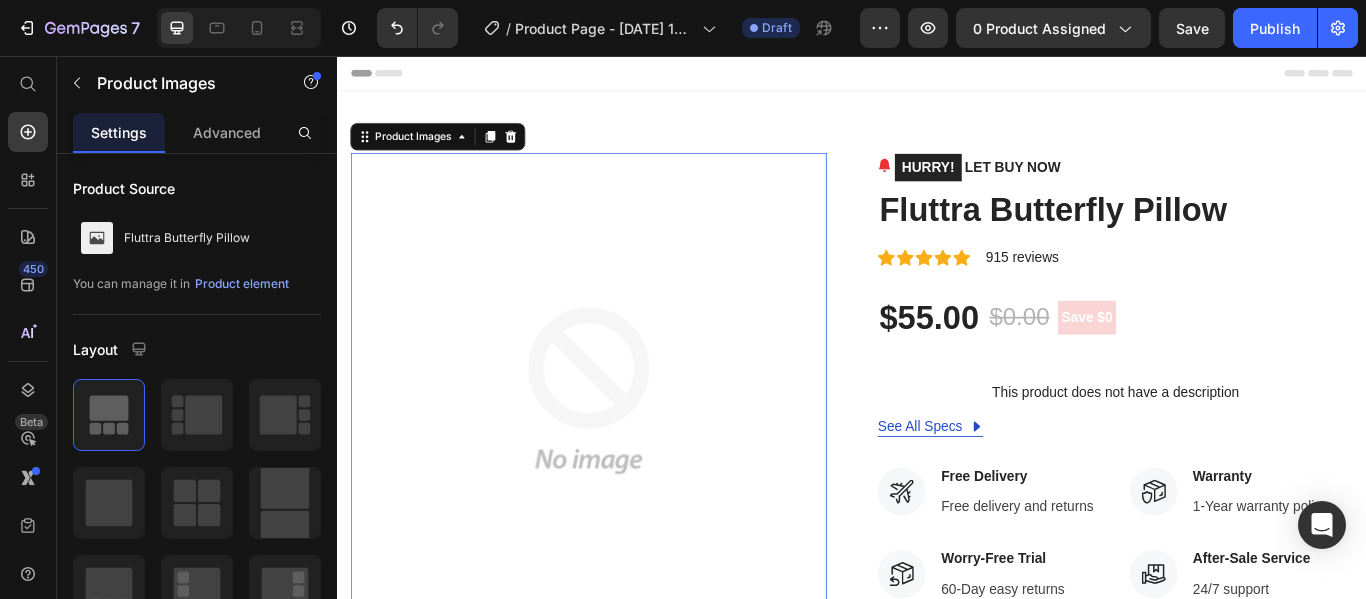 click at bounding box center [629, 446] 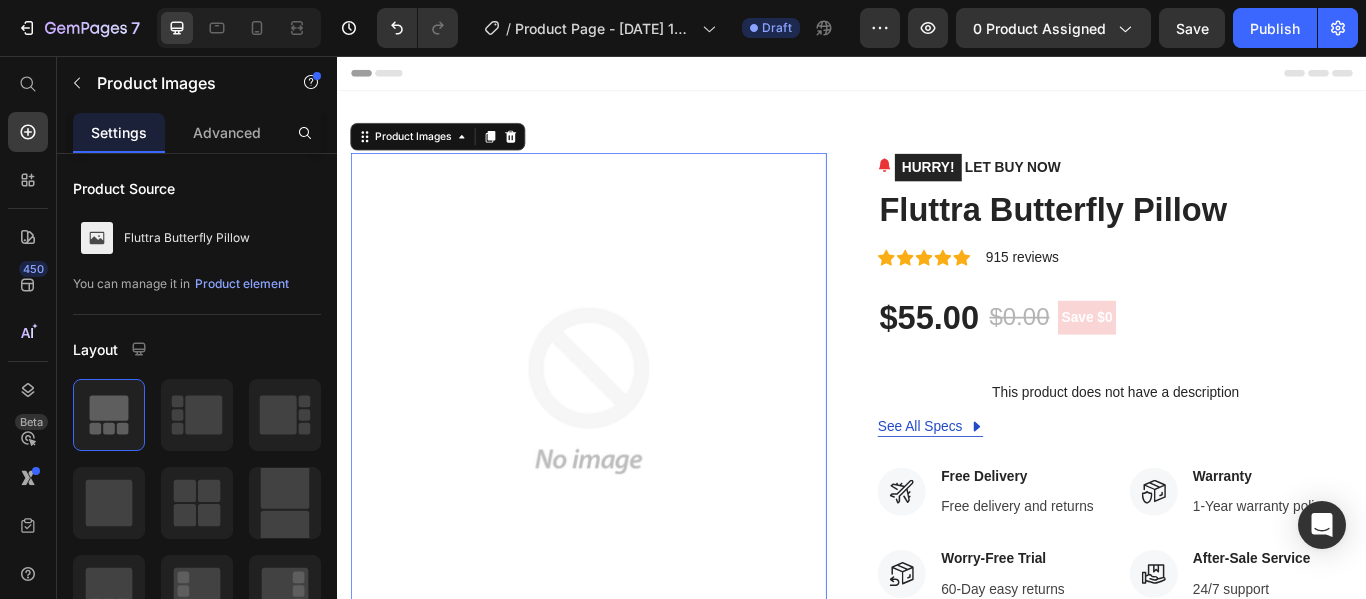 click at bounding box center (629, 446) 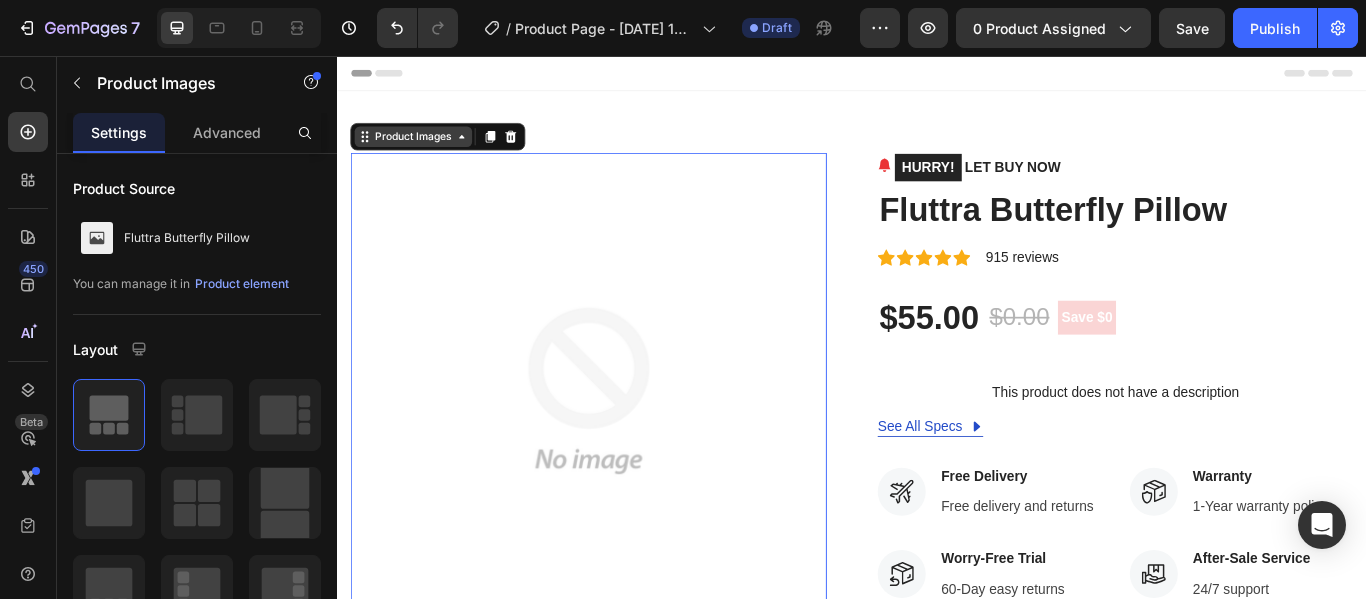 click on "Product Images" at bounding box center [425, 150] 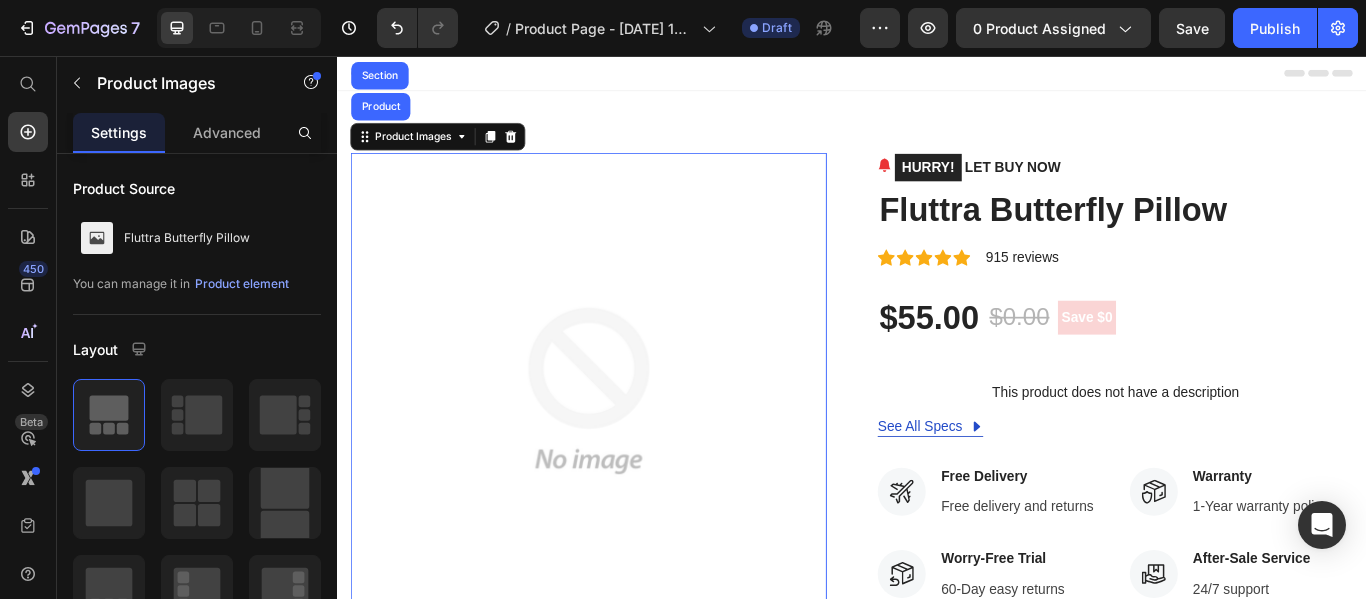 click at bounding box center [629, 446] 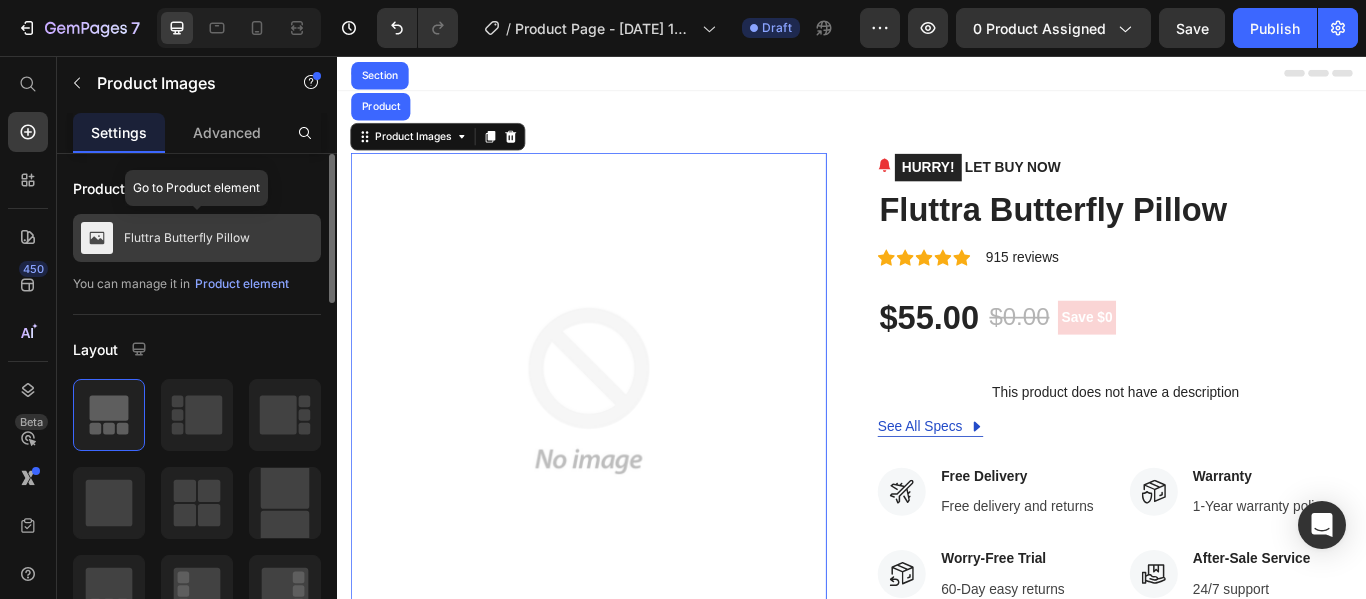 click on "Fluttra Butterfly Pillow" at bounding box center [187, 238] 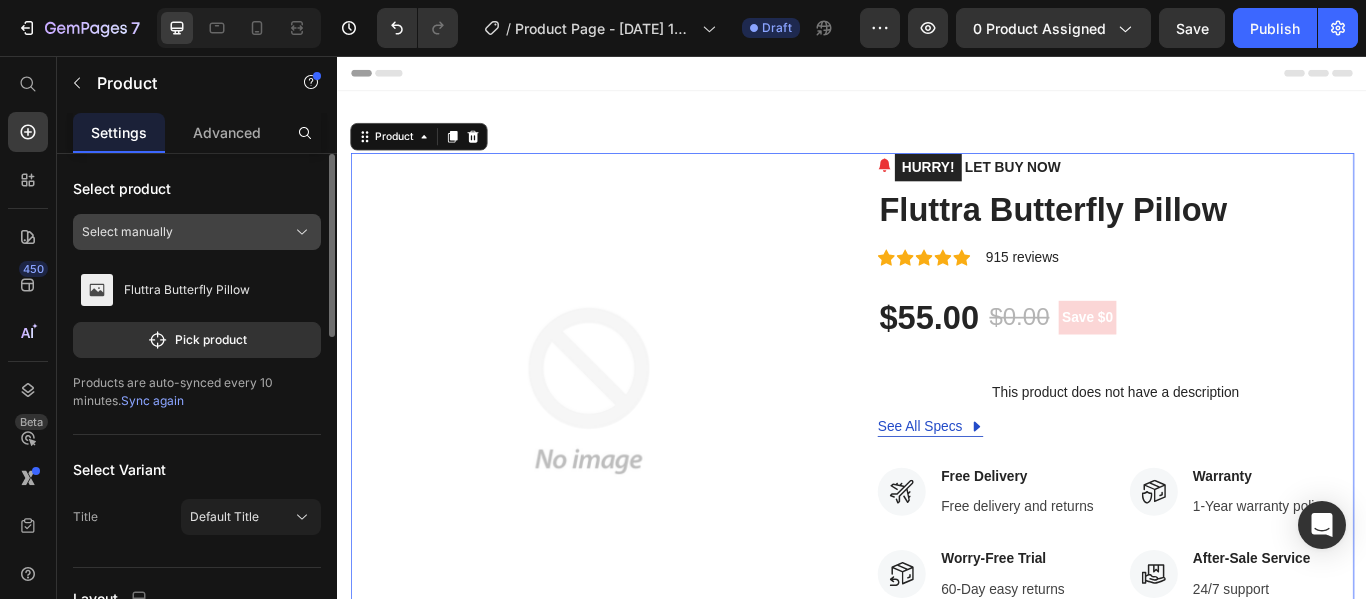 click on "Select manually" 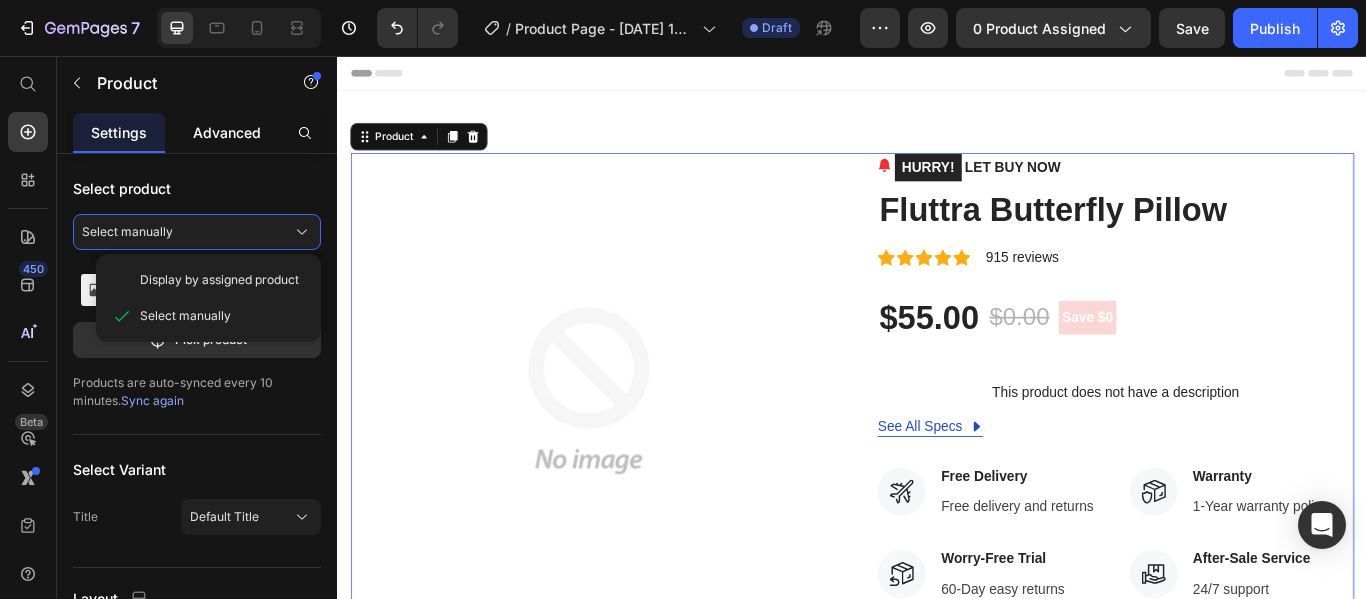 click on "Advanced" 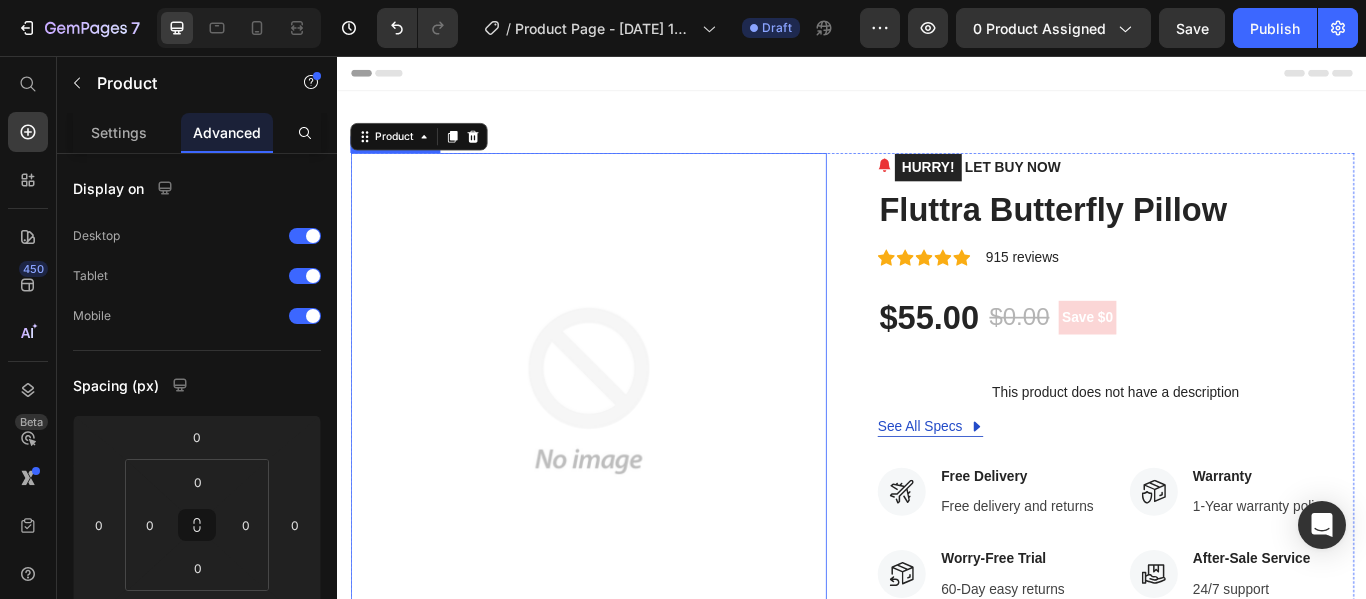 click at bounding box center [629, 446] 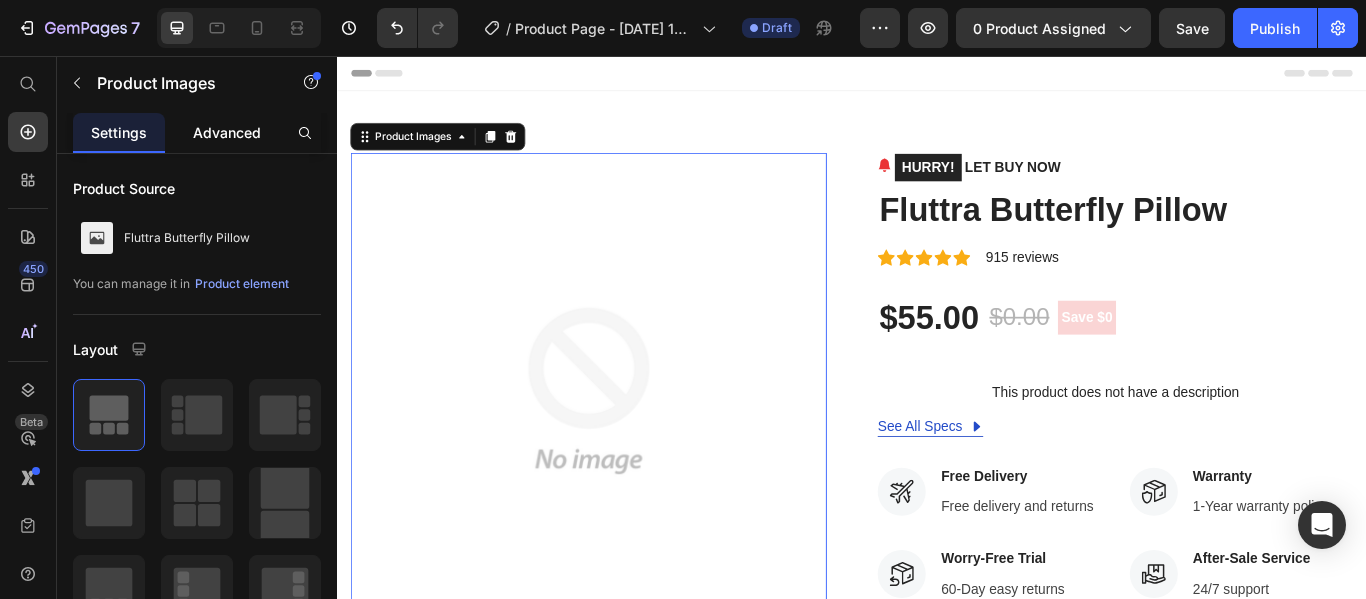 click on "Advanced" at bounding box center [227, 132] 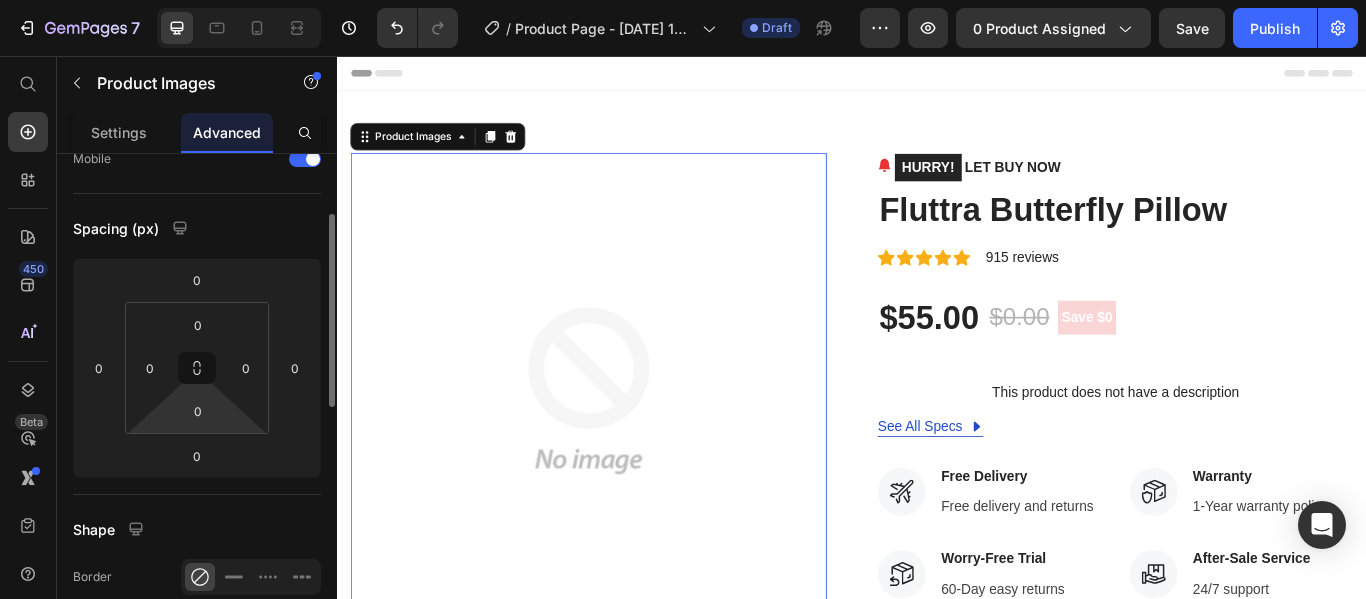 scroll, scrollTop: 0, scrollLeft: 0, axis: both 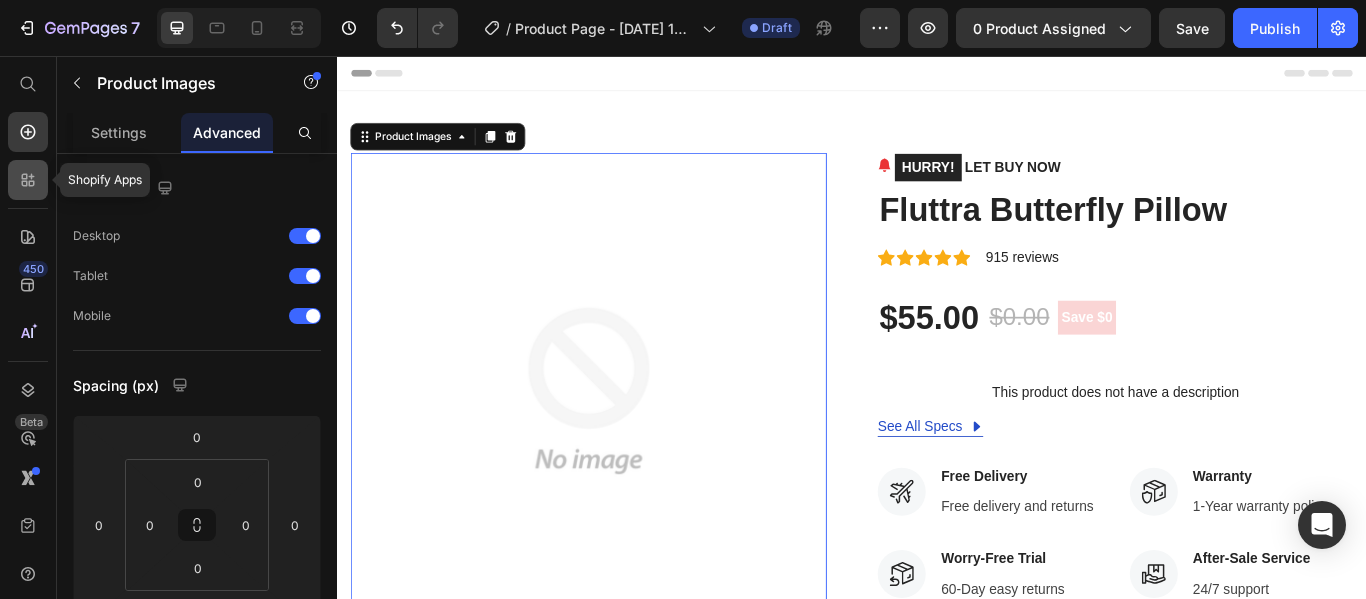click 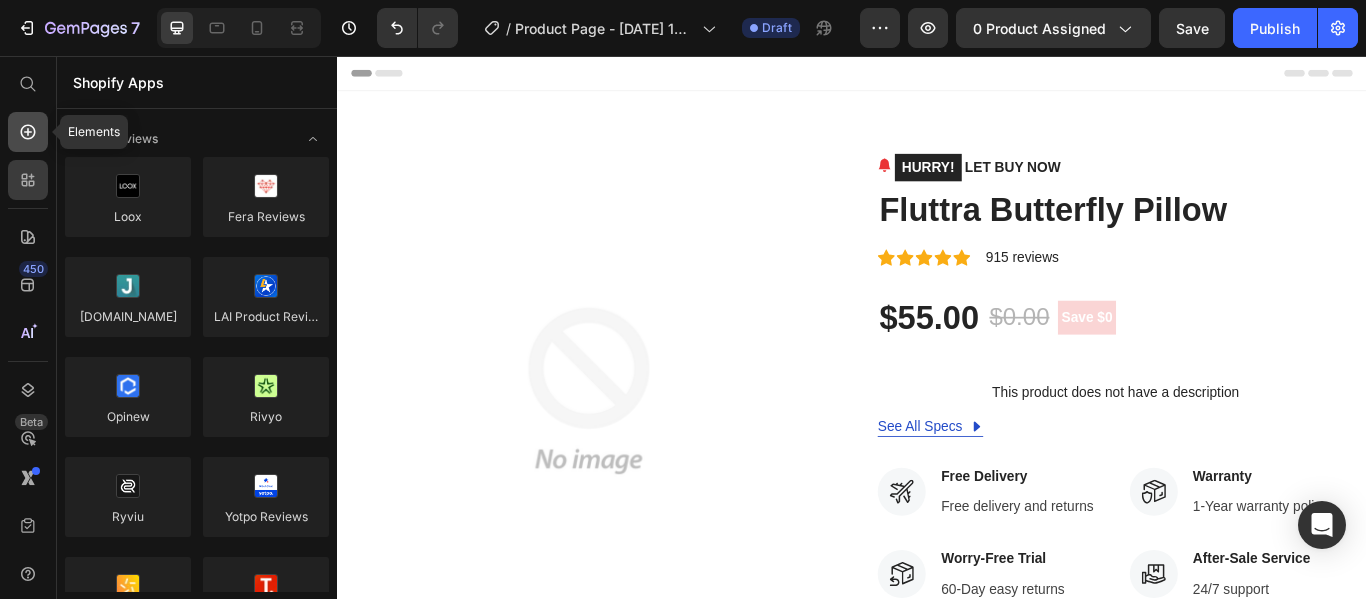 click 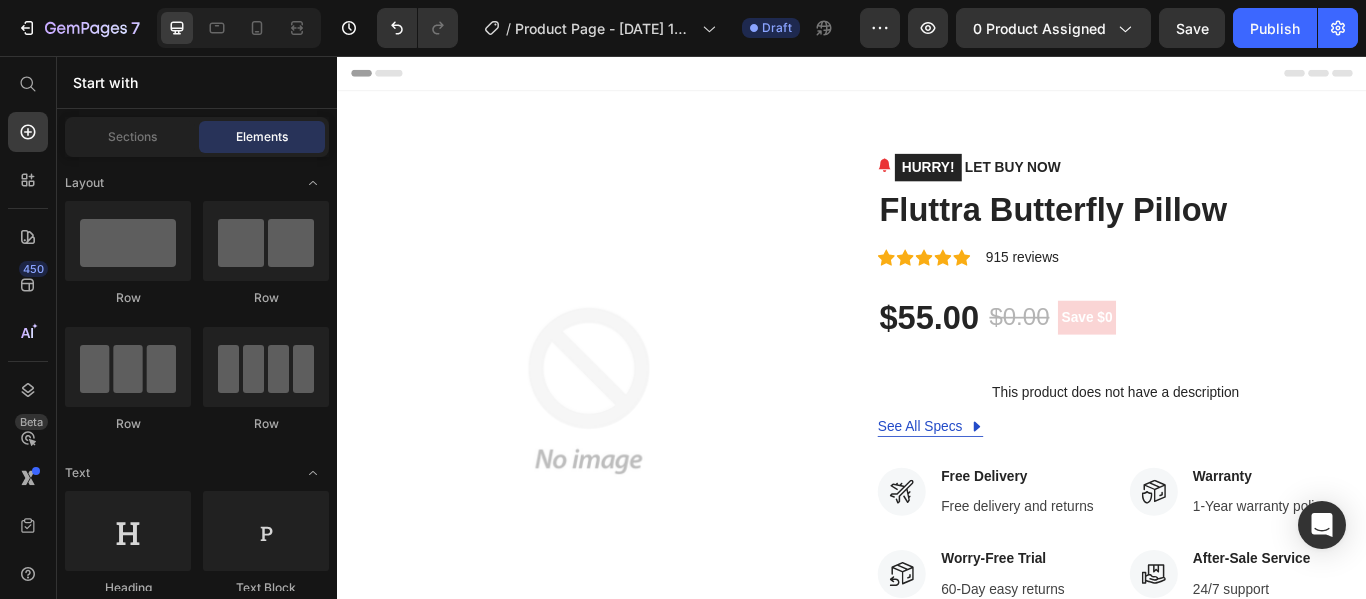 click at bounding box center [629, 446] 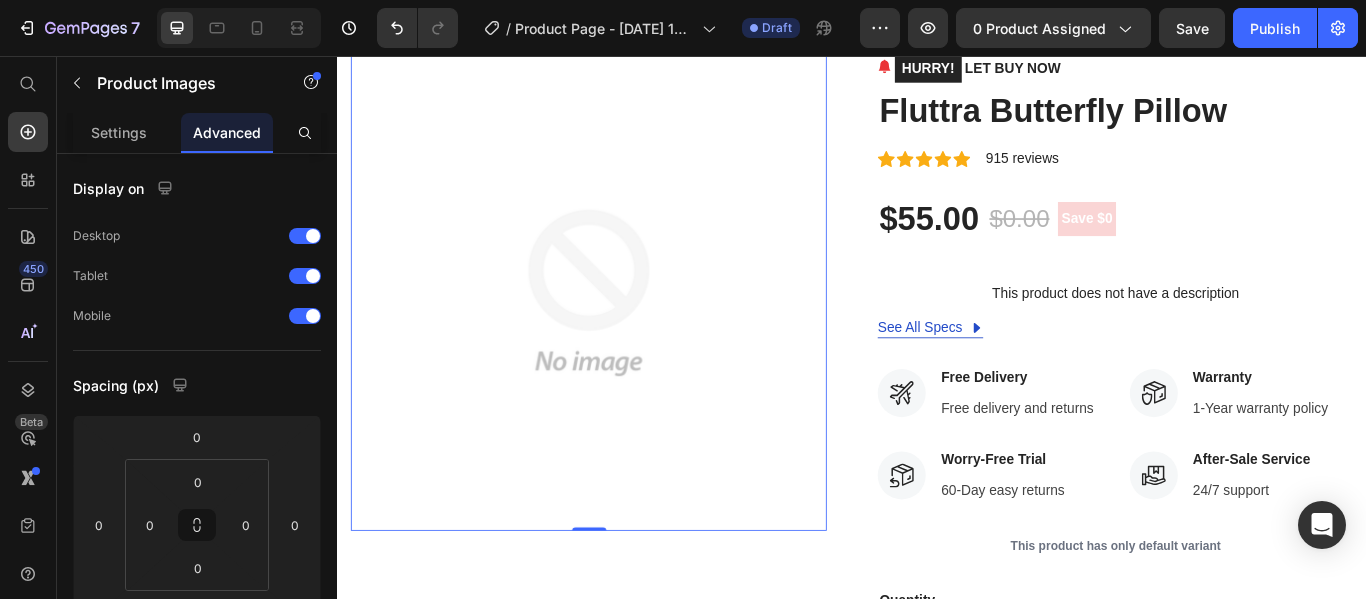 scroll, scrollTop: 160, scrollLeft: 0, axis: vertical 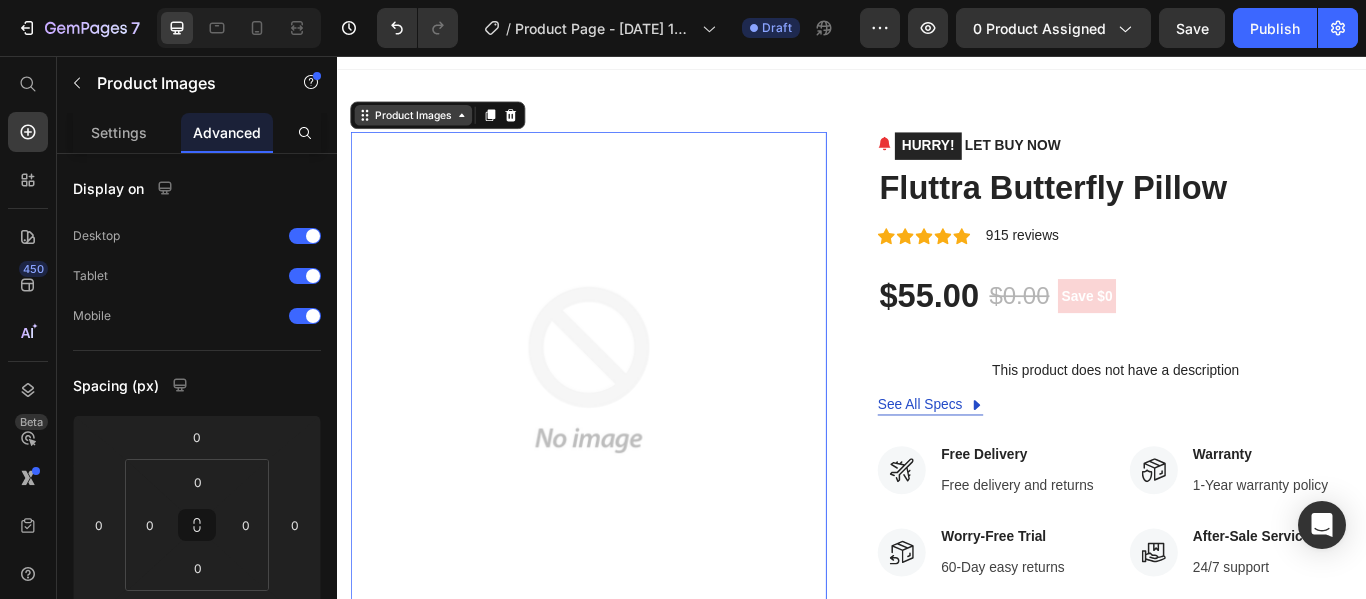 click on "Product Images" at bounding box center [425, 125] 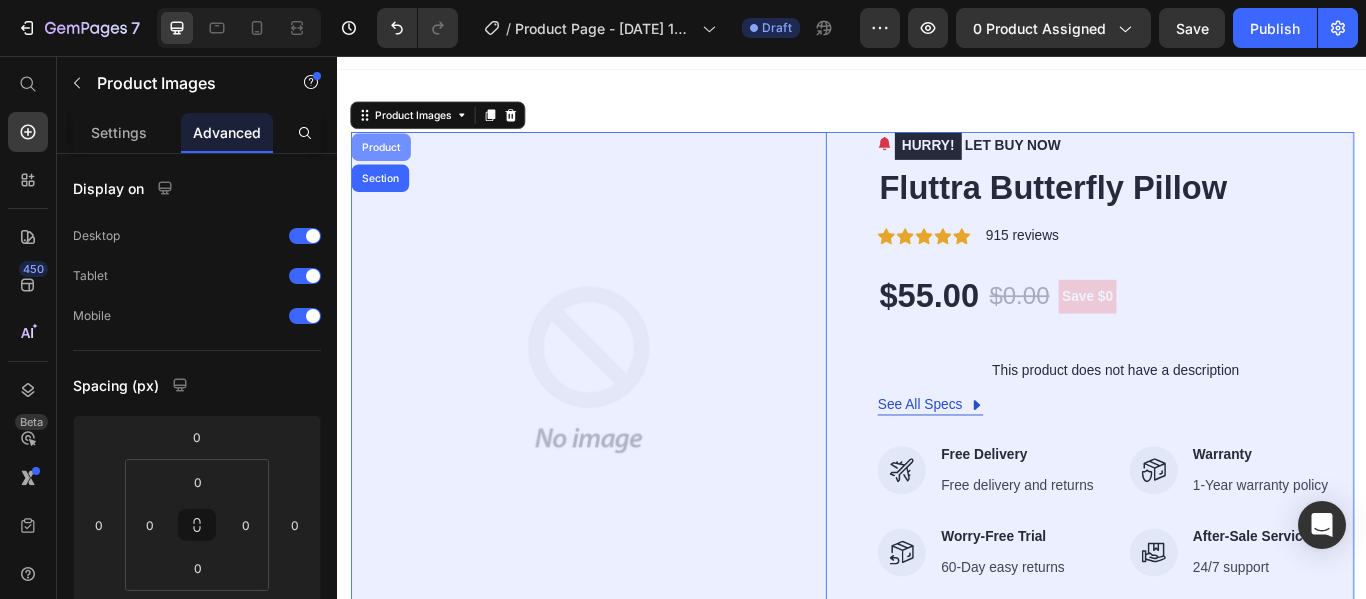 click on "Product" at bounding box center [387, 162] 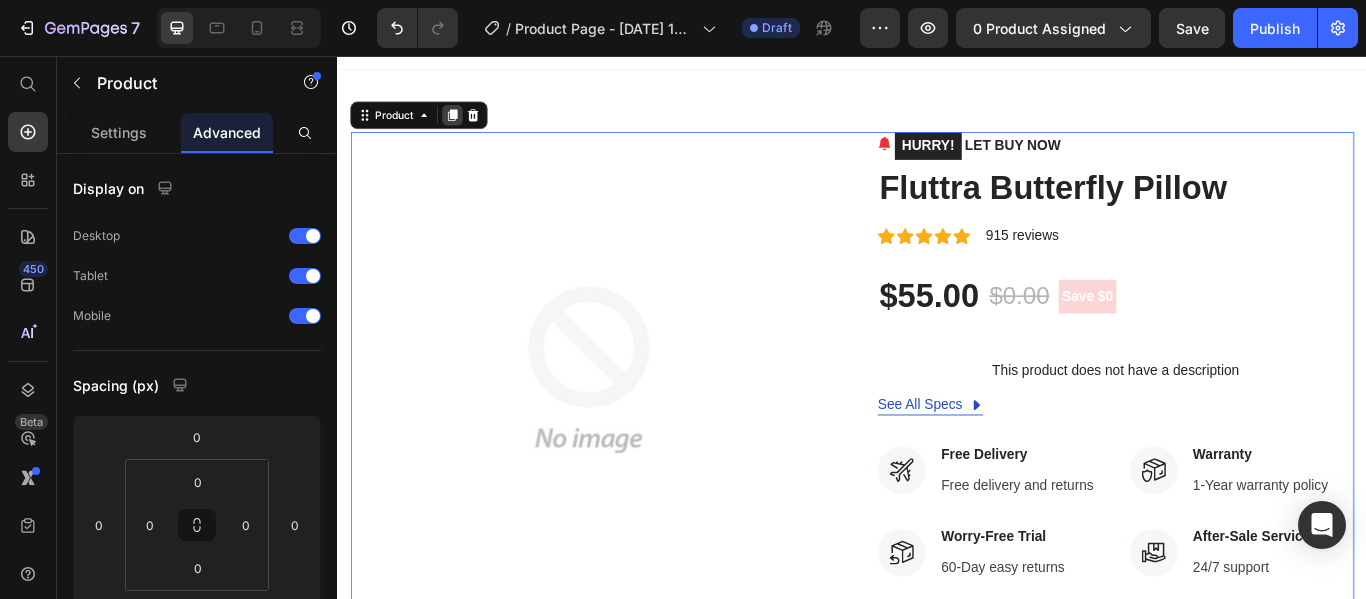 click 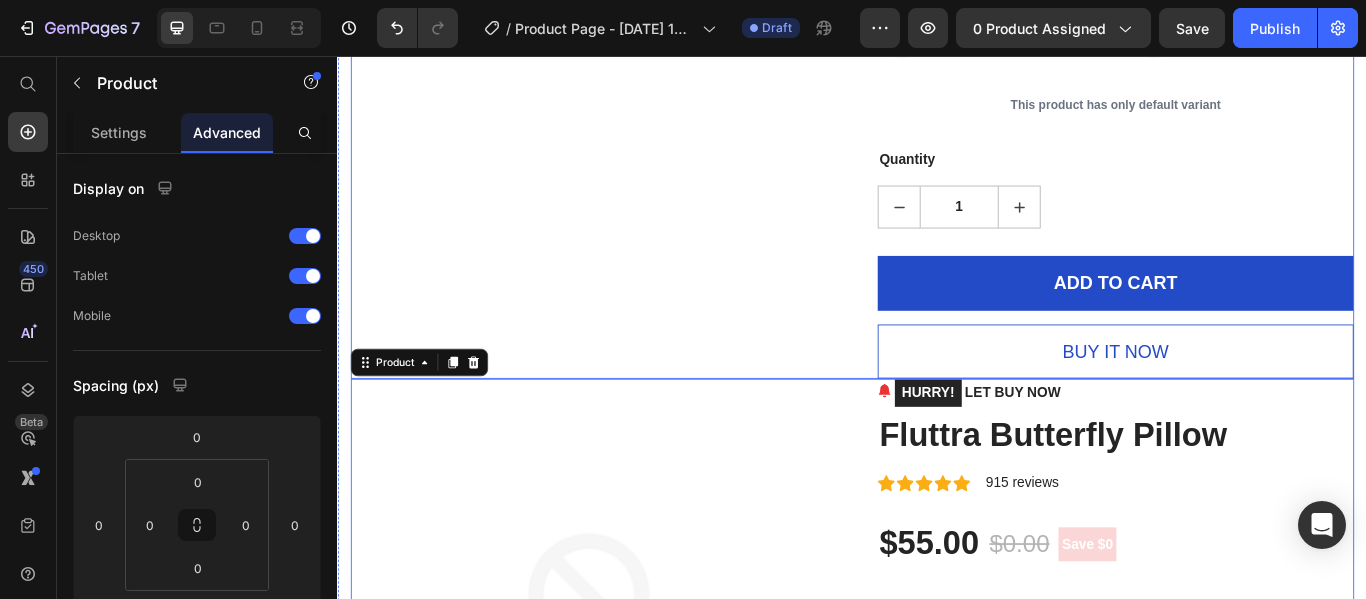 scroll, scrollTop: 935, scrollLeft: 0, axis: vertical 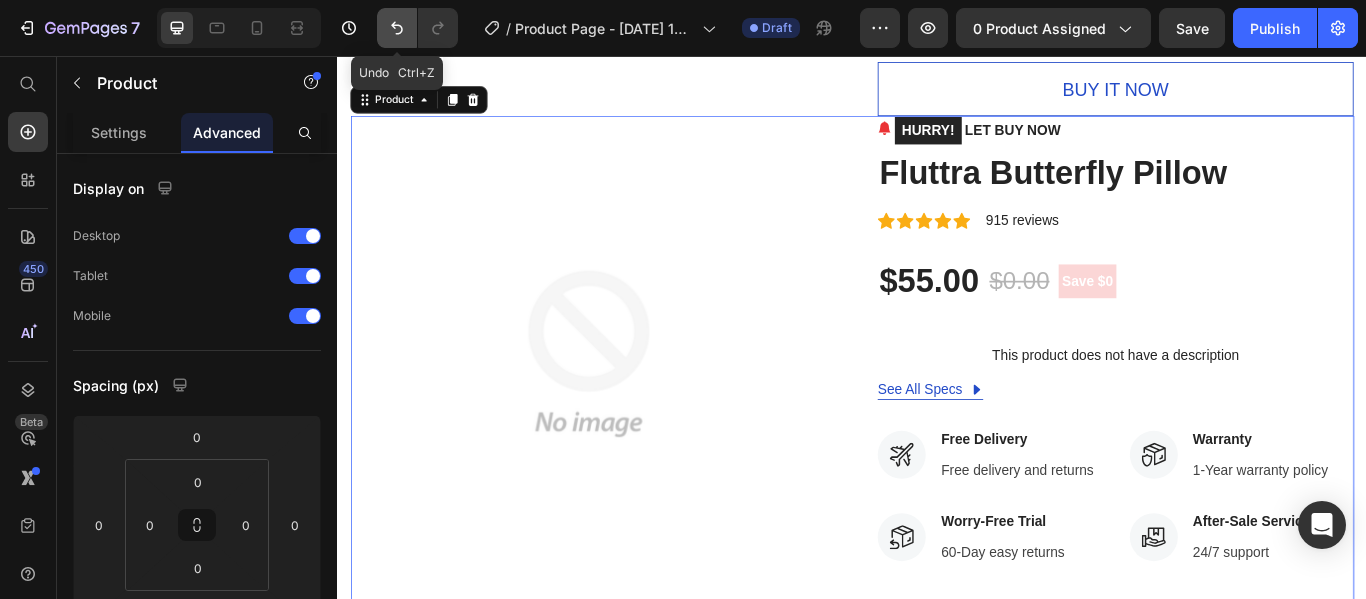 click 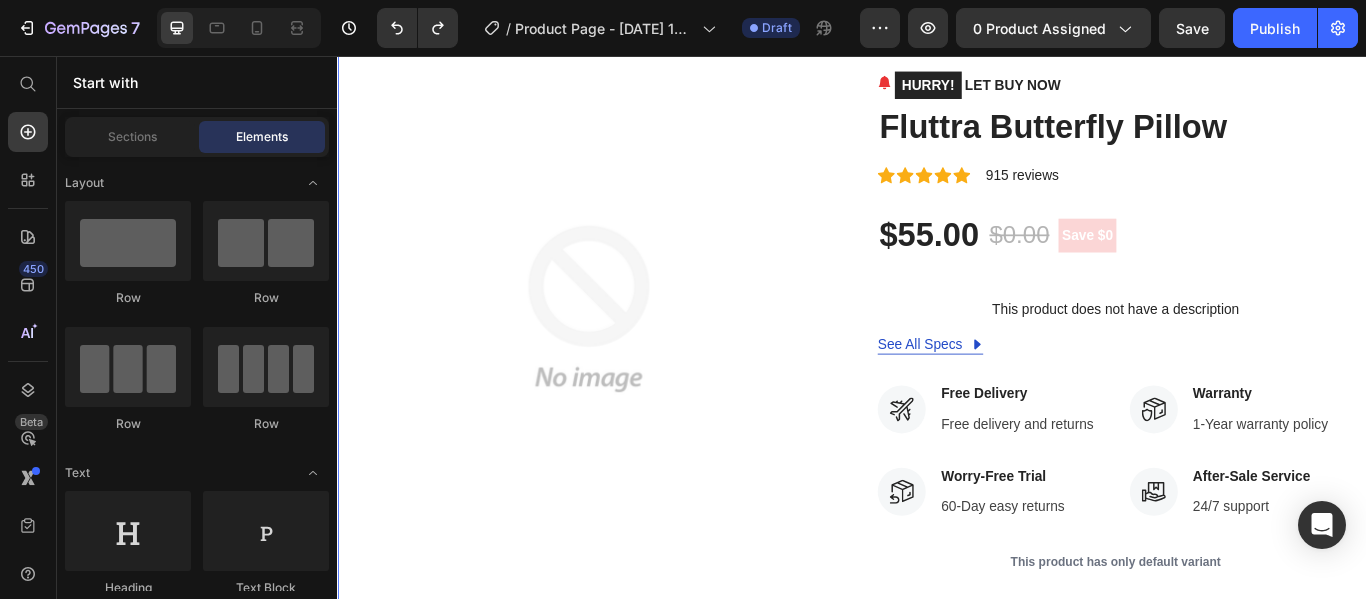 scroll, scrollTop: 0, scrollLeft: 0, axis: both 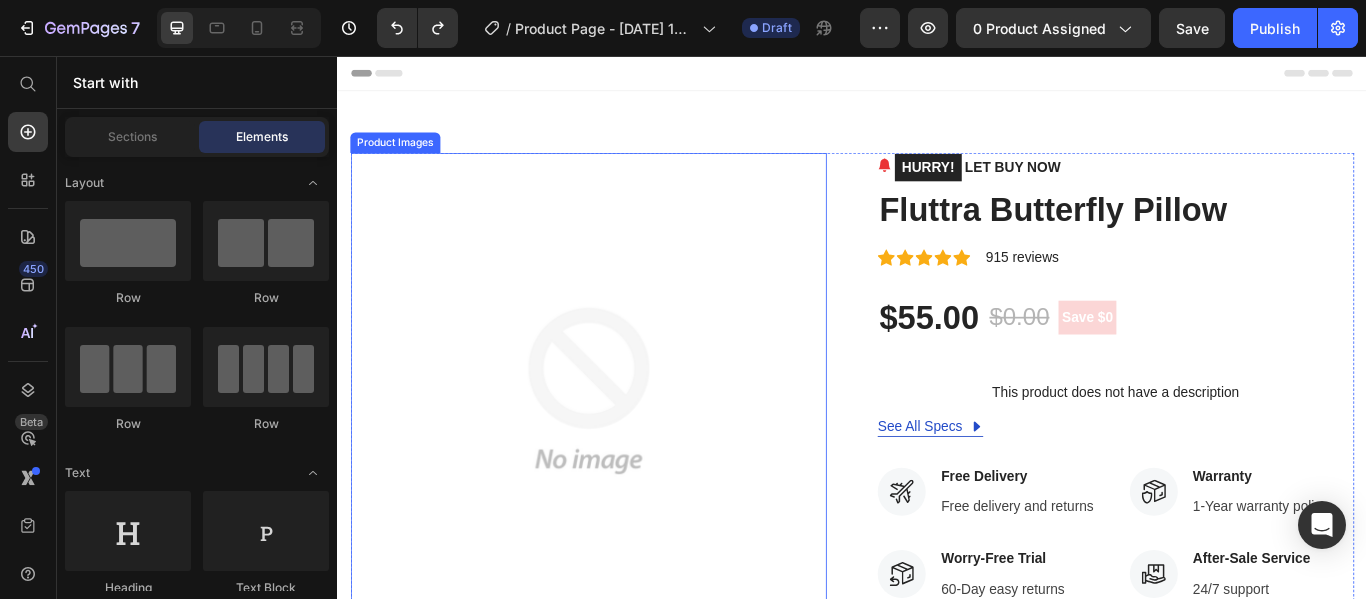click at bounding box center (629, 446) 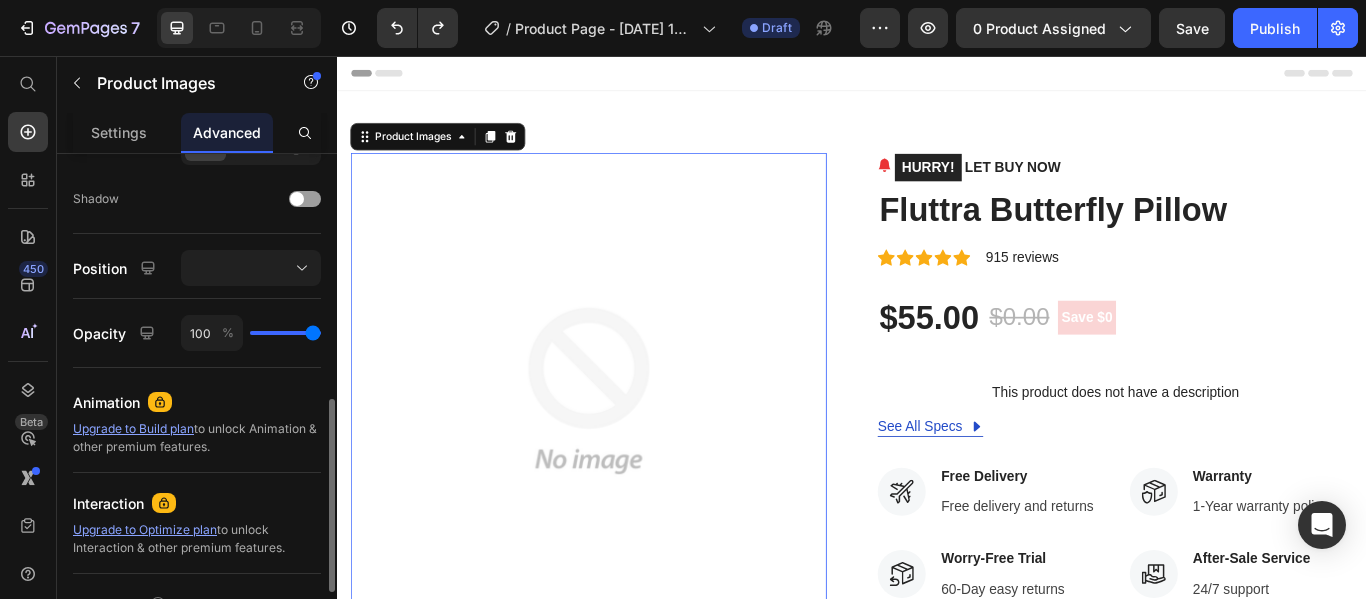 scroll, scrollTop: 803, scrollLeft: 0, axis: vertical 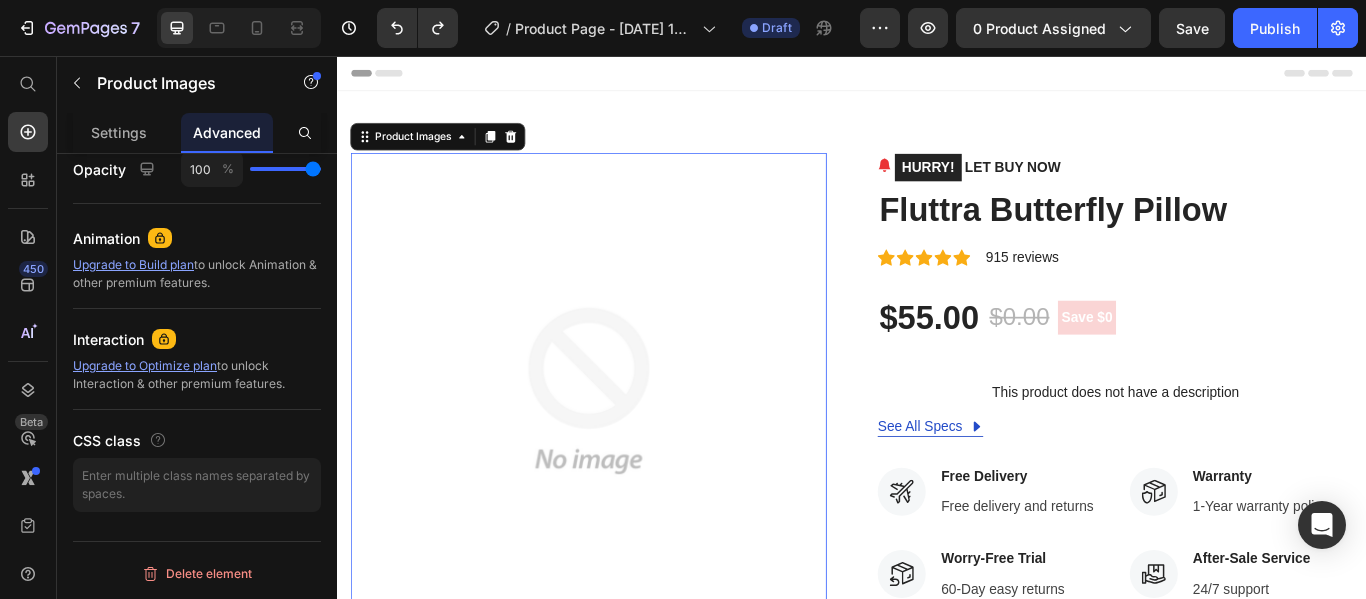 click at bounding box center [629, 446] 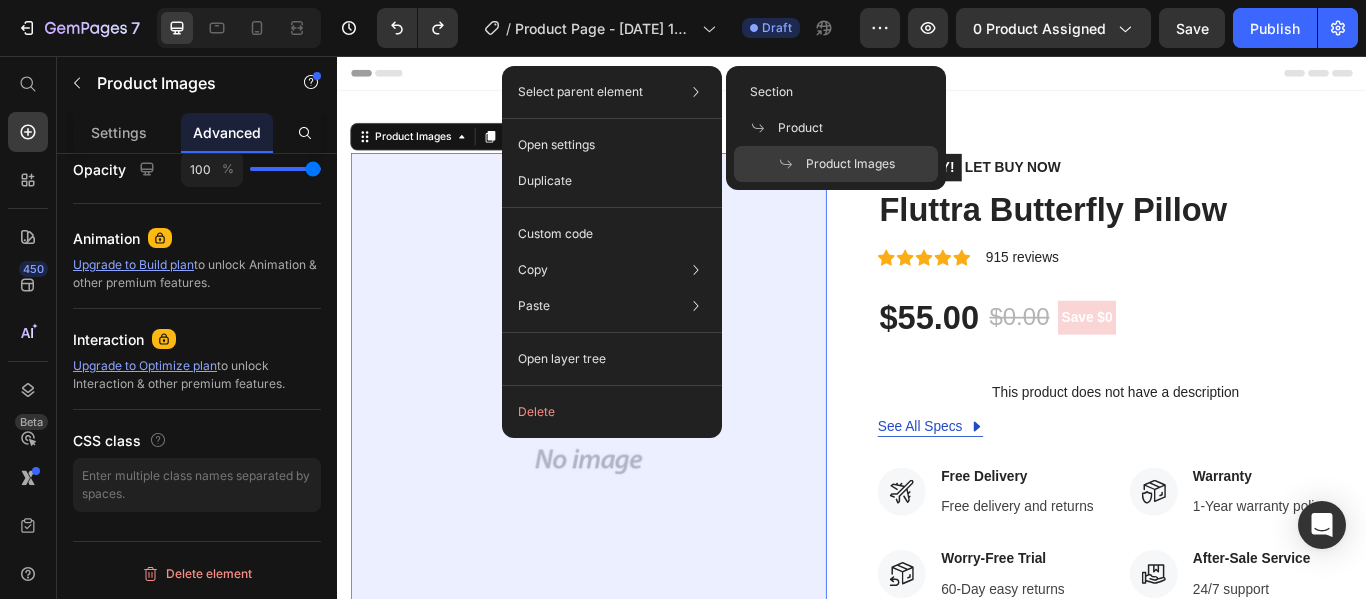 click on "Product Images" at bounding box center (850, 164) 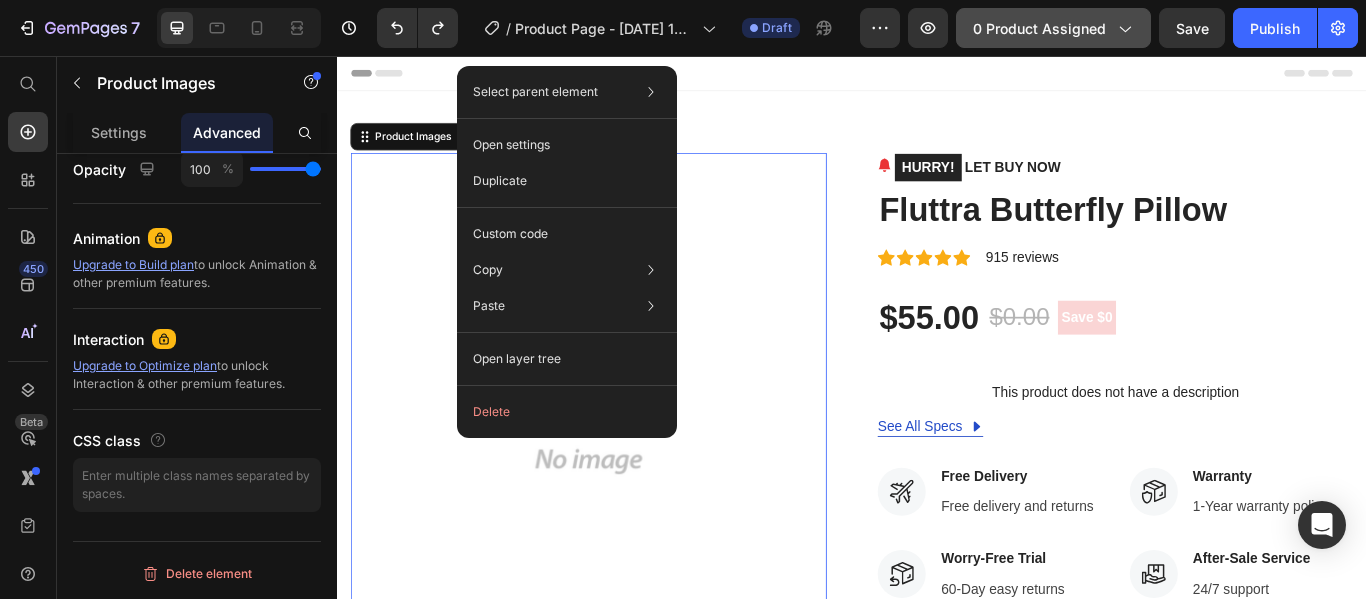 click on "0 product assigned" at bounding box center (1053, 28) 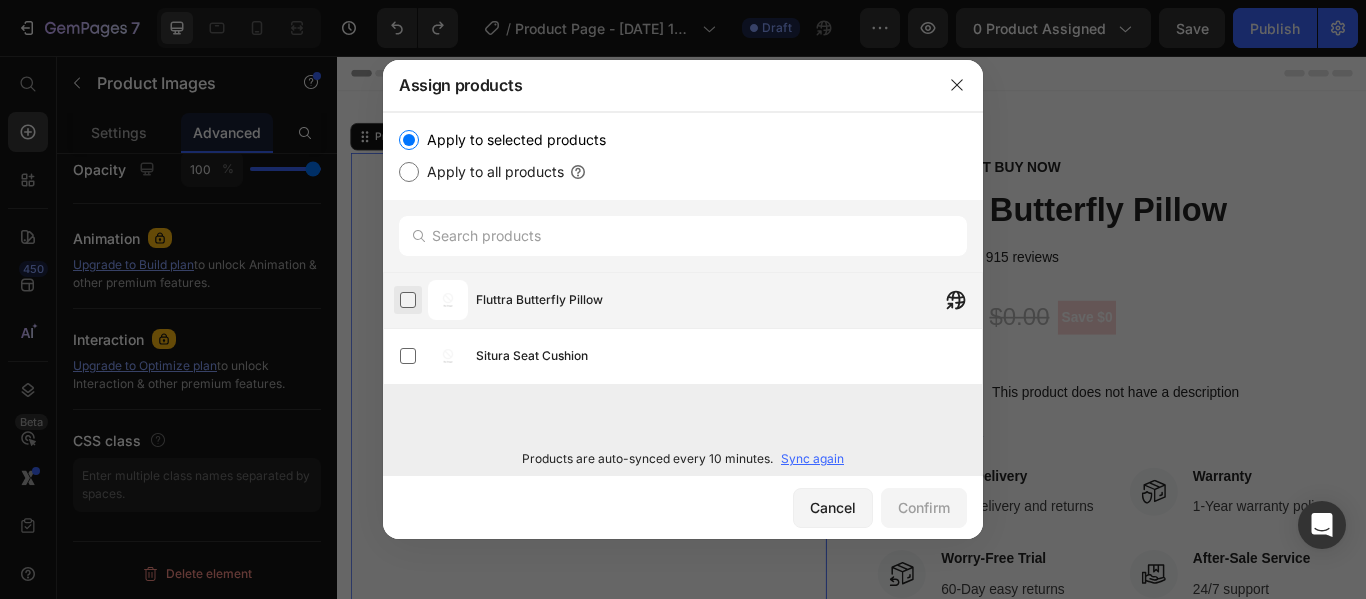 click at bounding box center [408, 300] 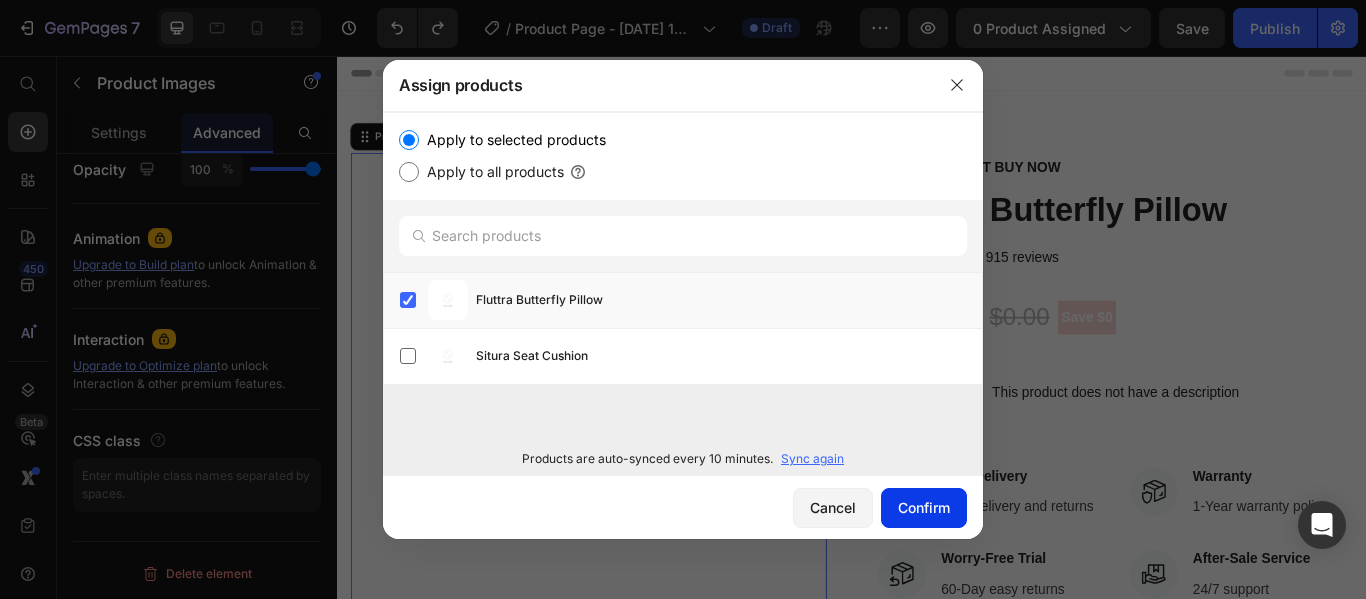 click on "Confirm" 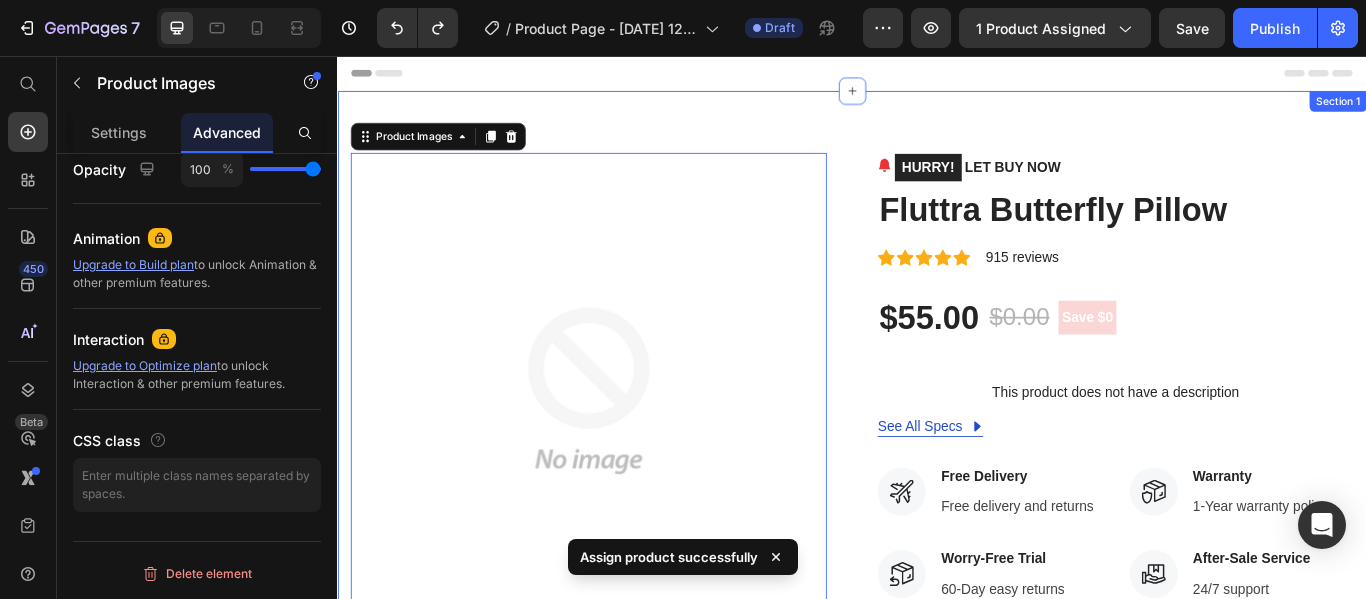 click on "Product Images   0
HURRY!  LET BUY NOW (P) Stock Counter Fluttra Butterfly Pillow (P) Title
Icon
Icon
Icon
Icon
Icon Icon List Hoz 915 reviews Text block Row $55.00 (P) Price $0.00 (P) Price Save $0 Product Badge Row This product does not have a description (P) Description
See All Specs Button Row
Icon Free Delivery Text block Free delivery and returns Text block Icon List
Icon Worry-Free Trial Text block 60-Day easy returns Text block Icon List
Icon Warranty Text block 1-Year warranty policy Text block Icon List
Icon After-Sale Service Text block 24/7 support Text block Icon List Row This product has only default variant (P) Variants & Swatches Quantity Text block 1 (P) Quantity ADD TO CART (P) Cart Button Buy it now (P) Dynamic Checkout Product Section 1" at bounding box center (937, 615) 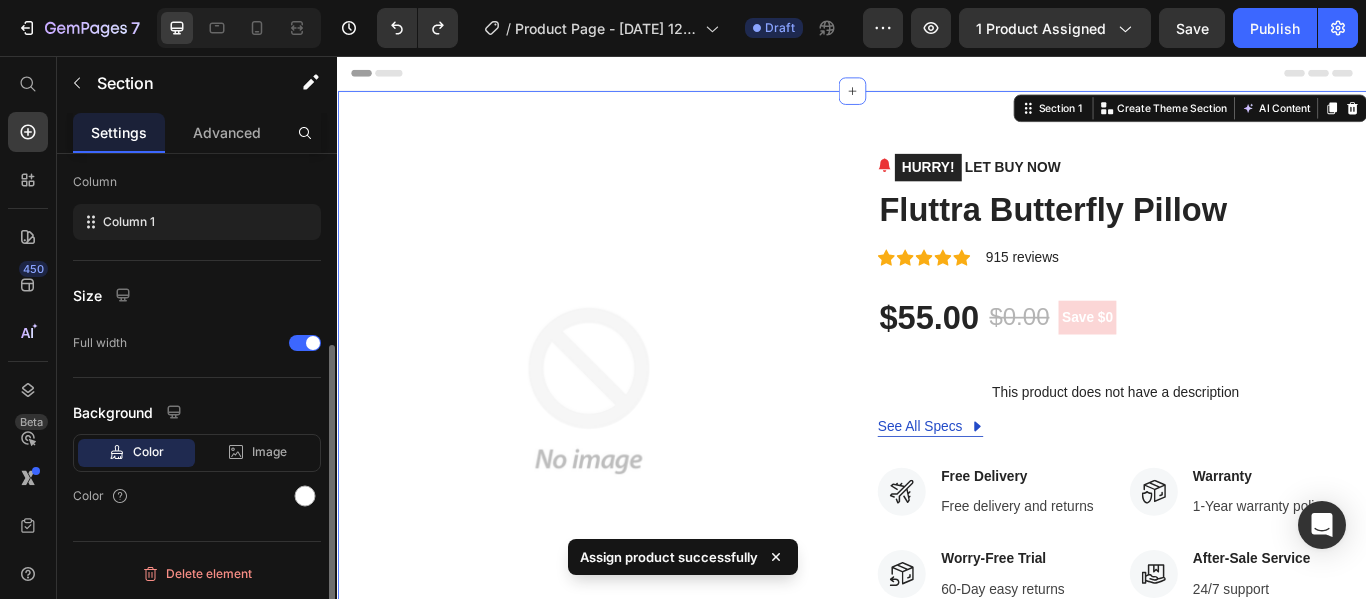 scroll, scrollTop: 0, scrollLeft: 0, axis: both 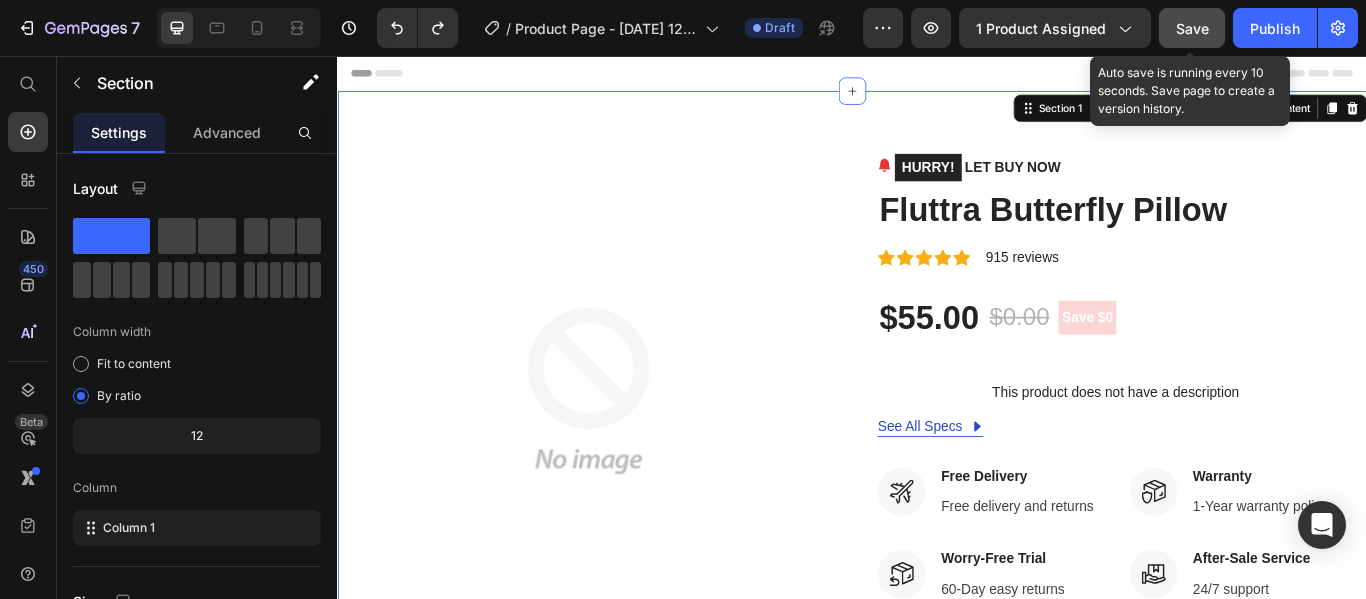 click on "Save" 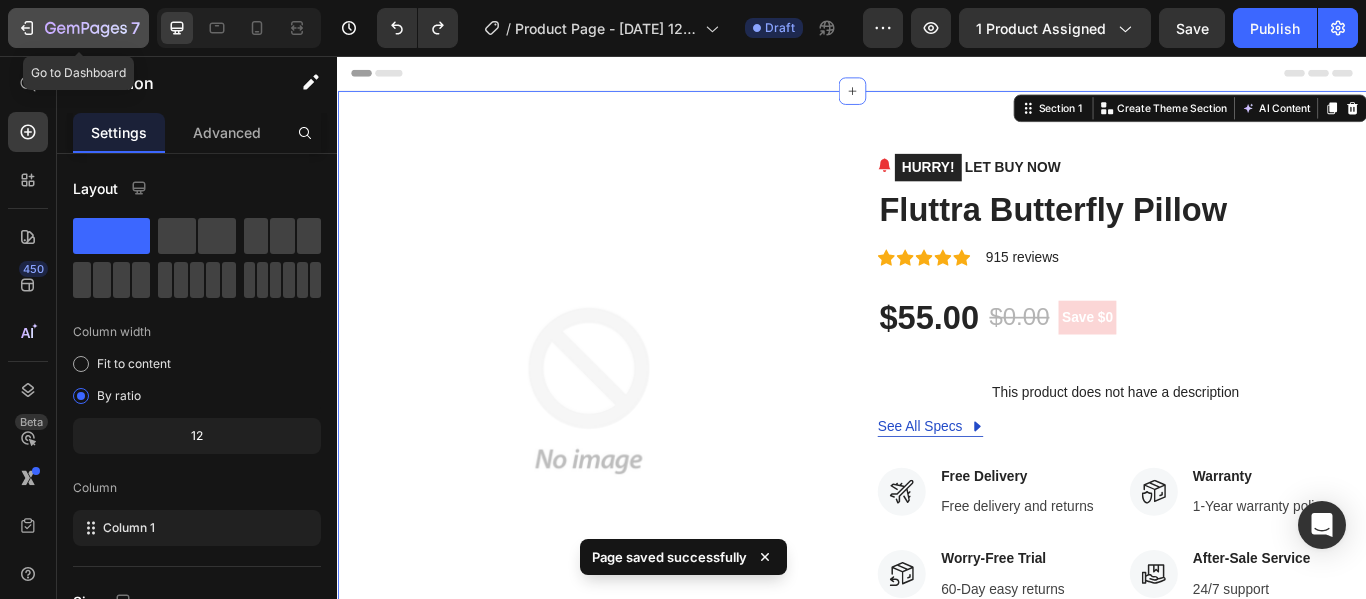 click 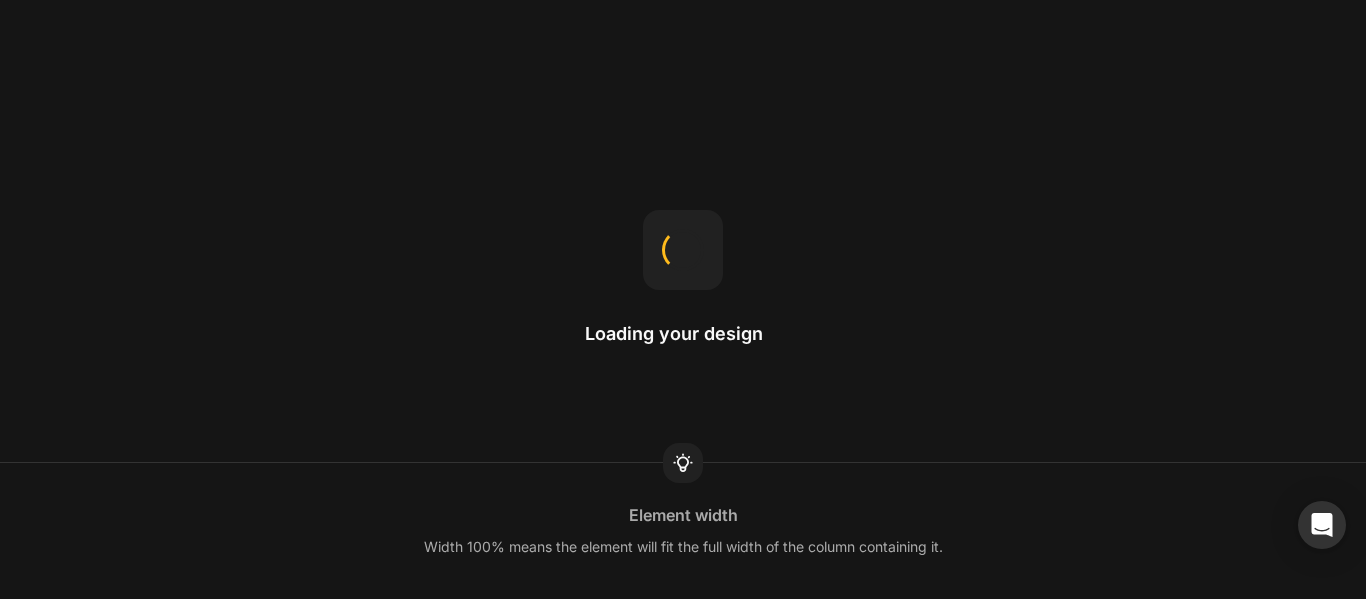 scroll, scrollTop: 0, scrollLeft: 0, axis: both 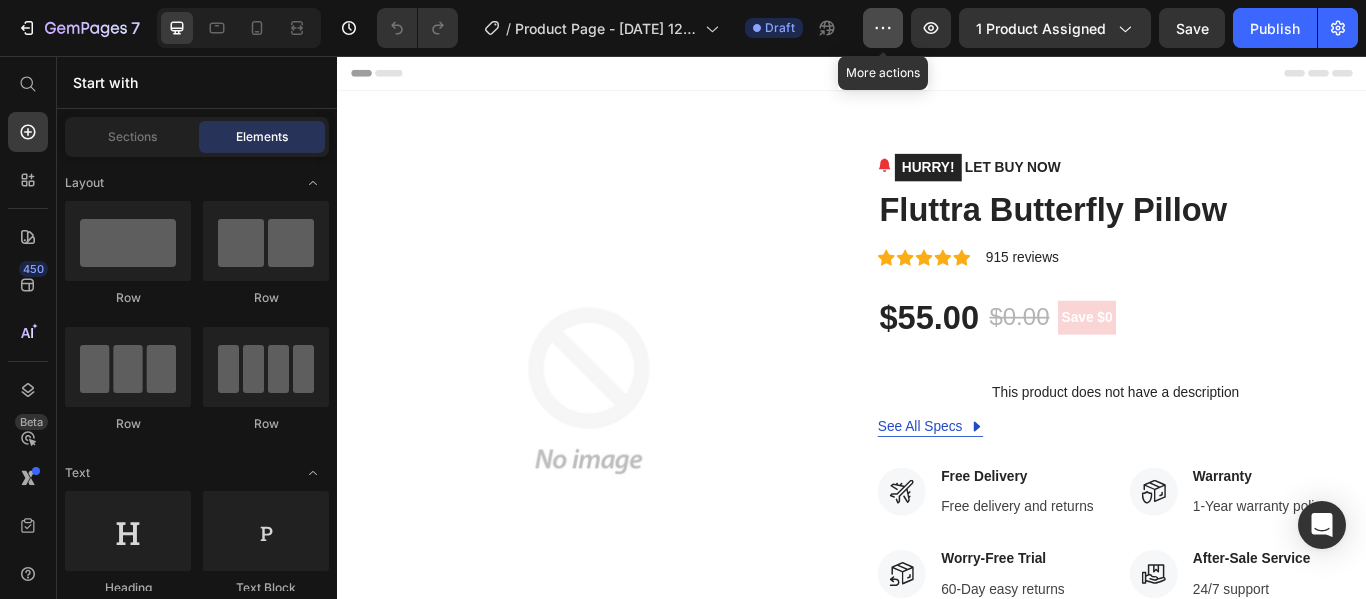 click 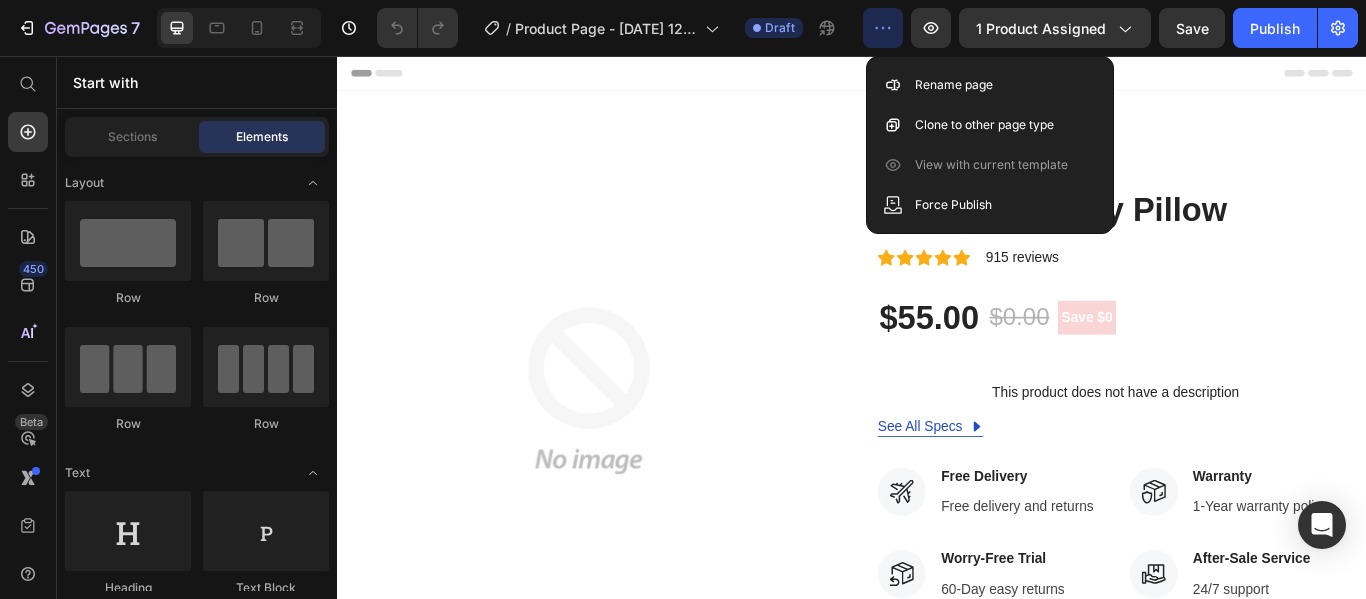 click on "Header" at bounding box center [937, 76] 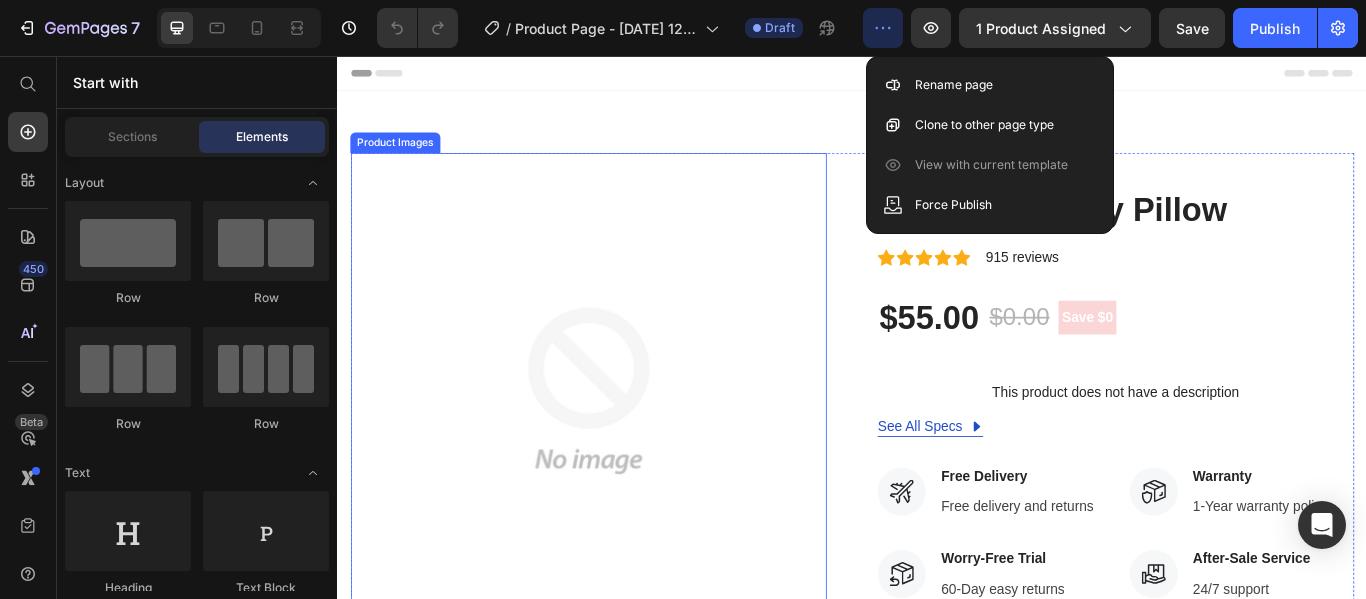 click at bounding box center [629, 446] 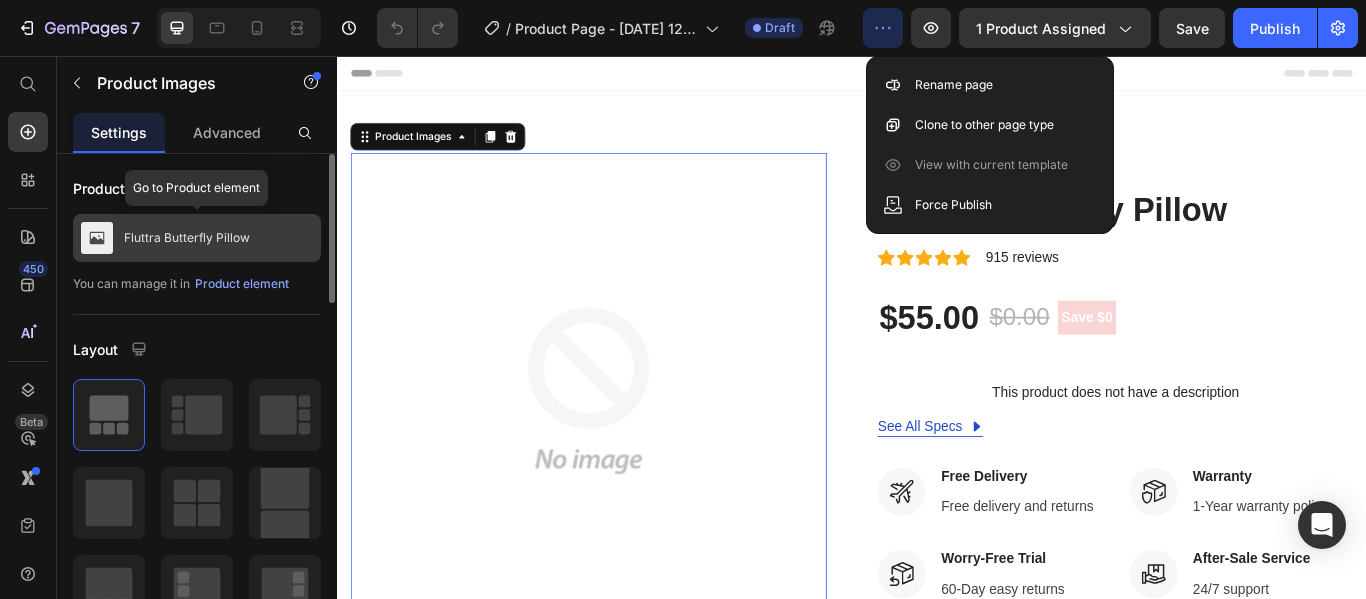 click on "Fluttra Butterfly Pillow" at bounding box center (197, 238) 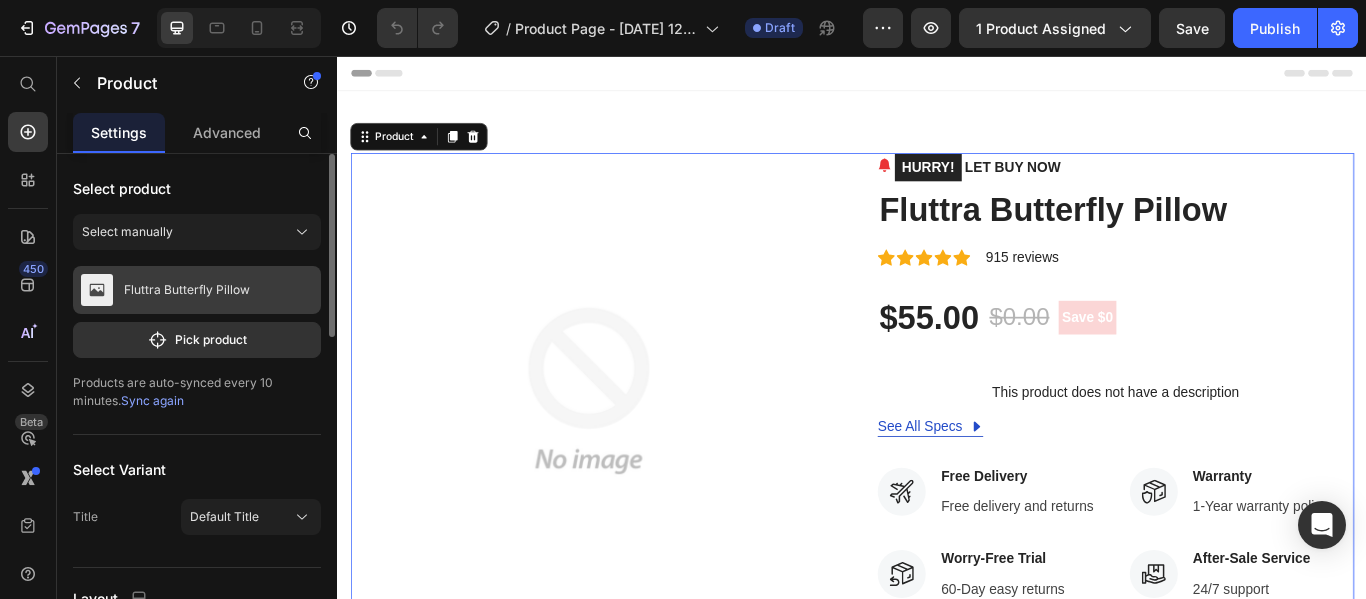 click on "Fluttra Butterfly Pillow" at bounding box center (187, 290) 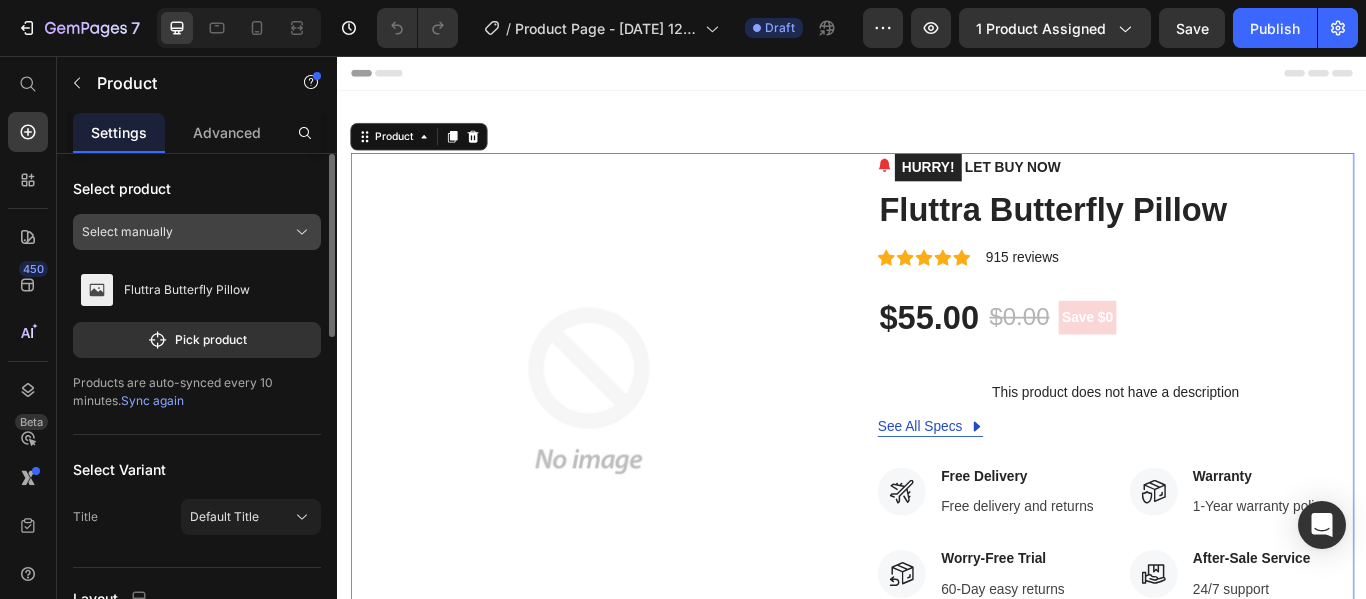 click on "Select manually" 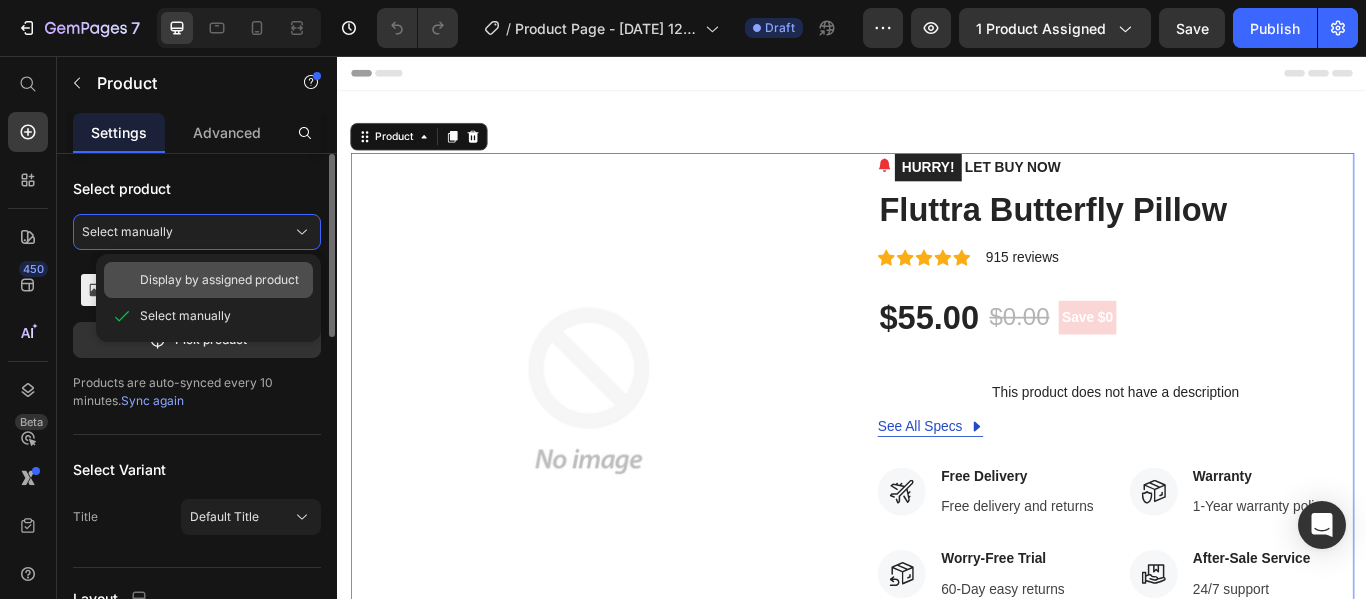 click on "Display by assigned product" at bounding box center [219, 280] 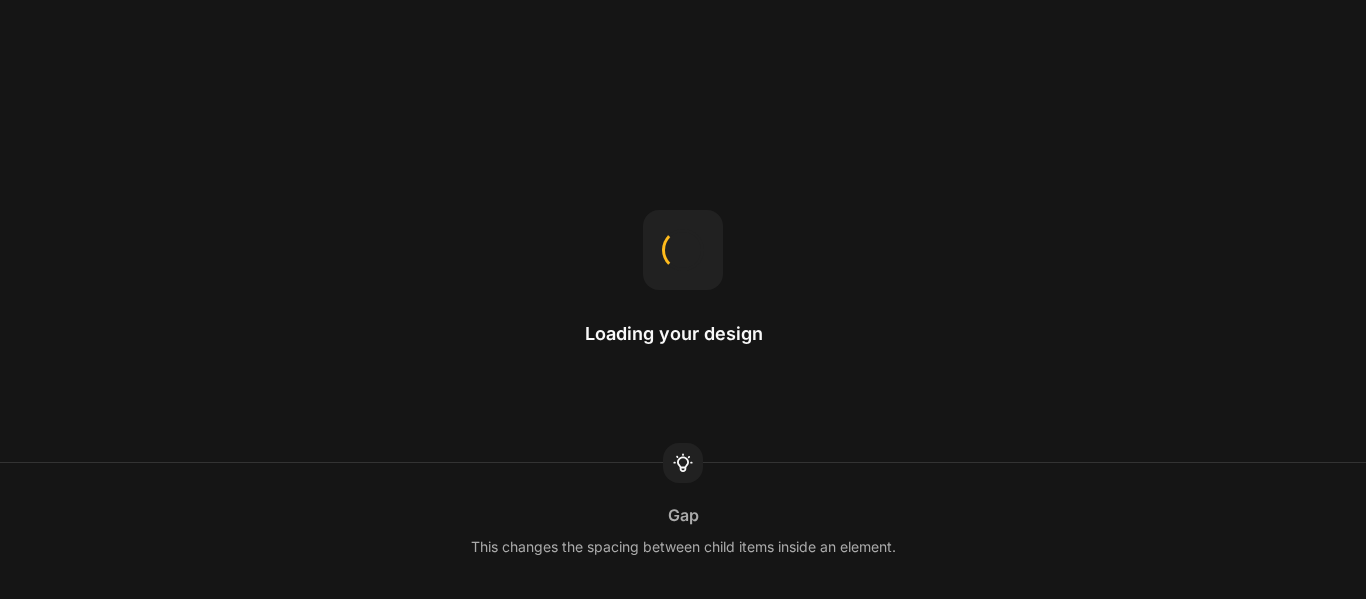 scroll, scrollTop: 0, scrollLeft: 0, axis: both 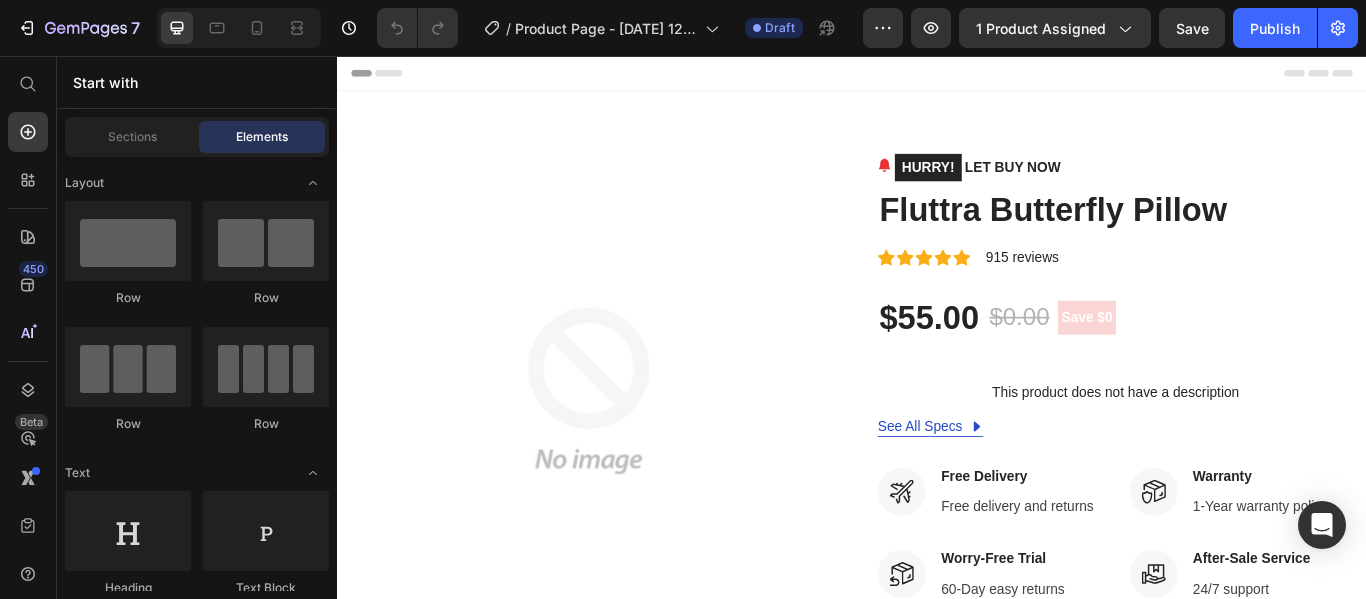 click at bounding box center [629, 446] 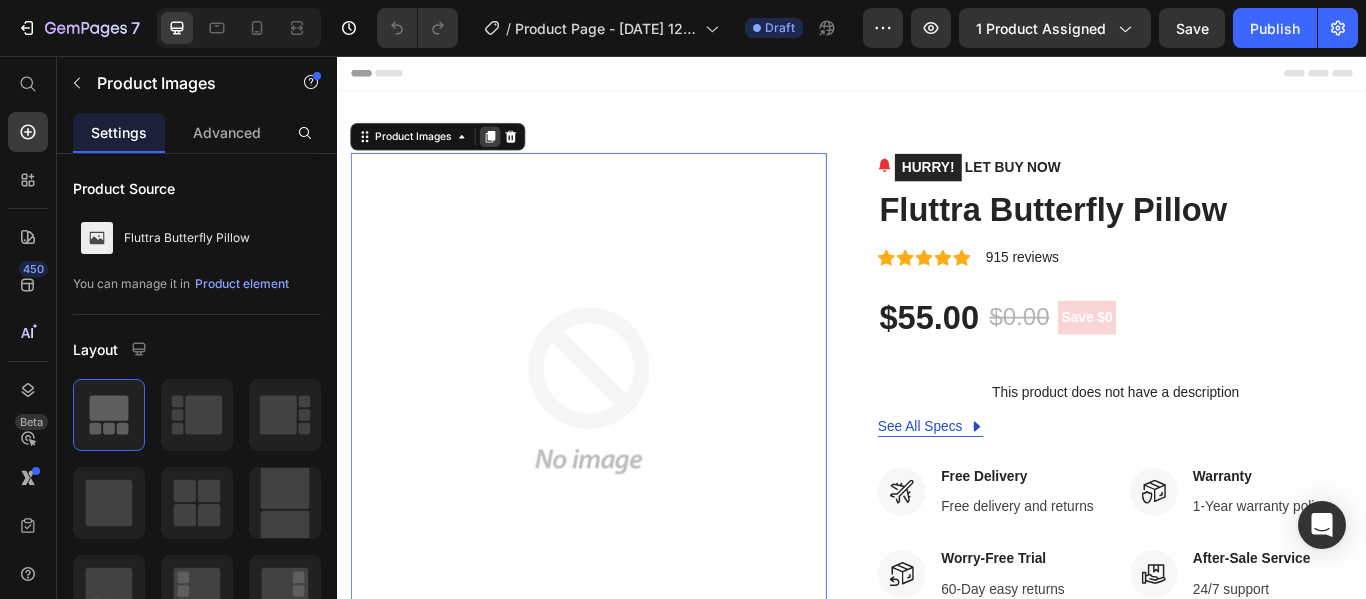 click 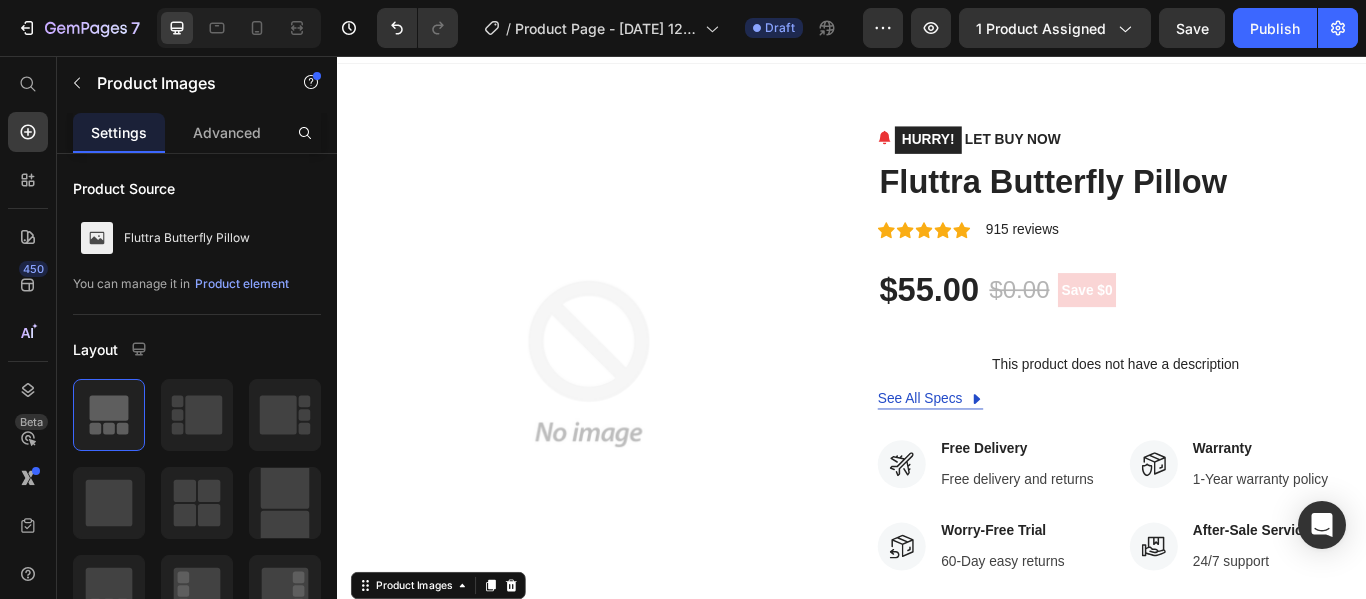 scroll, scrollTop: 591, scrollLeft: 0, axis: vertical 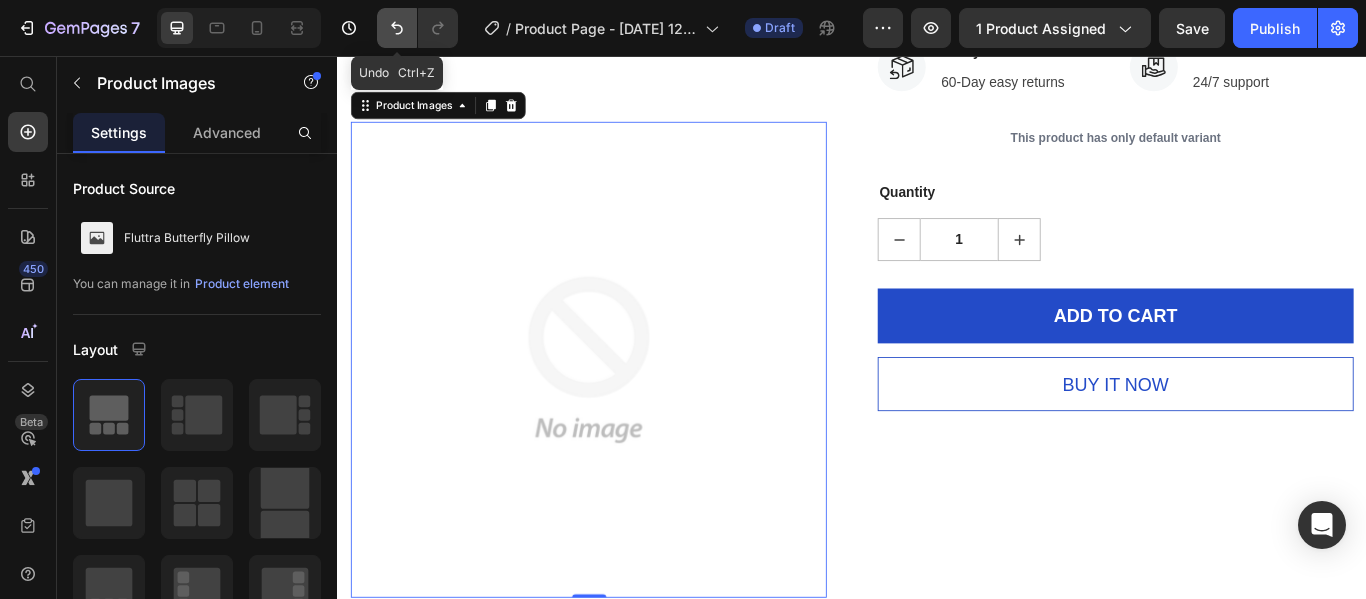 click 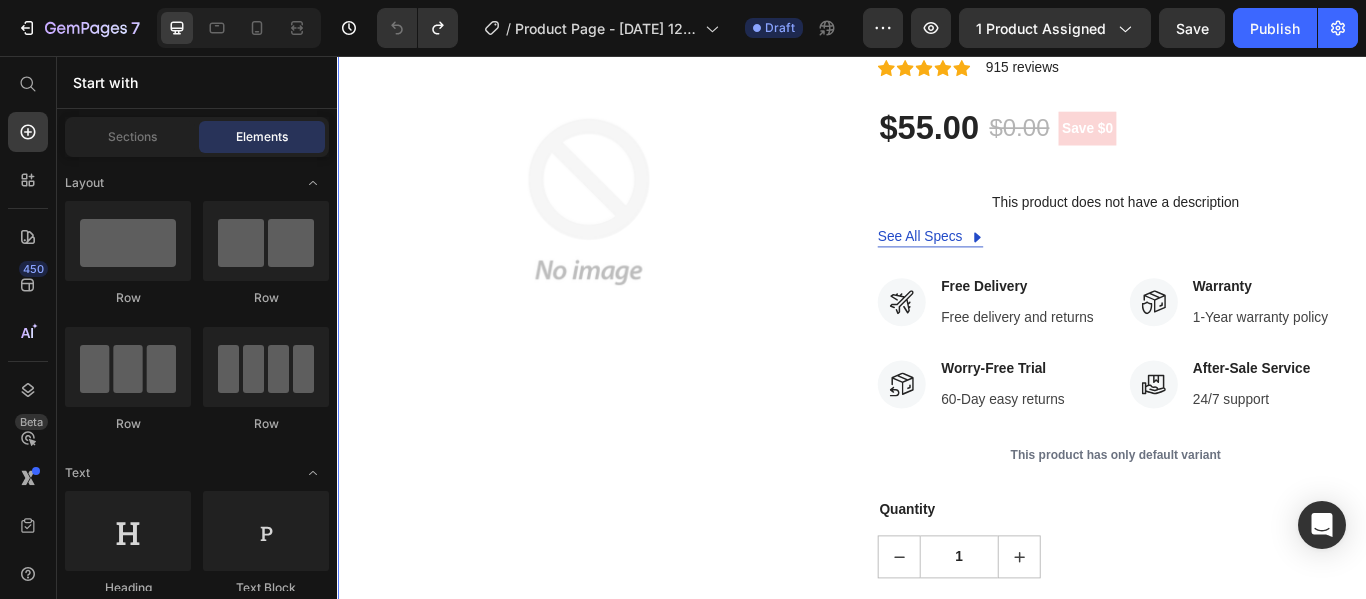 scroll, scrollTop: 0, scrollLeft: 0, axis: both 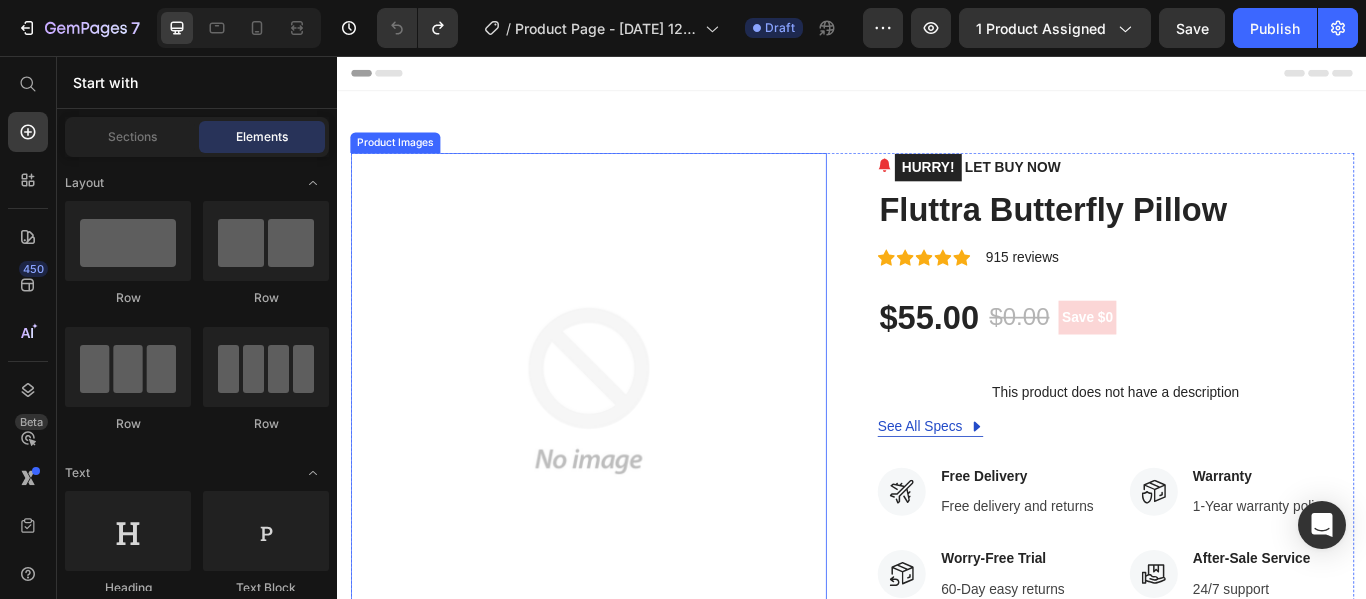 click at bounding box center (629, 446) 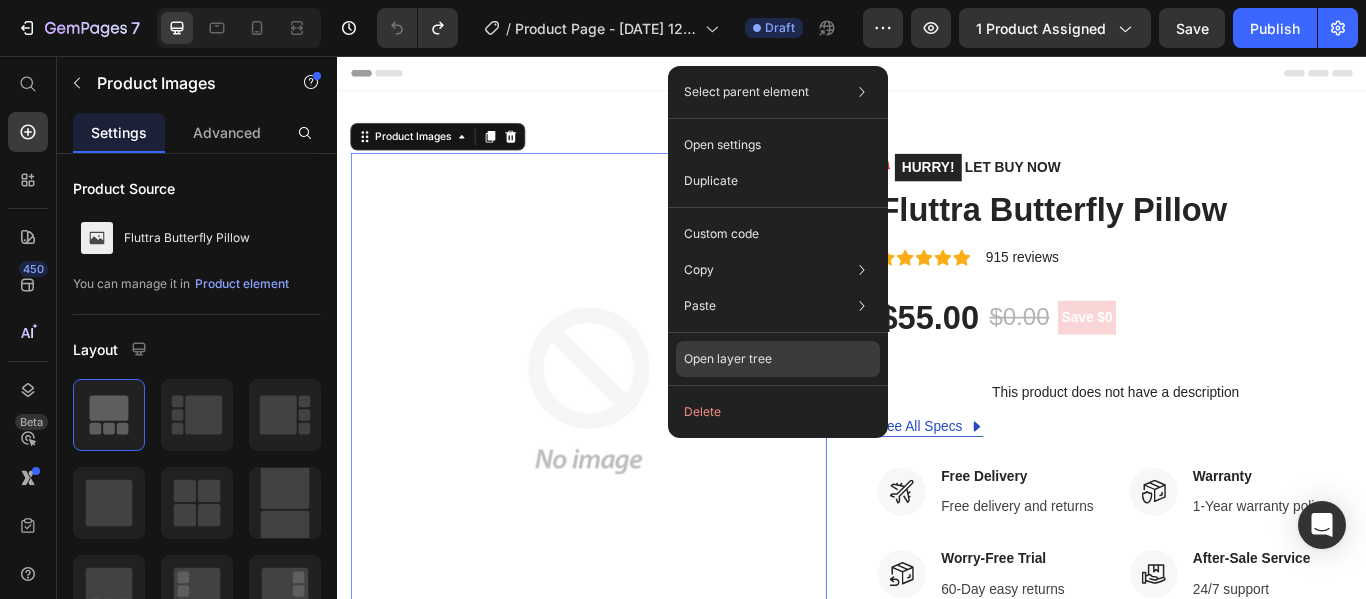 click on "Open layer tree" at bounding box center [728, 359] 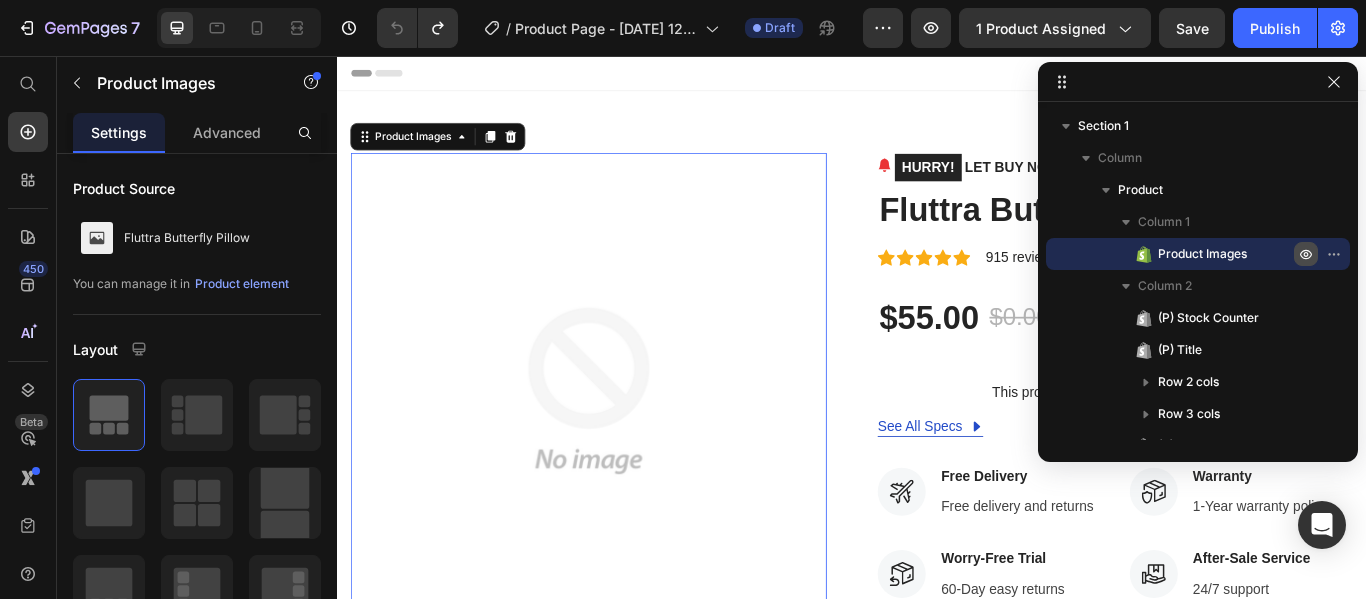 click 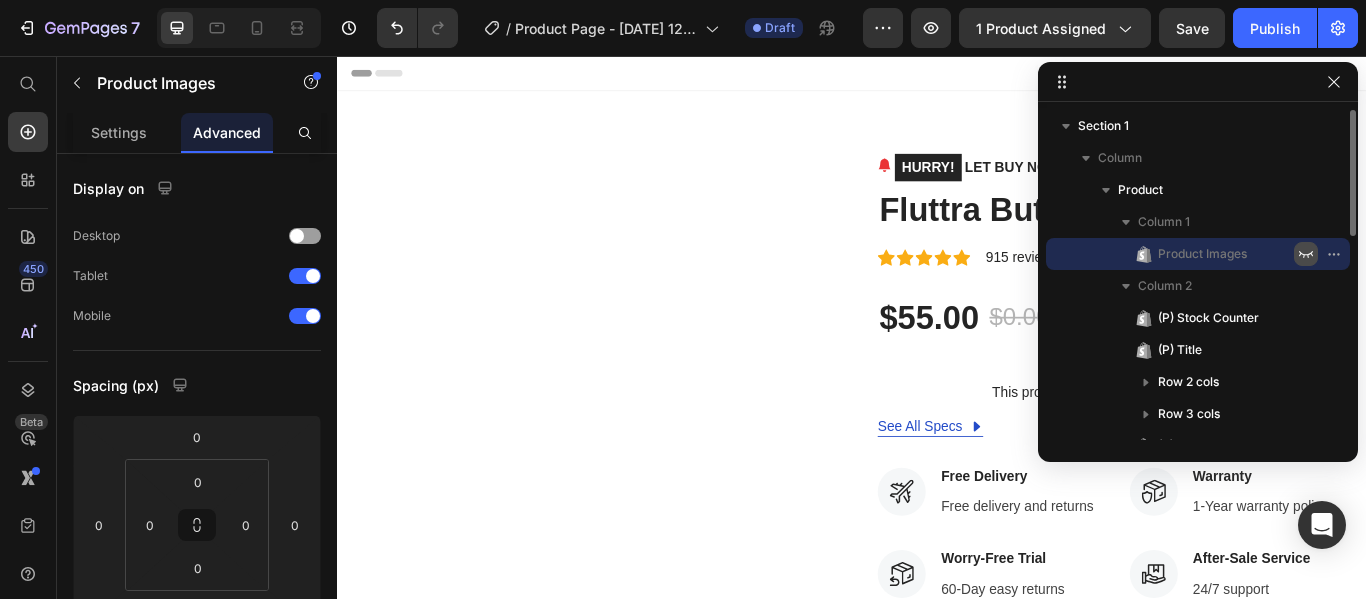 click 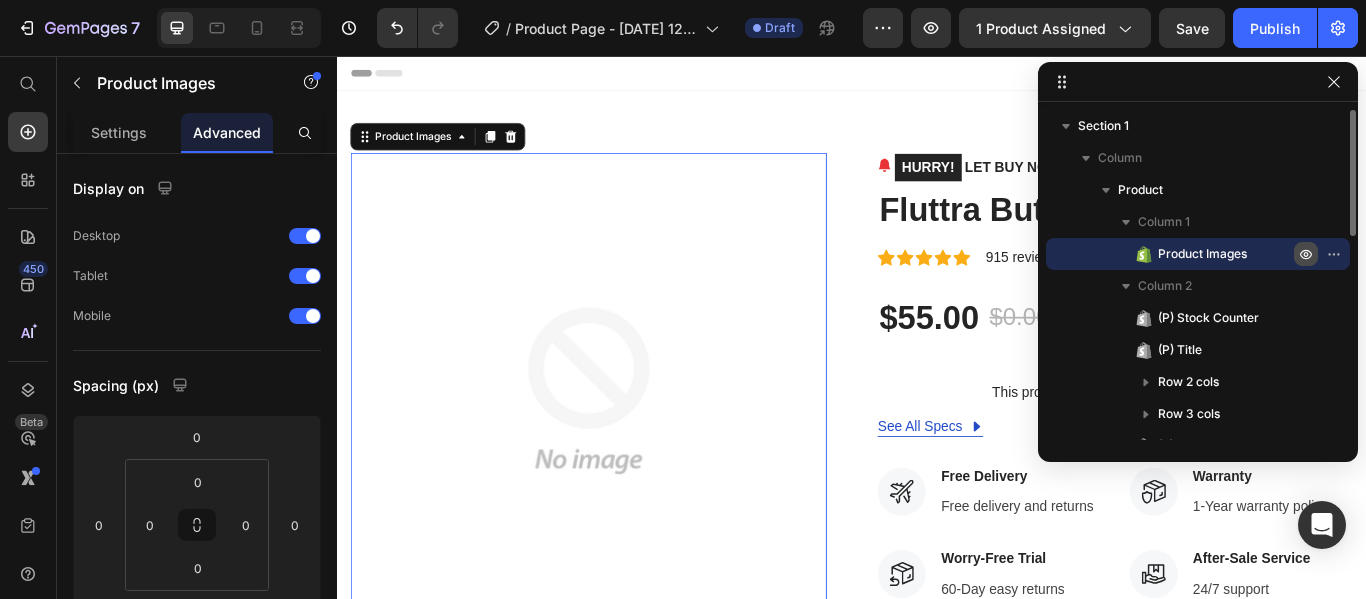 click 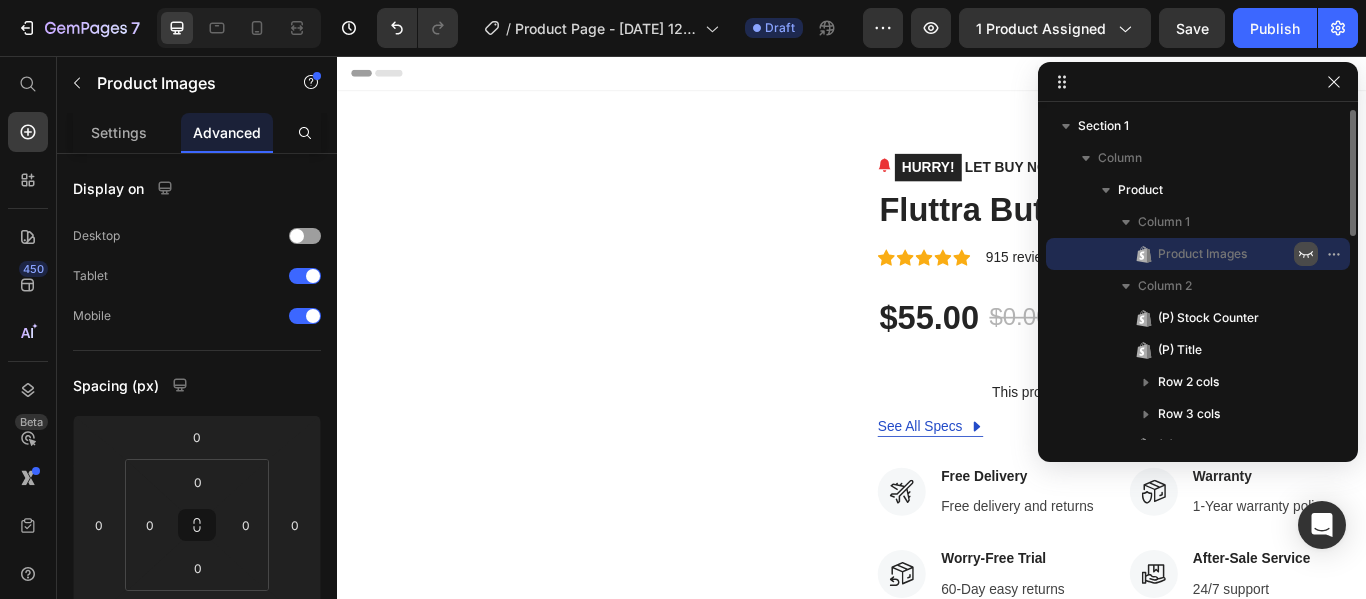 click 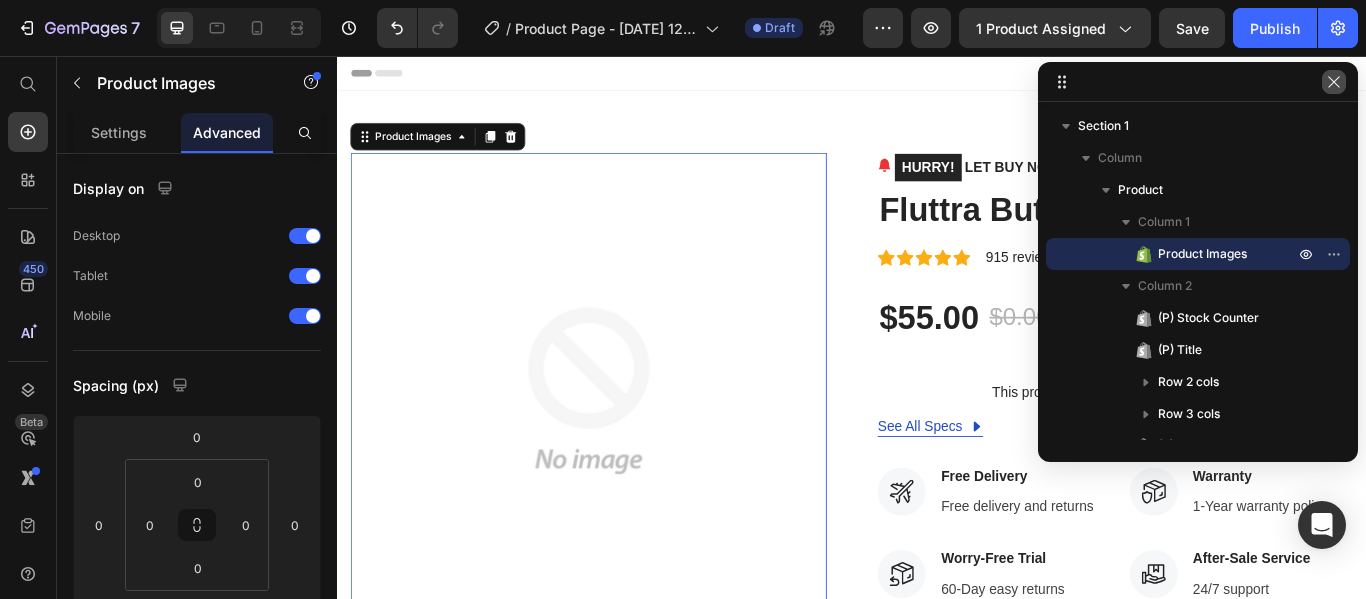 click 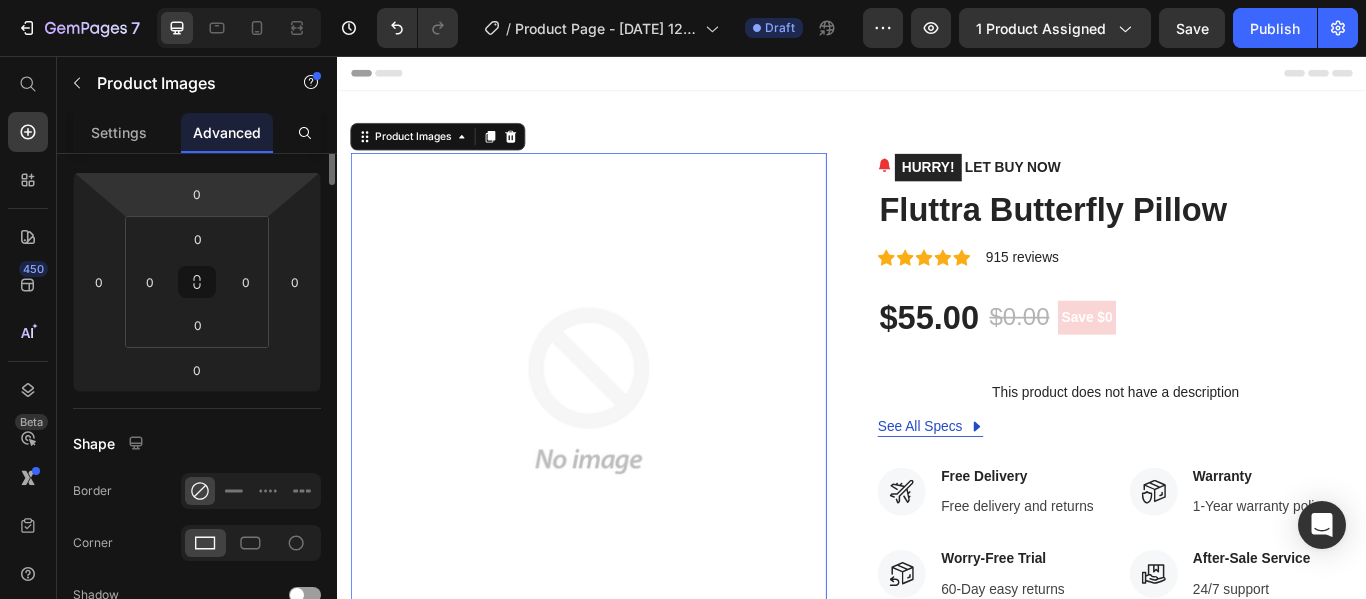 scroll, scrollTop: 58, scrollLeft: 0, axis: vertical 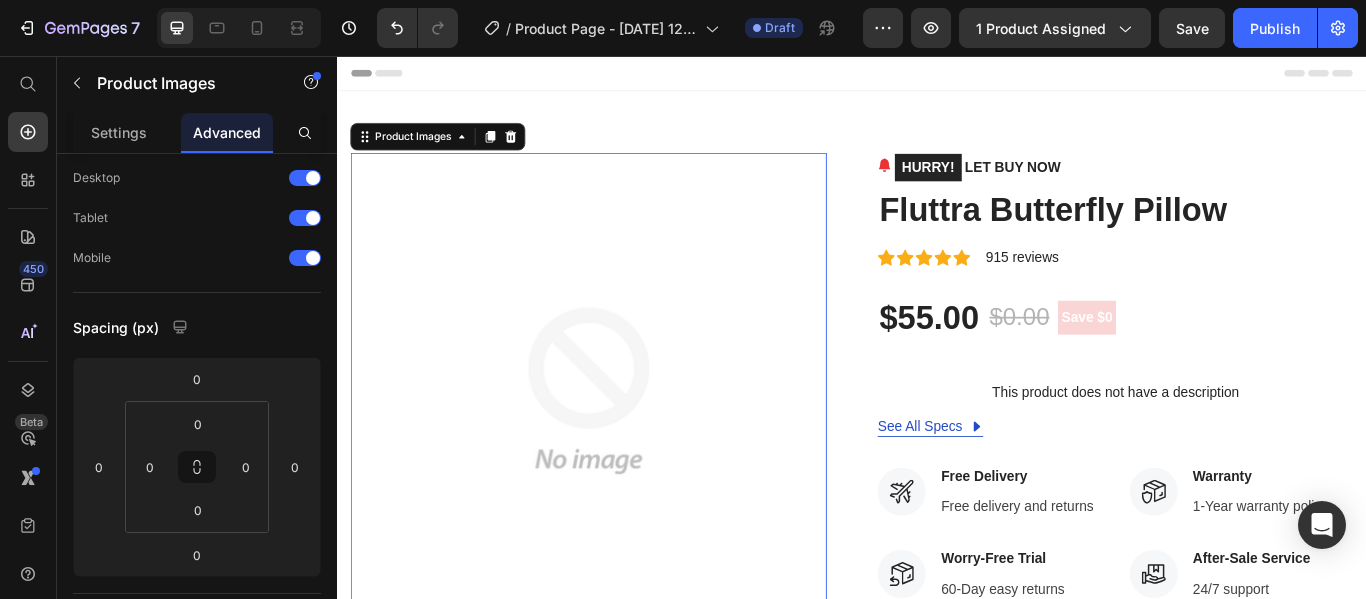 click at bounding box center [629, 446] 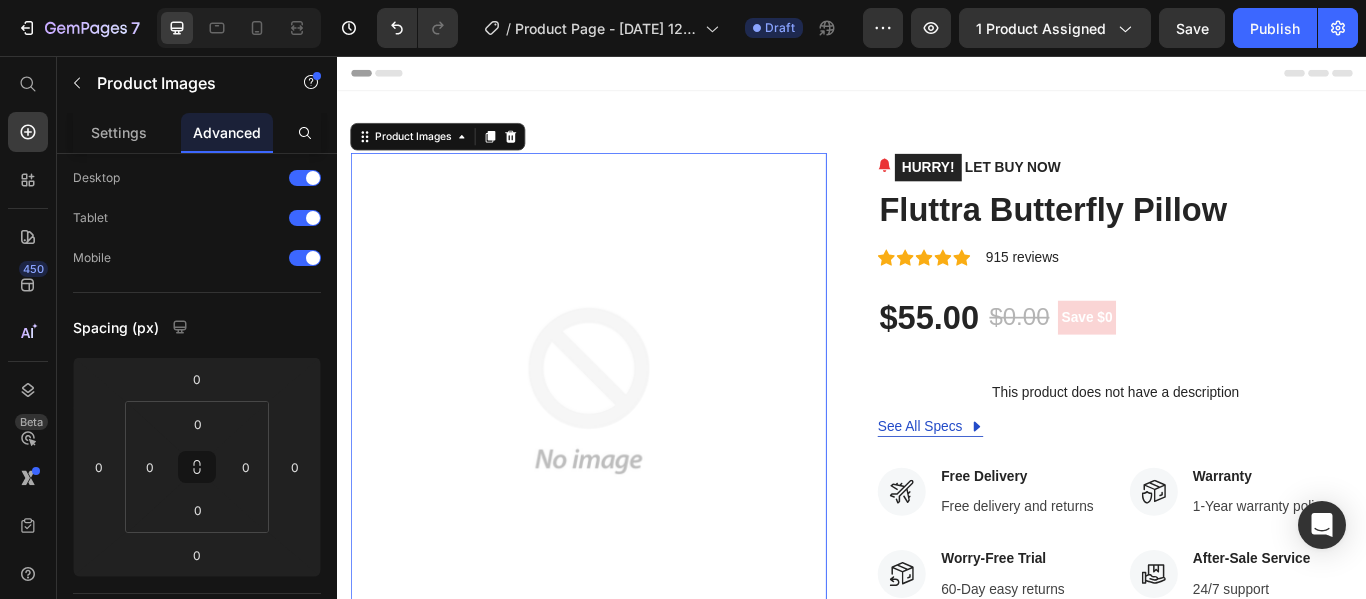 click at bounding box center (629, 446) 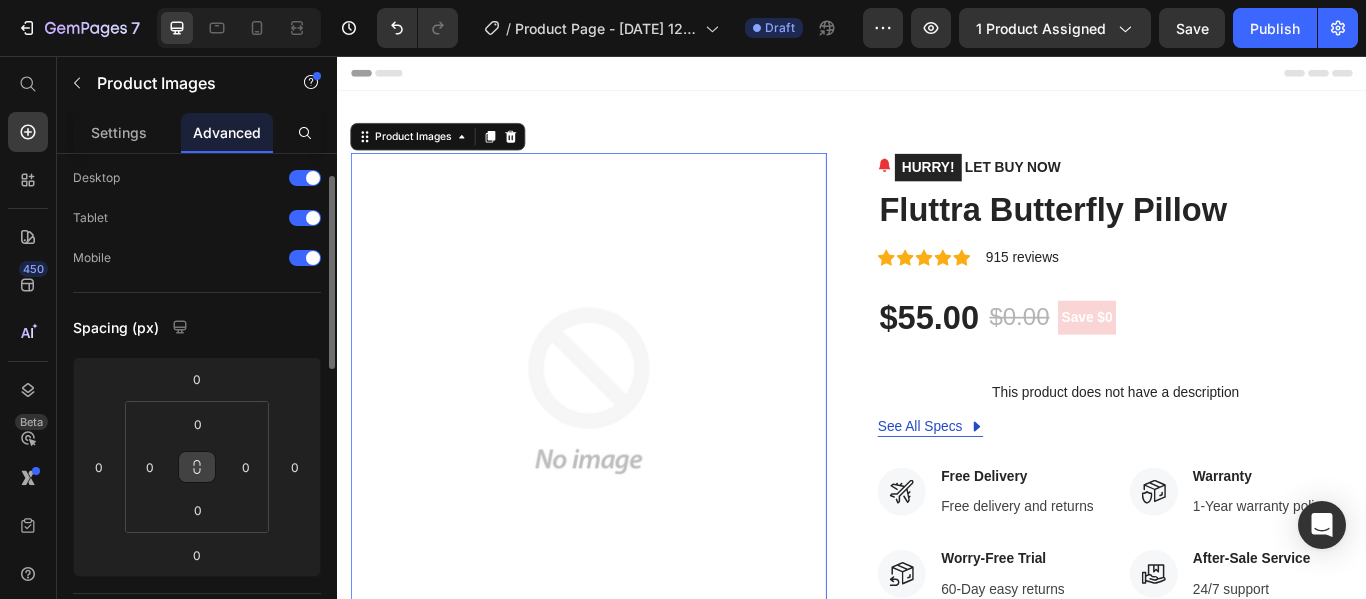 click 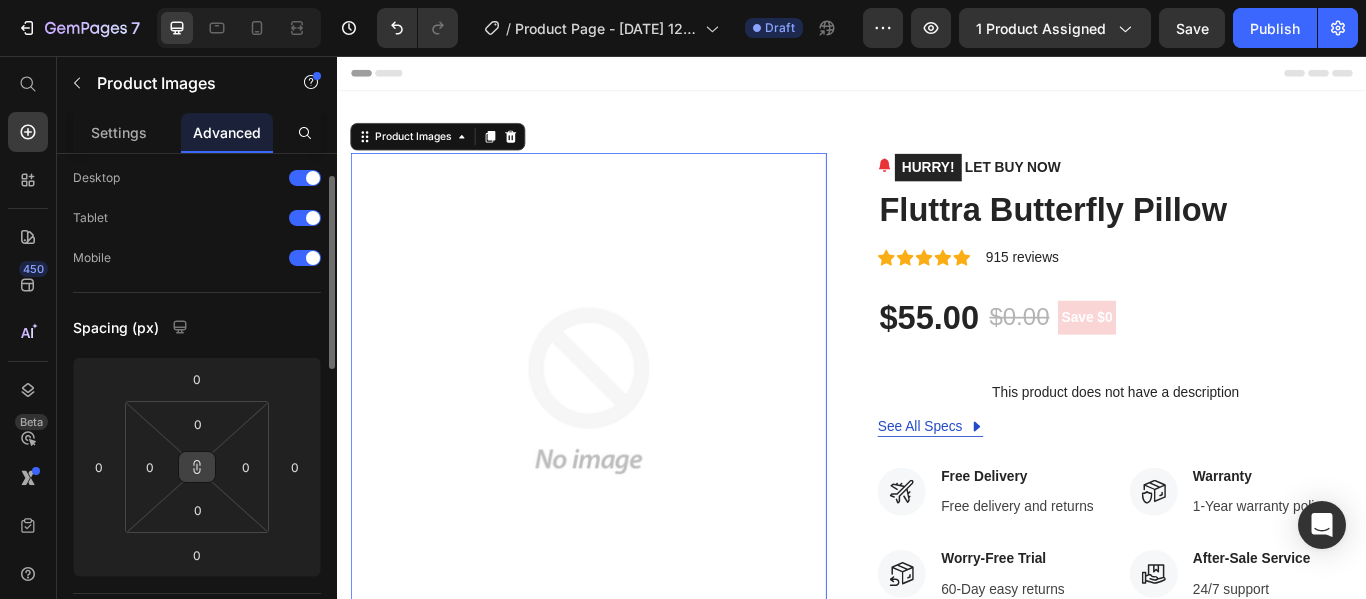 click 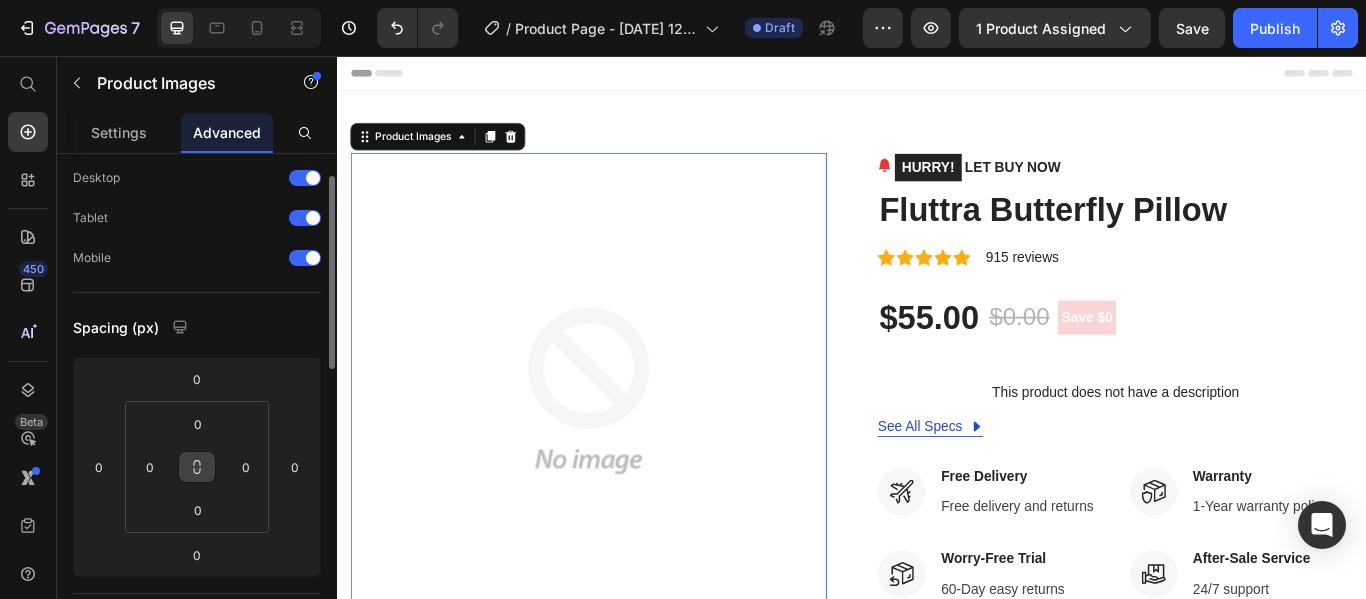 click 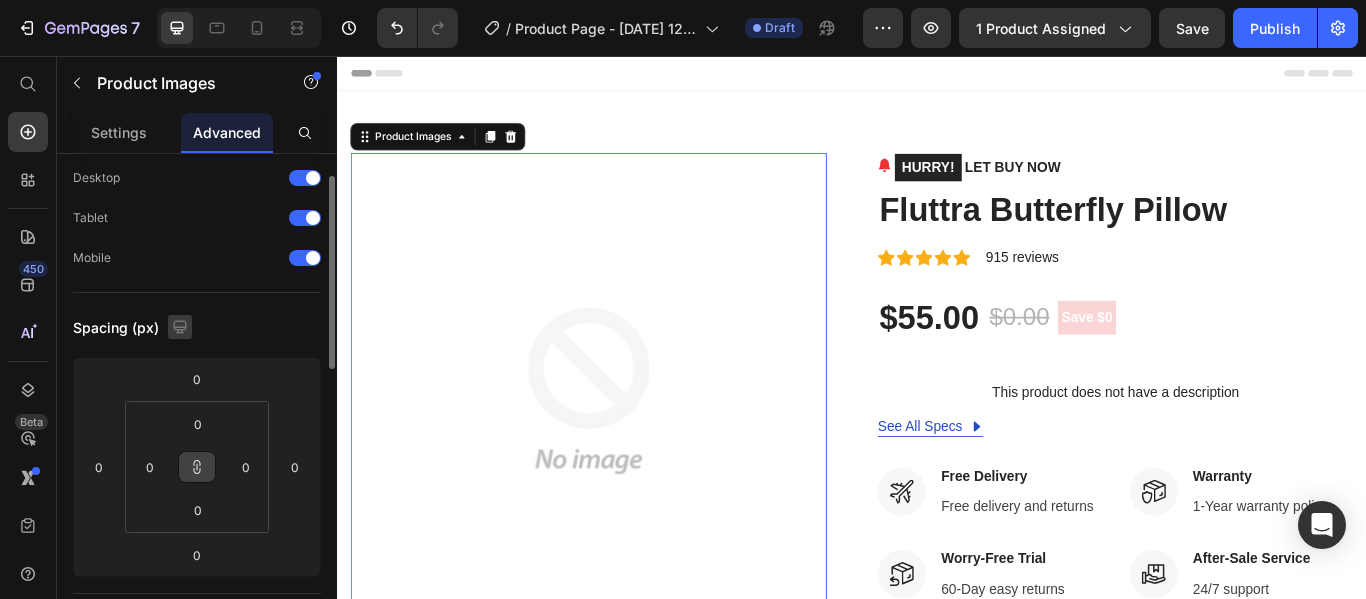click 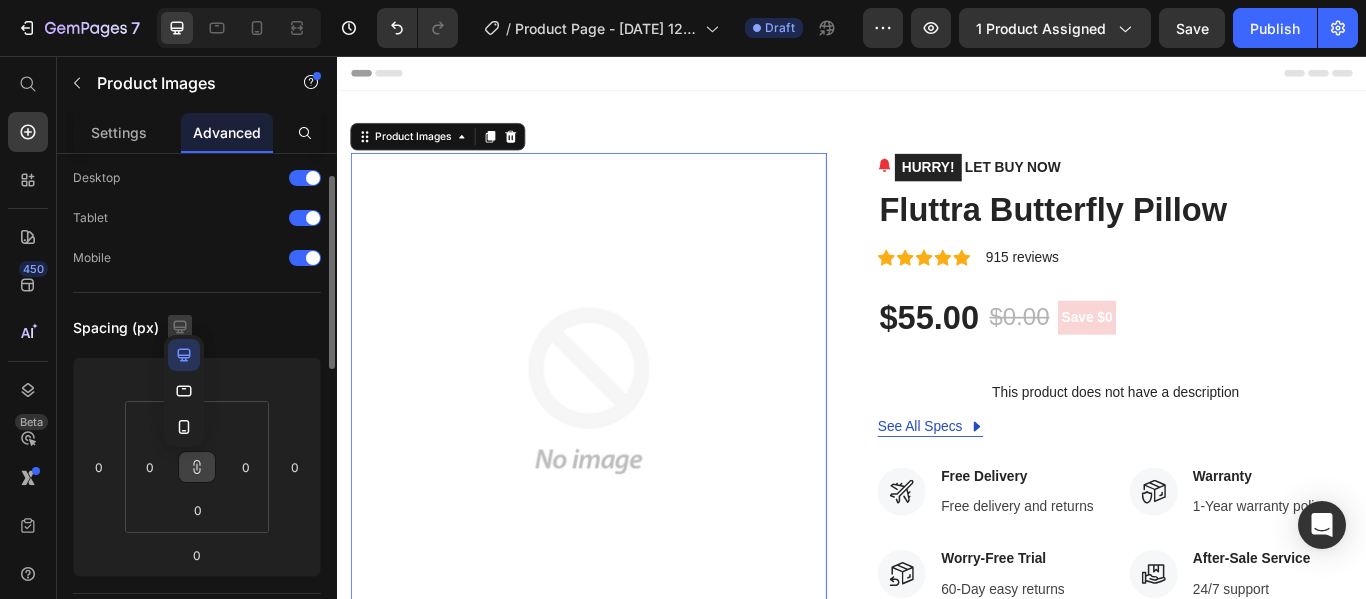 click 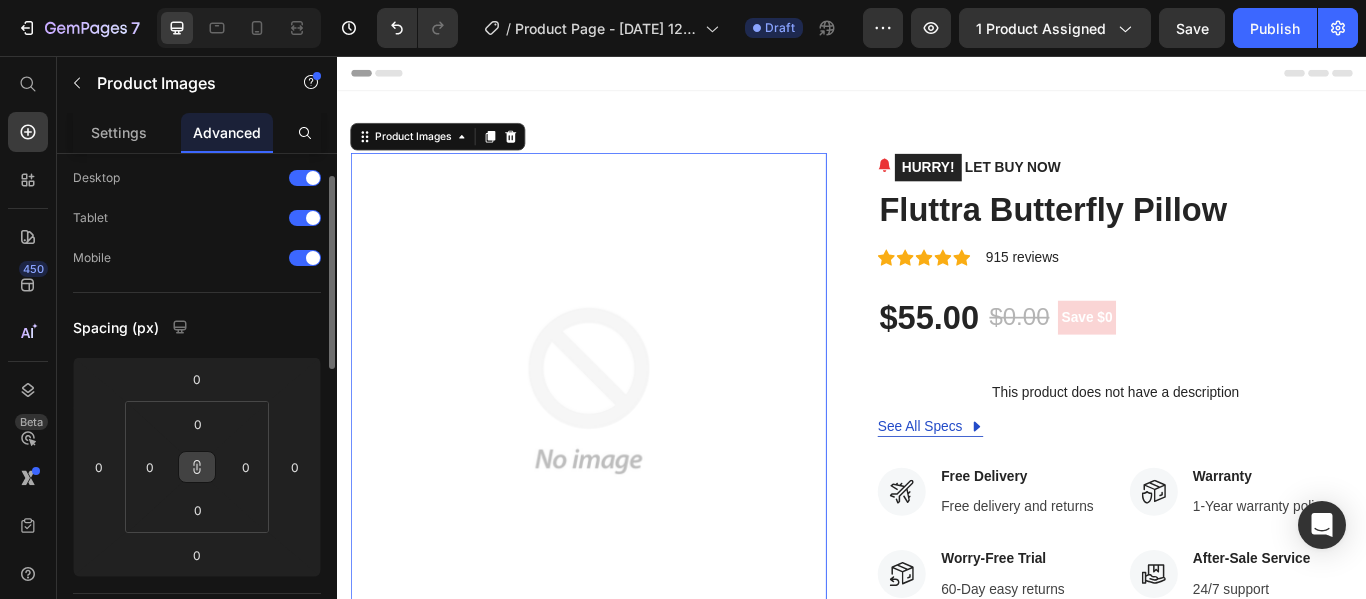 scroll, scrollTop: 0, scrollLeft: 0, axis: both 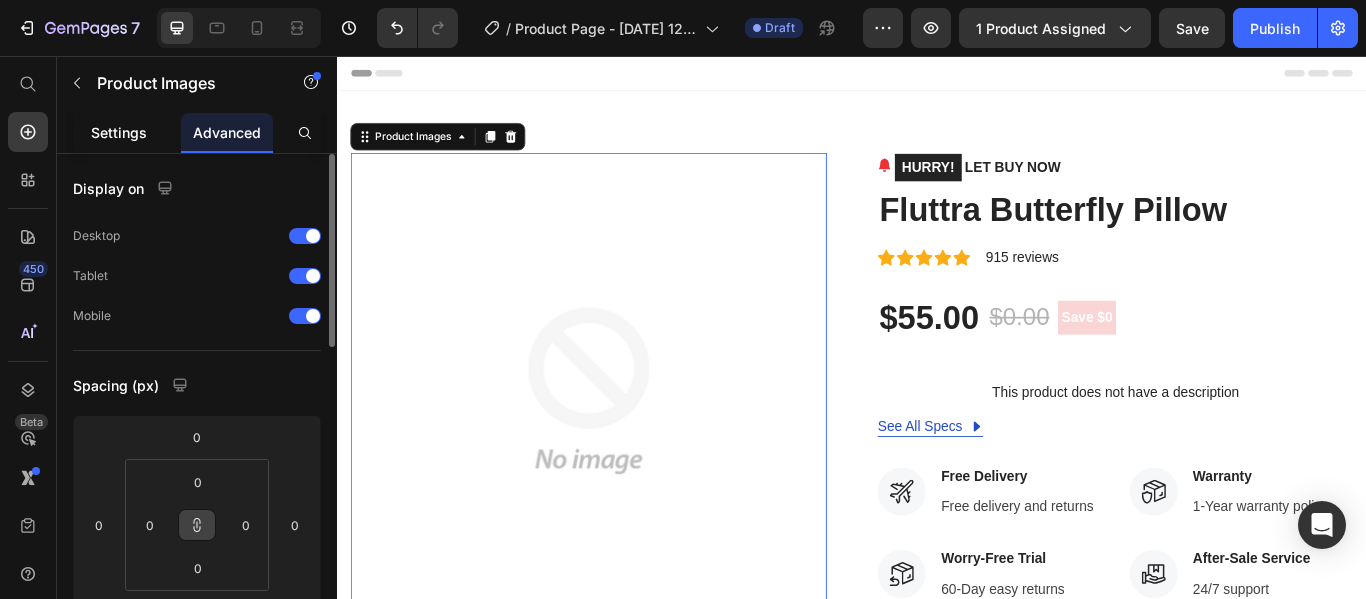 click on "Settings" at bounding box center [119, 132] 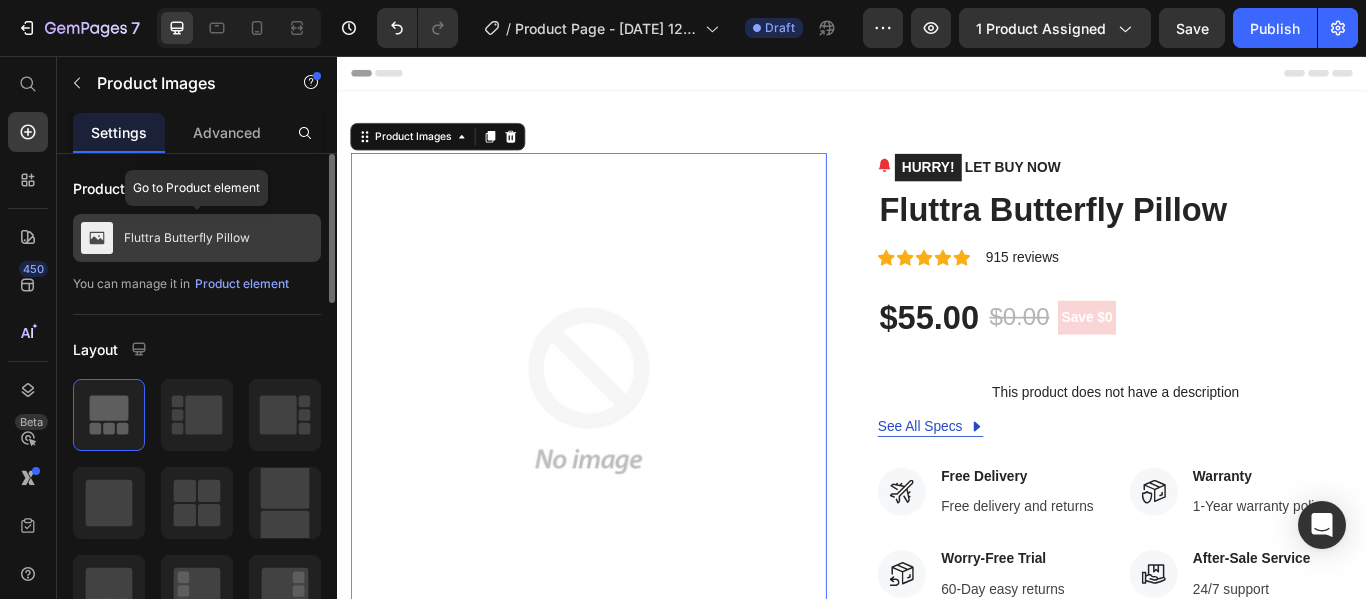 click on "Fluttra Butterfly Pillow" at bounding box center [187, 238] 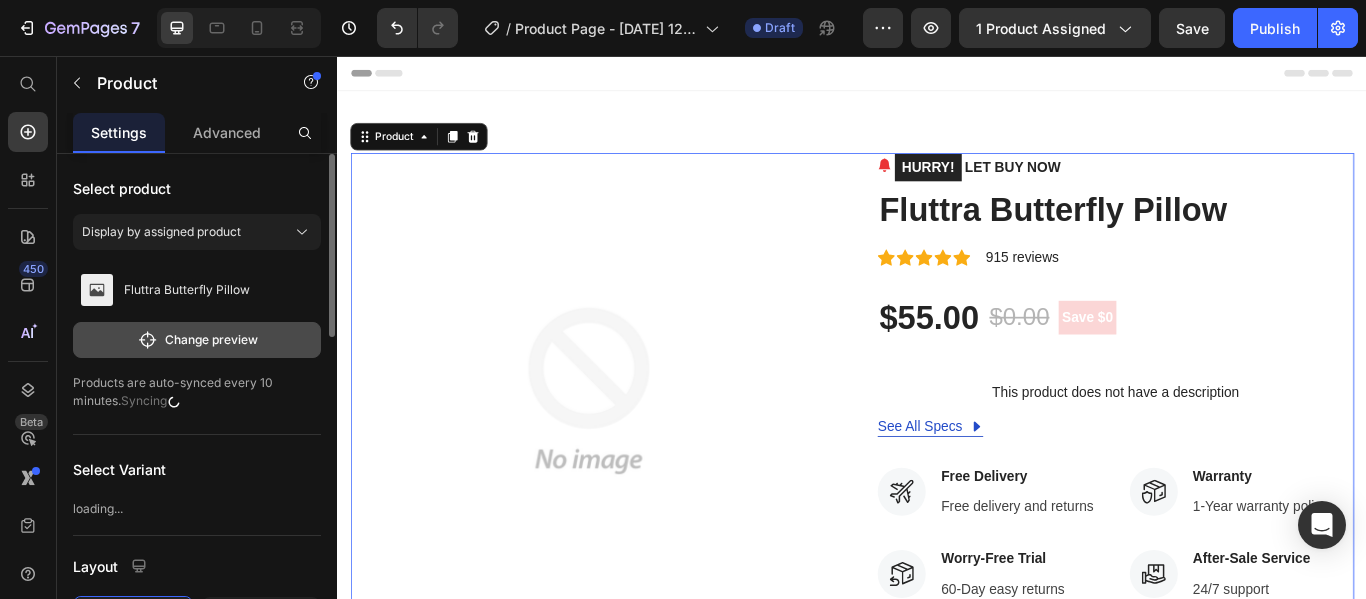click on "Change preview" at bounding box center [197, 340] 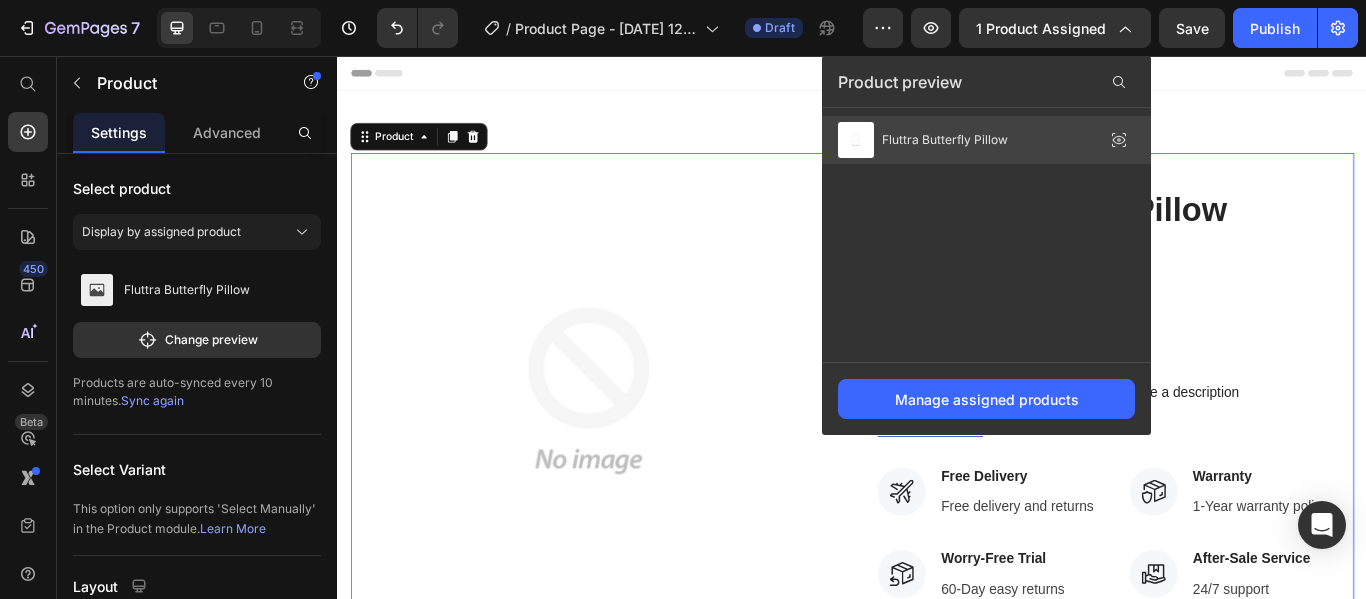 click on "Fluttra Butterfly Pillow" at bounding box center (945, 140) 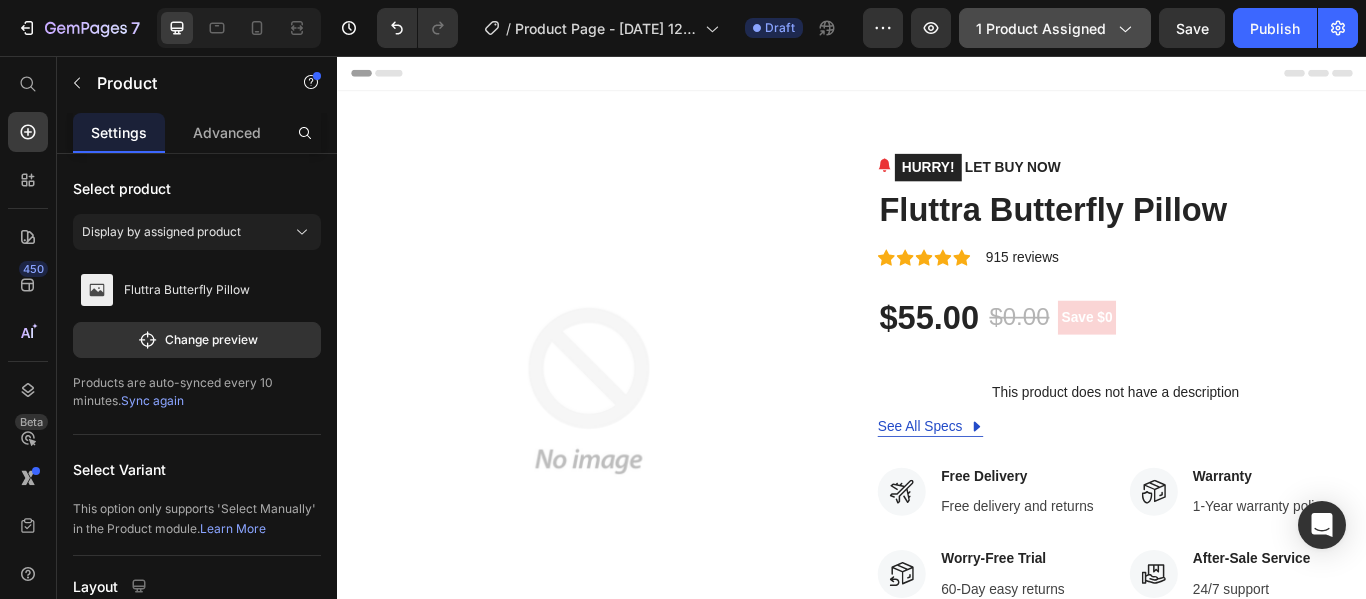 click 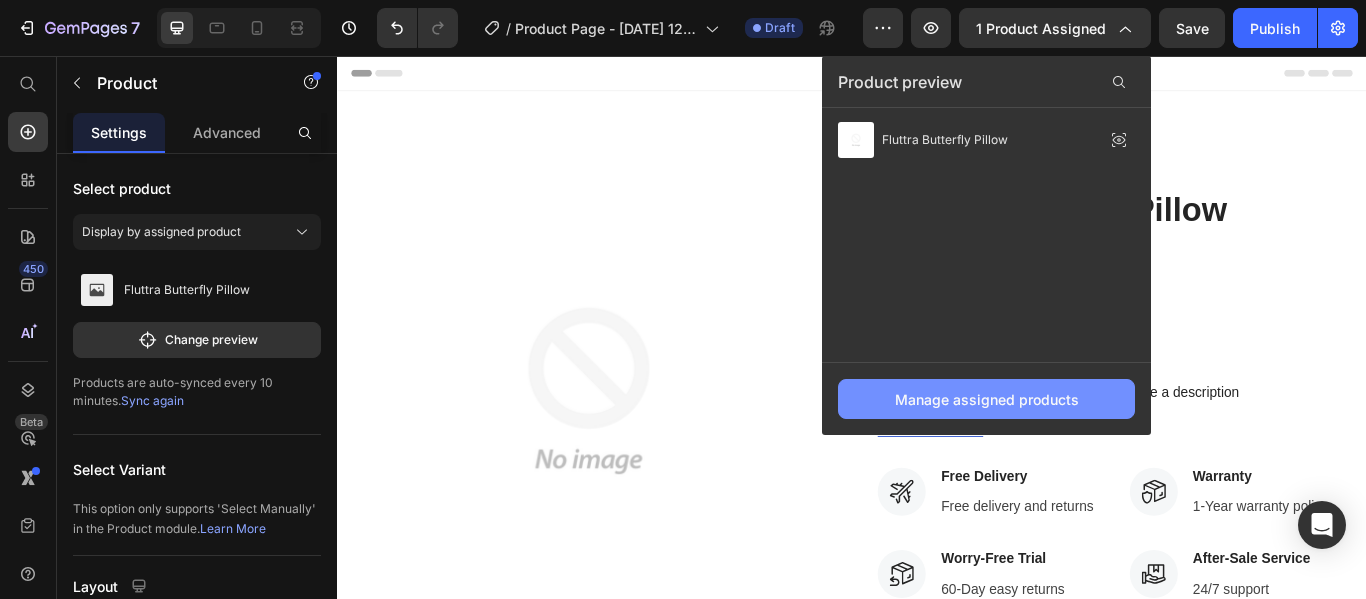 click on "Manage assigned products" at bounding box center (987, 399) 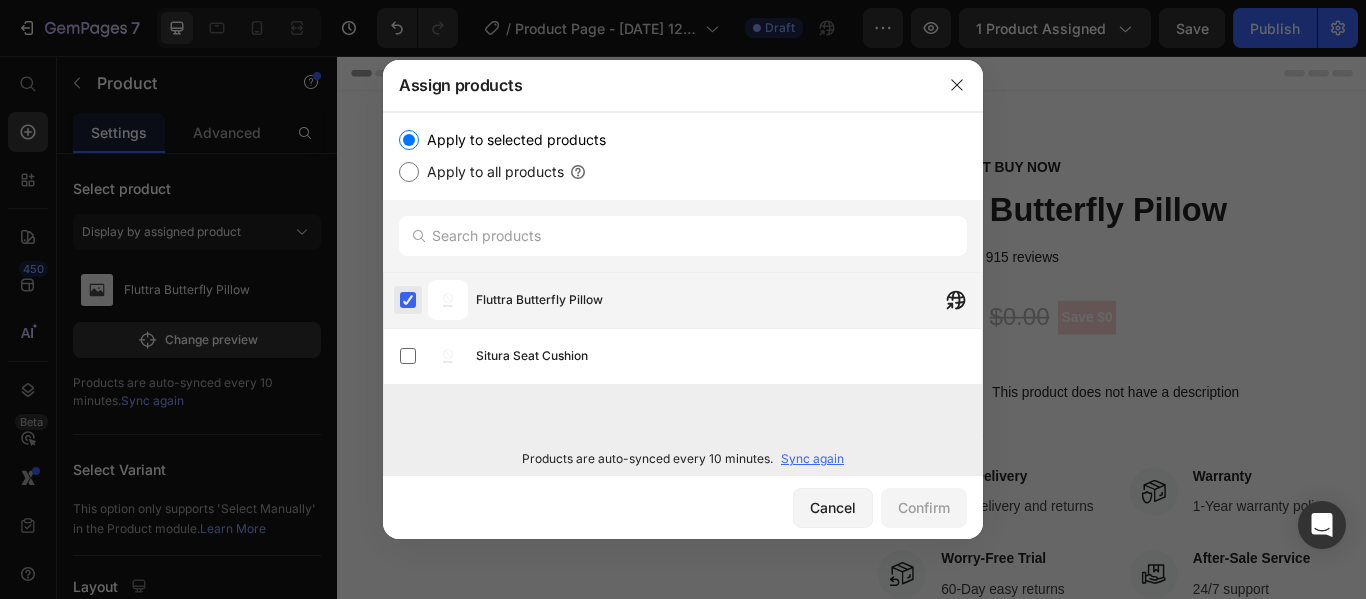 click at bounding box center [408, 300] 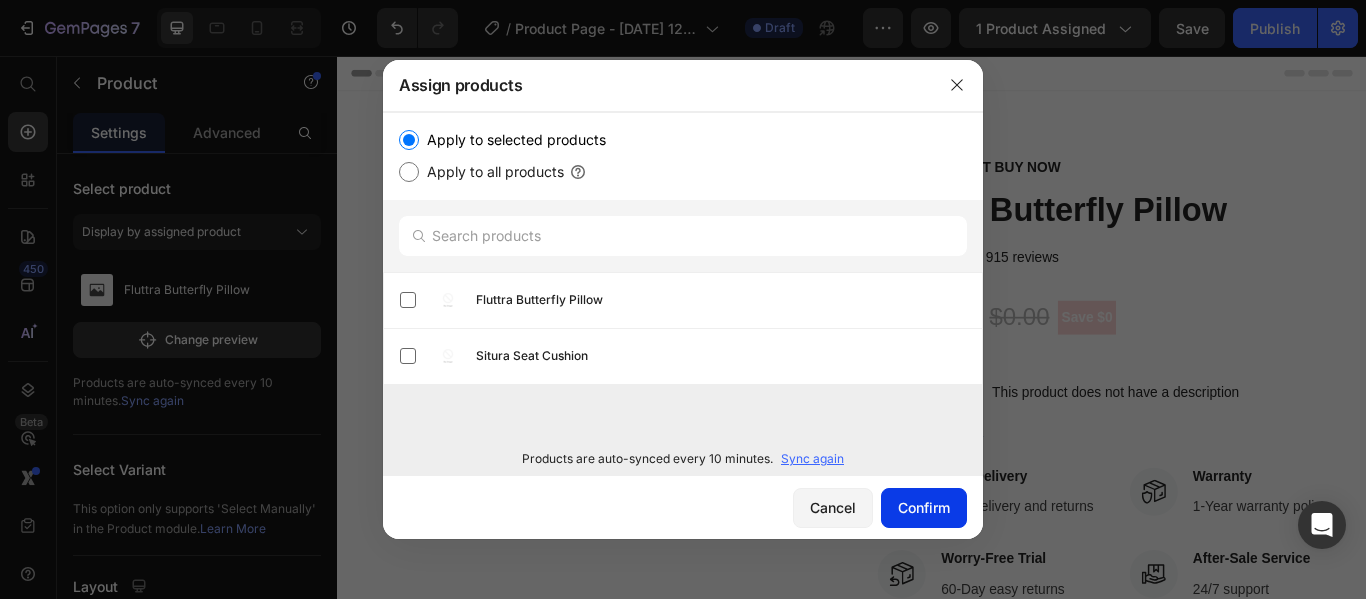 click on "Confirm" at bounding box center (924, 507) 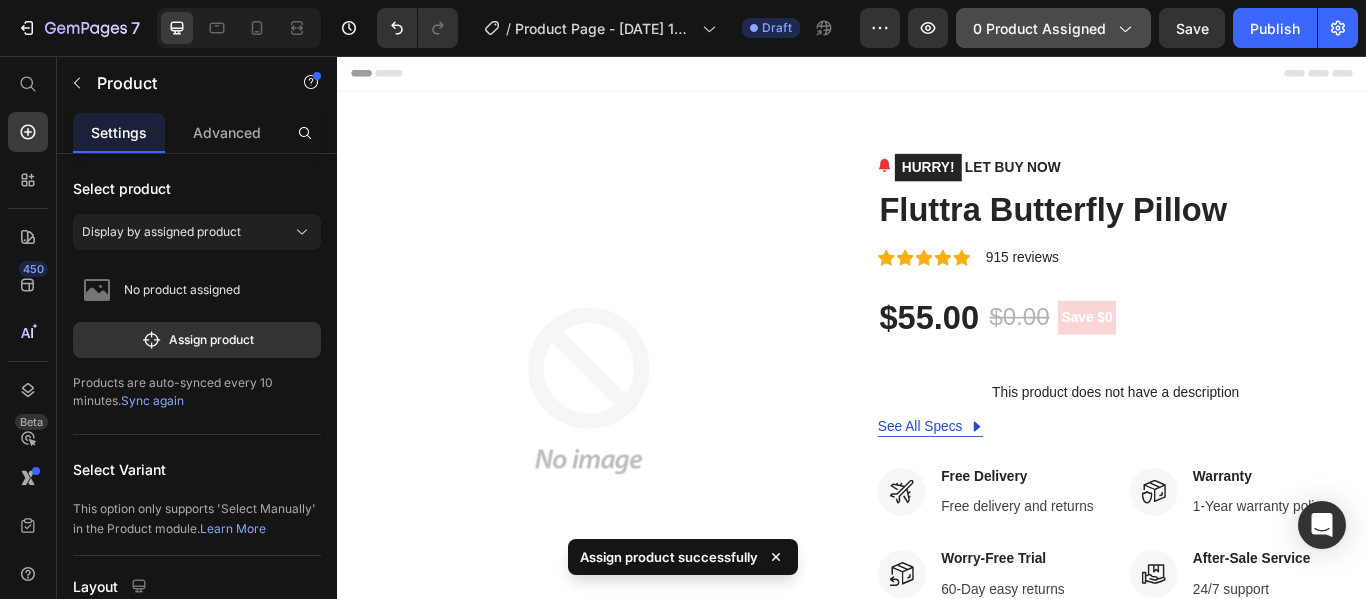 click on "0 product assigned" 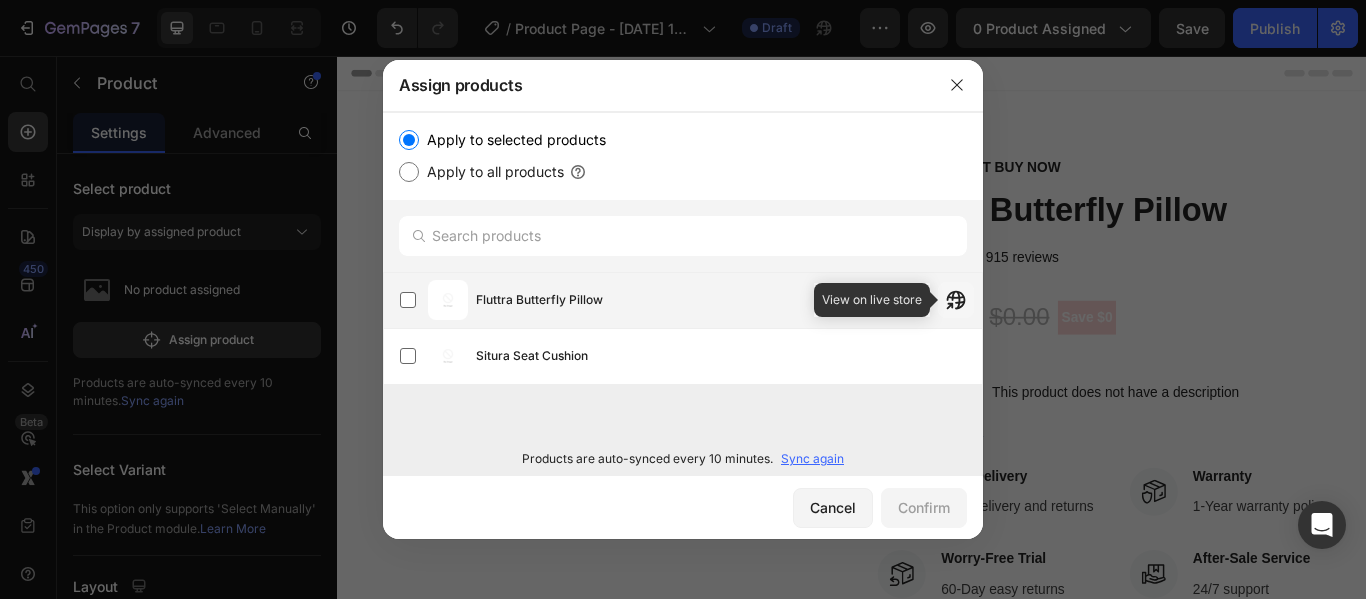 click 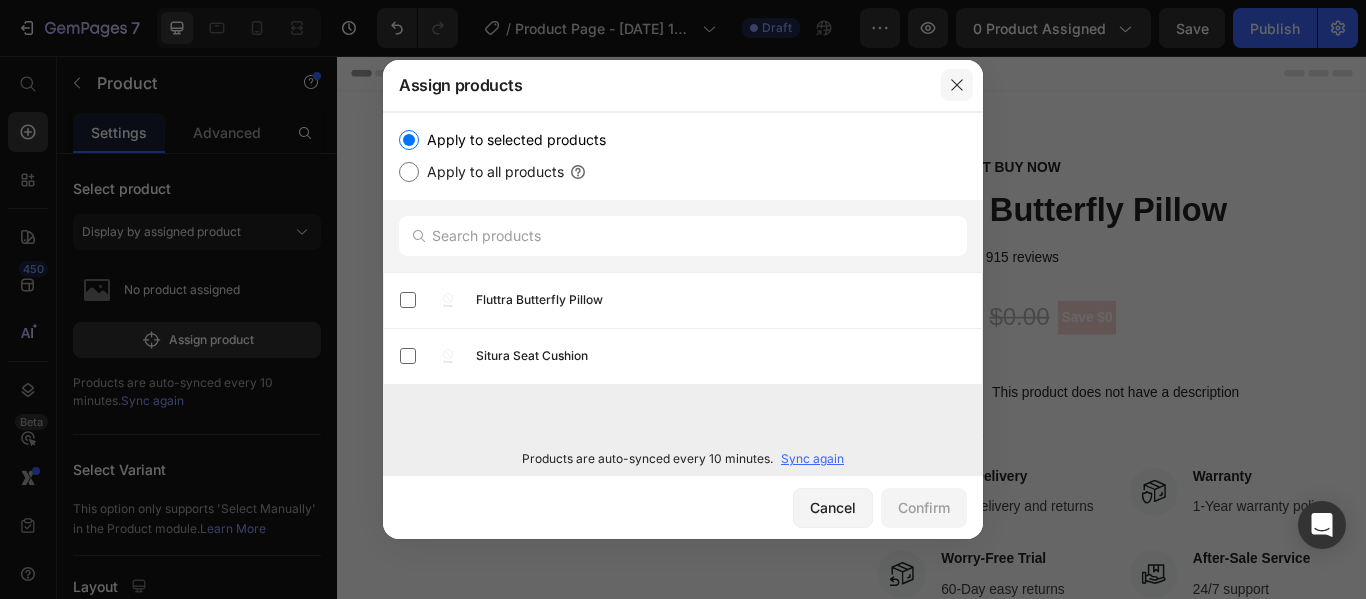 click 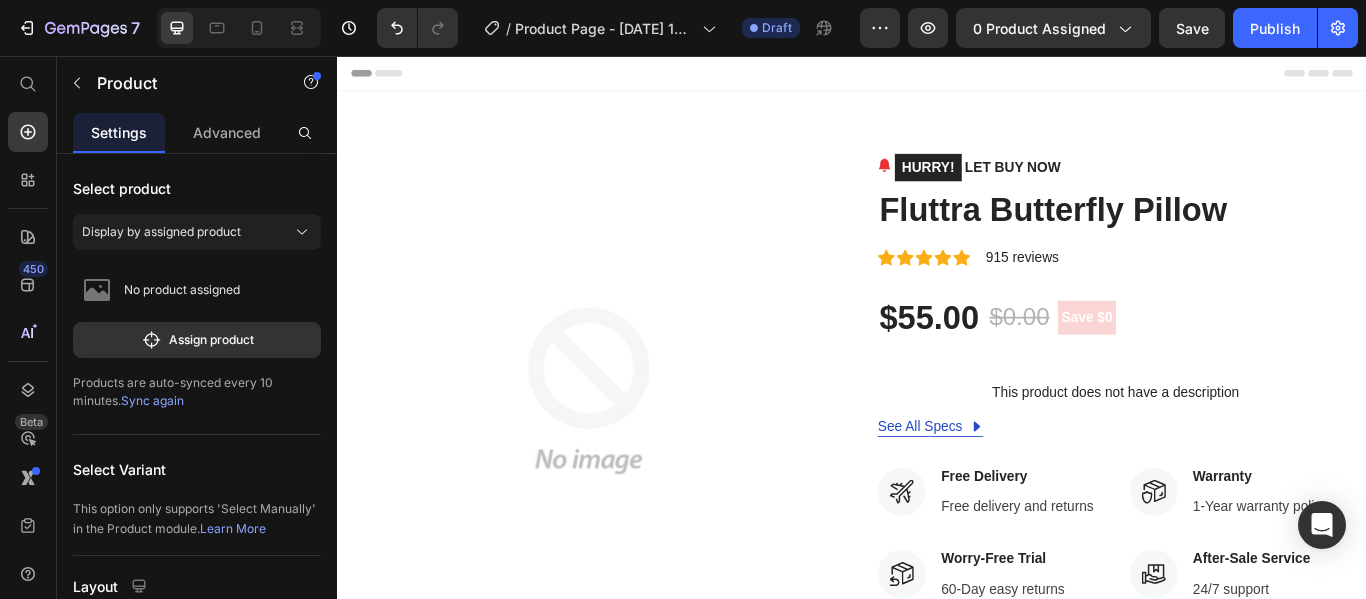 click on "Header" at bounding box center (937, 76) 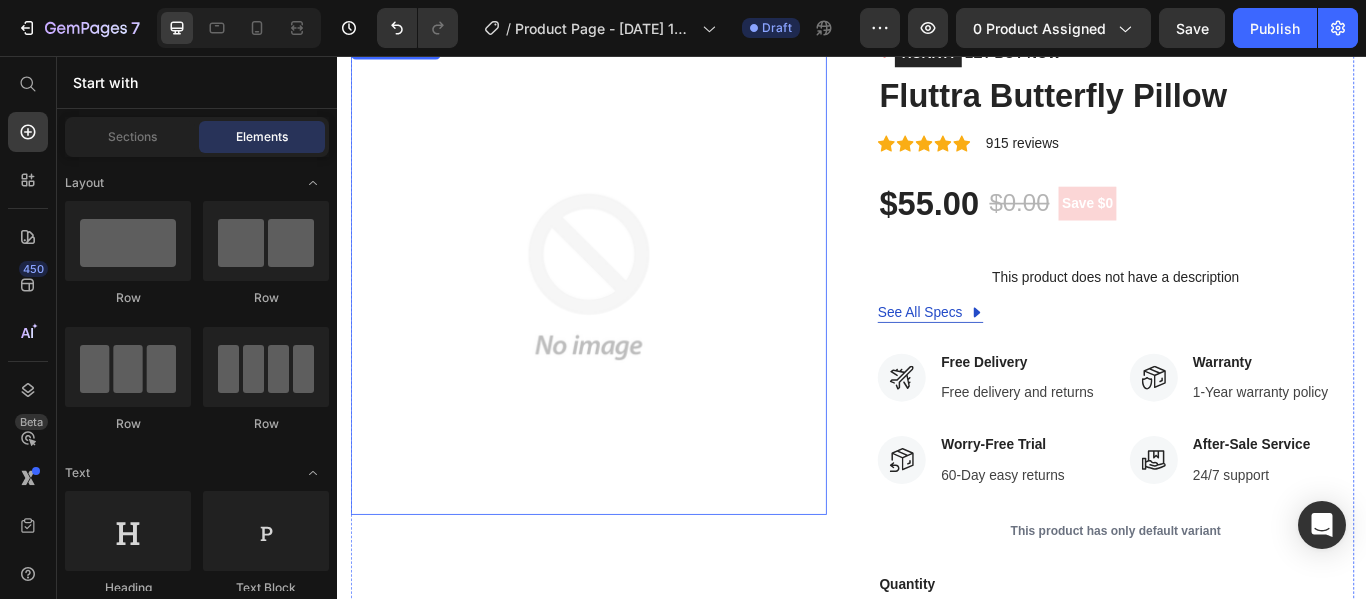 scroll, scrollTop: 0, scrollLeft: 0, axis: both 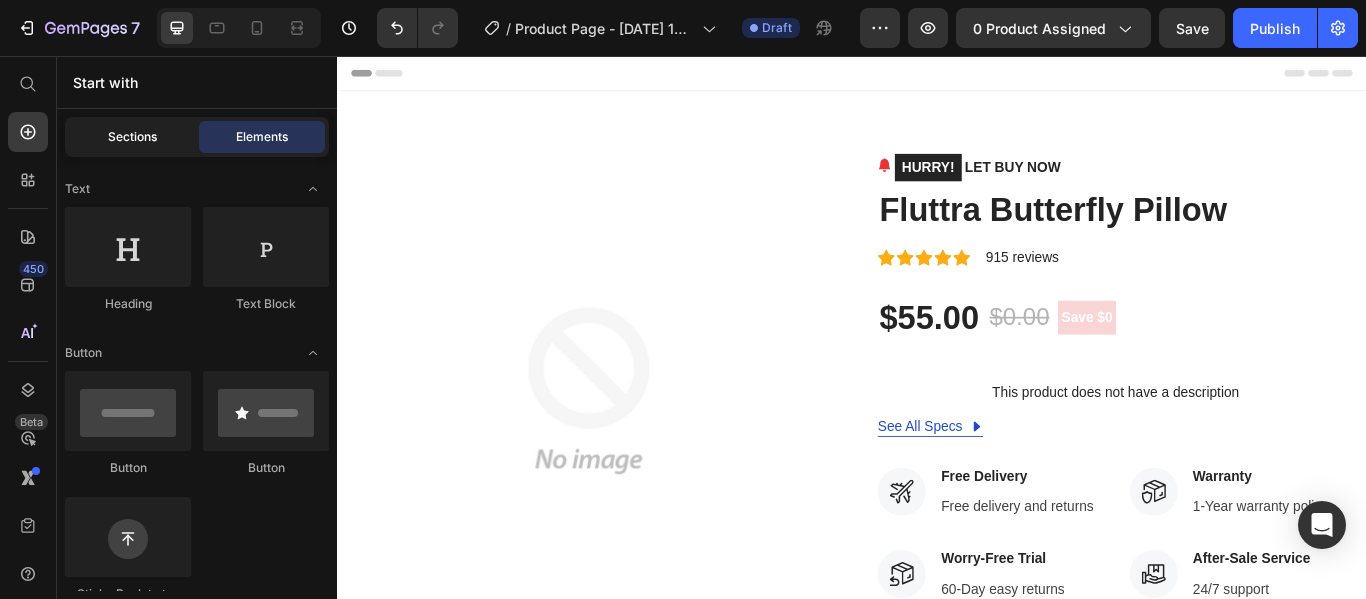 click on "Sections" at bounding box center [132, 137] 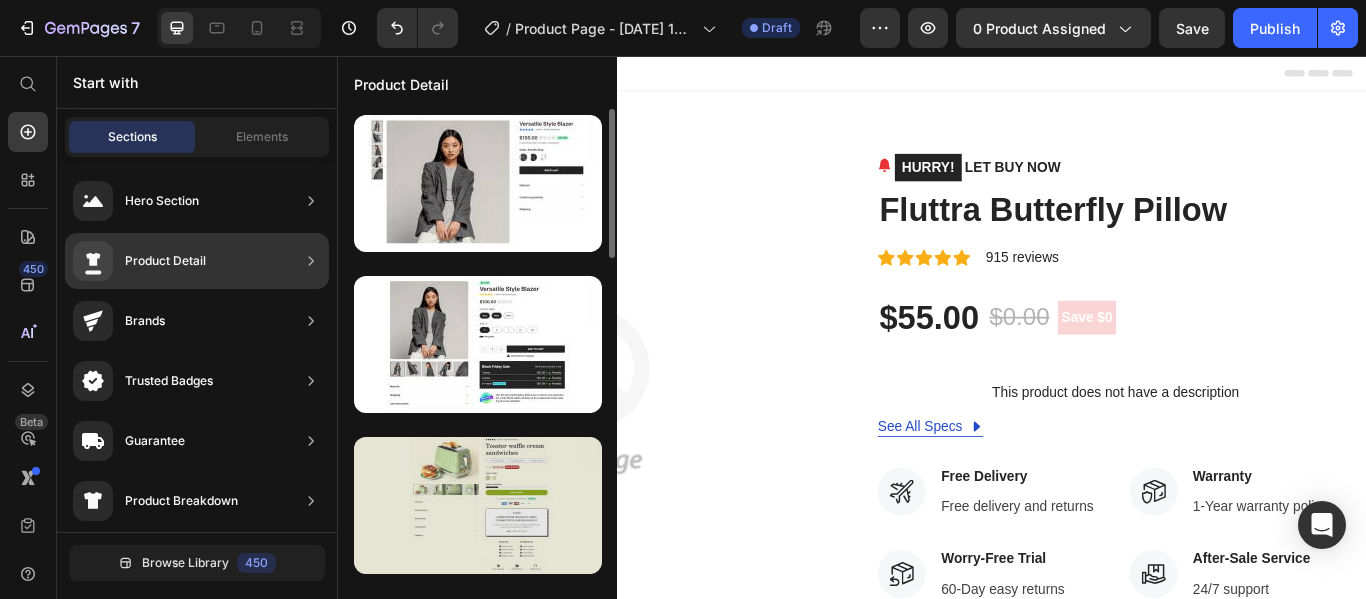 click at bounding box center [478, 505] 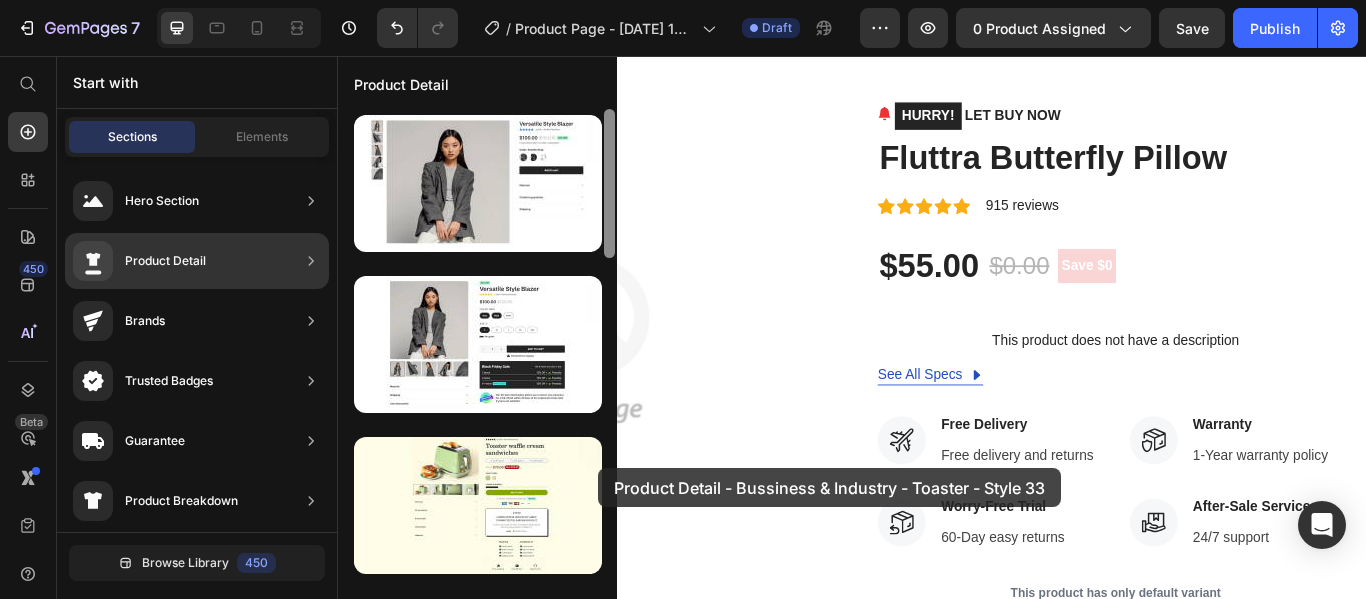 scroll, scrollTop: 72, scrollLeft: 0, axis: vertical 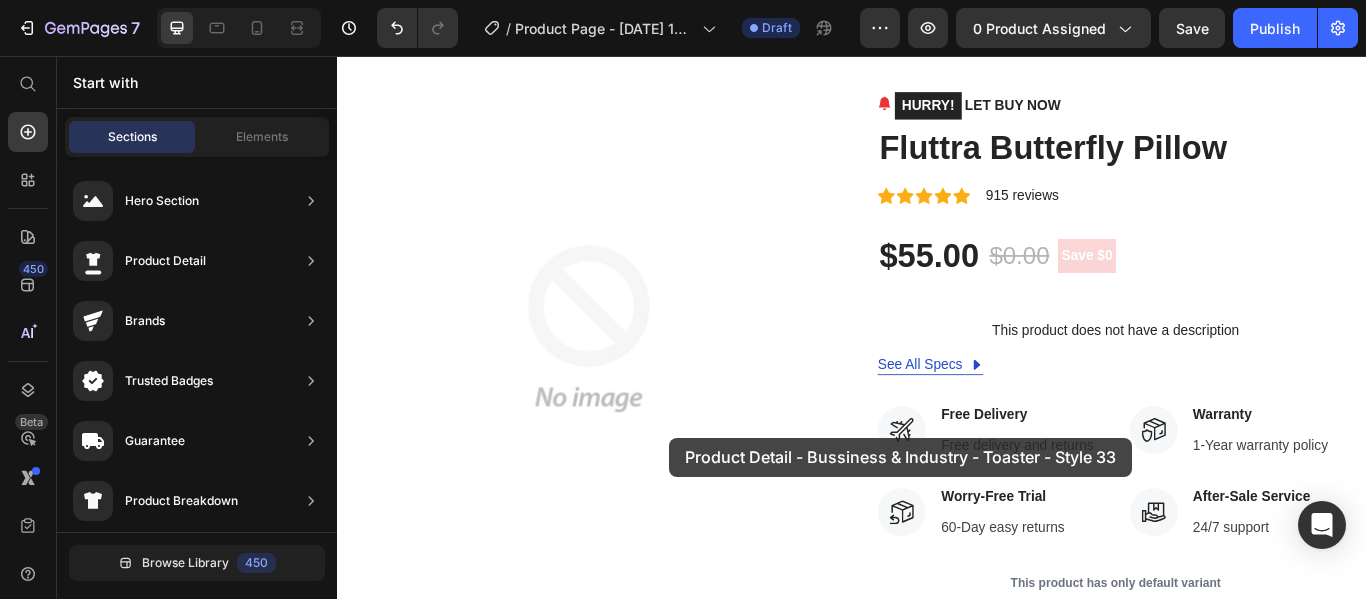 drag, startPoint x: 800, startPoint y: 557, endPoint x: 734, endPoint y: 499, distance: 87.86353 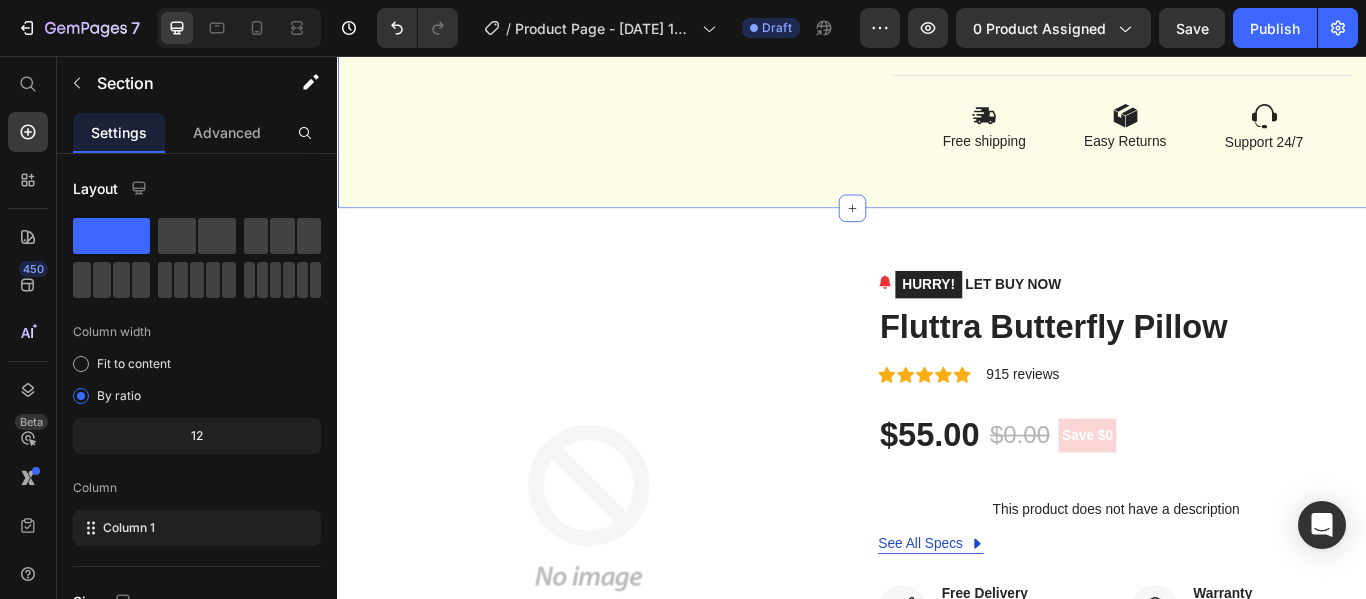 scroll, scrollTop: 1147, scrollLeft: 0, axis: vertical 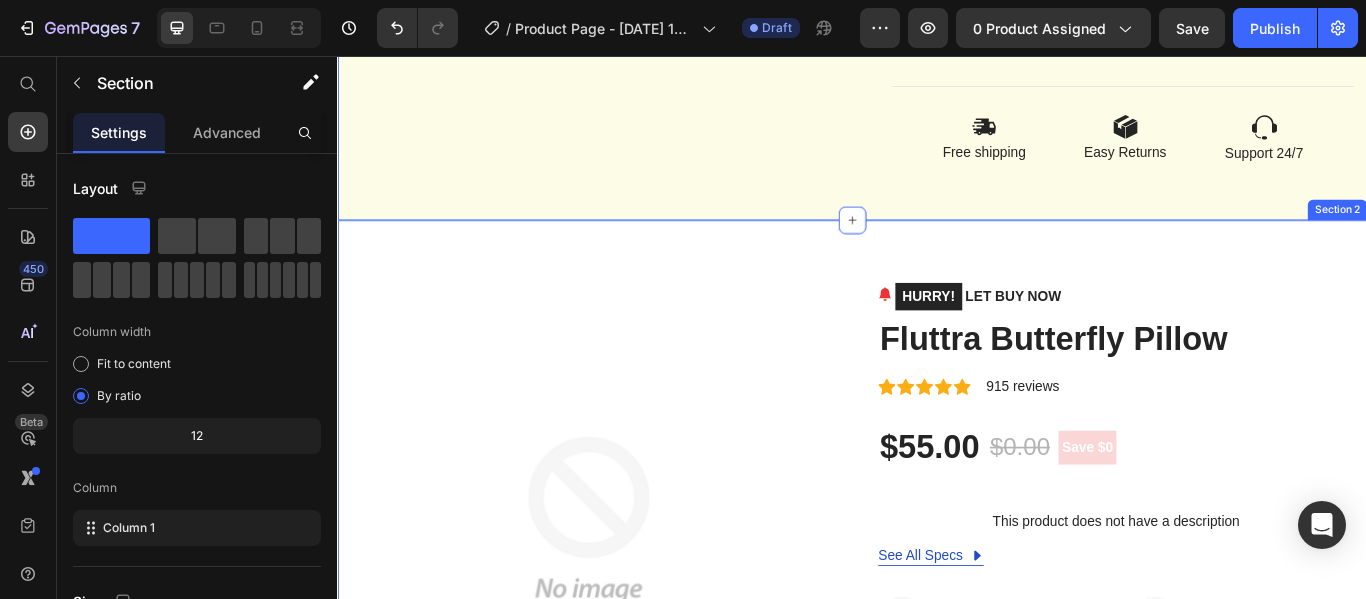 click on "Product Images
HURRY!  LET BUY NOW (P) Stock Counter Fluttra Butterfly Pillow (P) Title
Icon
Icon
Icon
Icon
Icon Icon List Hoz 915 reviews Text block Row $55.00 (P) Price $0.00 (P) Price Save $0 Product Badge Row This product does not have a description (P) Description
See All Specs Button Row
Icon Free Delivery Text block Free delivery and returns Text block Icon List
Icon Worry-Free Trial Text block 60-Day easy returns Text block Icon List
Icon Warranty Text block 1-Year warranty policy Text block Icon List
Icon After-Sale Service Text block 24/7 support Text block Icon List Row This product has only default variant (P) Variants & Swatches Quantity Text block 1 (P) Quantity ADD TO CART (P) Cart Button Buy it now (P) Dynamic Checkout Product Section 2" at bounding box center [937, 765] 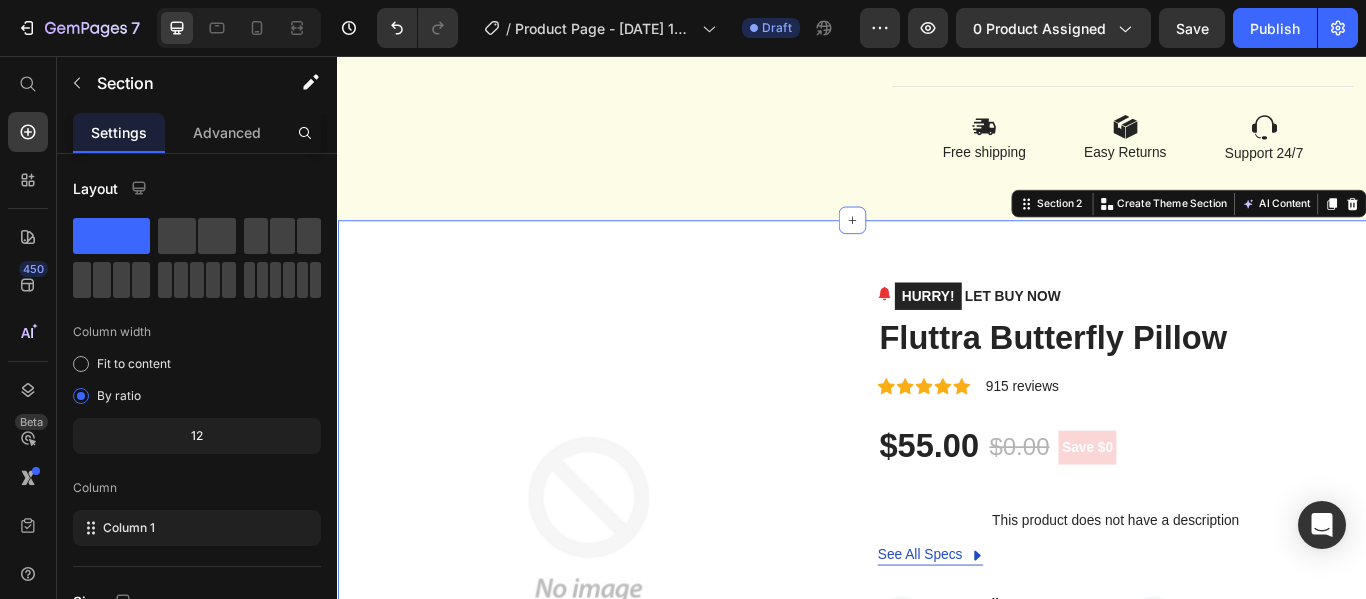 click on "Product Images
HURRY!  LET BUY NOW (P) Stock Counter Fluttra Butterfly Pillow (P) Title
Icon
Icon
Icon
Icon
Icon Icon List Hoz 915 reviews Text block Row $55.00 (P) Price $0.00 (P) Price Save $0 Product Badge Row This product does not have a description (P) Description
See All Specs Button Row
Icon Free Delivery Text block Free delivery and returns Text block Icon List
Icon Worry-Free Trial Text block 60-Day easy returns Text block Icon List
Icon Warranty Text block 1-Year warranty policy Text block Icon List
Icon After-Sale Service Text block 24/7 support Text block Icon List Row This product has only default variant (P) Variants & Swatches Quantity Text block 1 (P) Quantity ADD TO CART (P) Cart Button Buy it now (P) Dynamic Checkout Product Section 2   You can create reusable sections Create Theme Section AI Content" at bounding box center [937, 765] 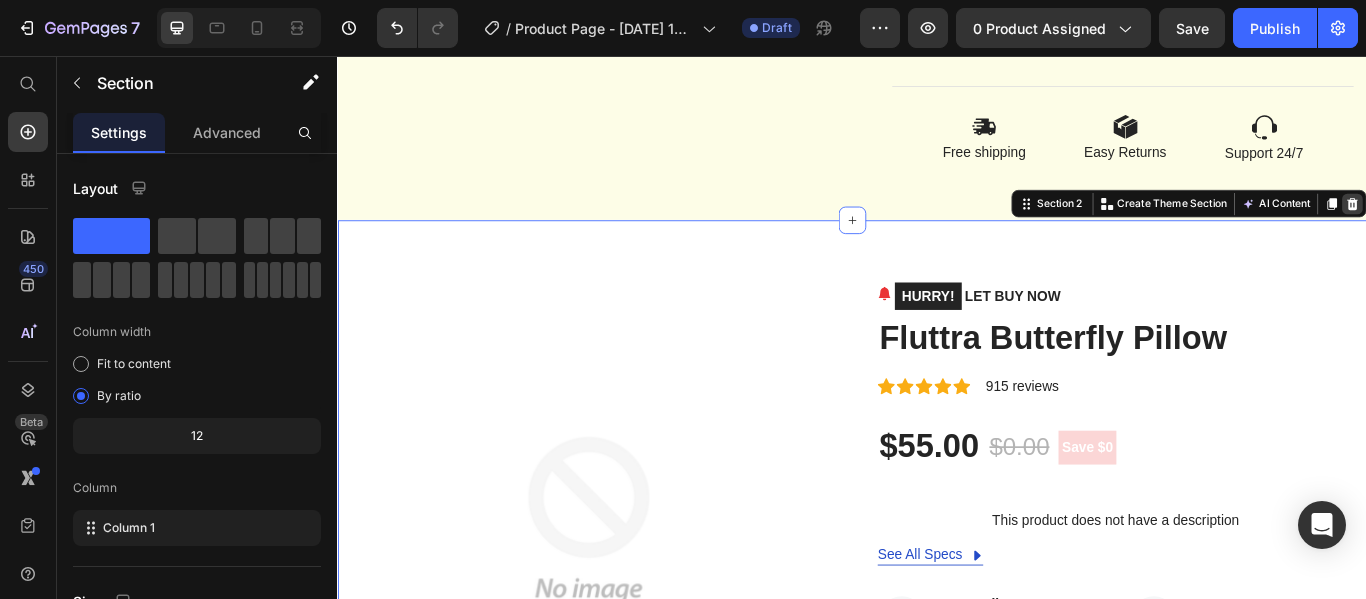 click 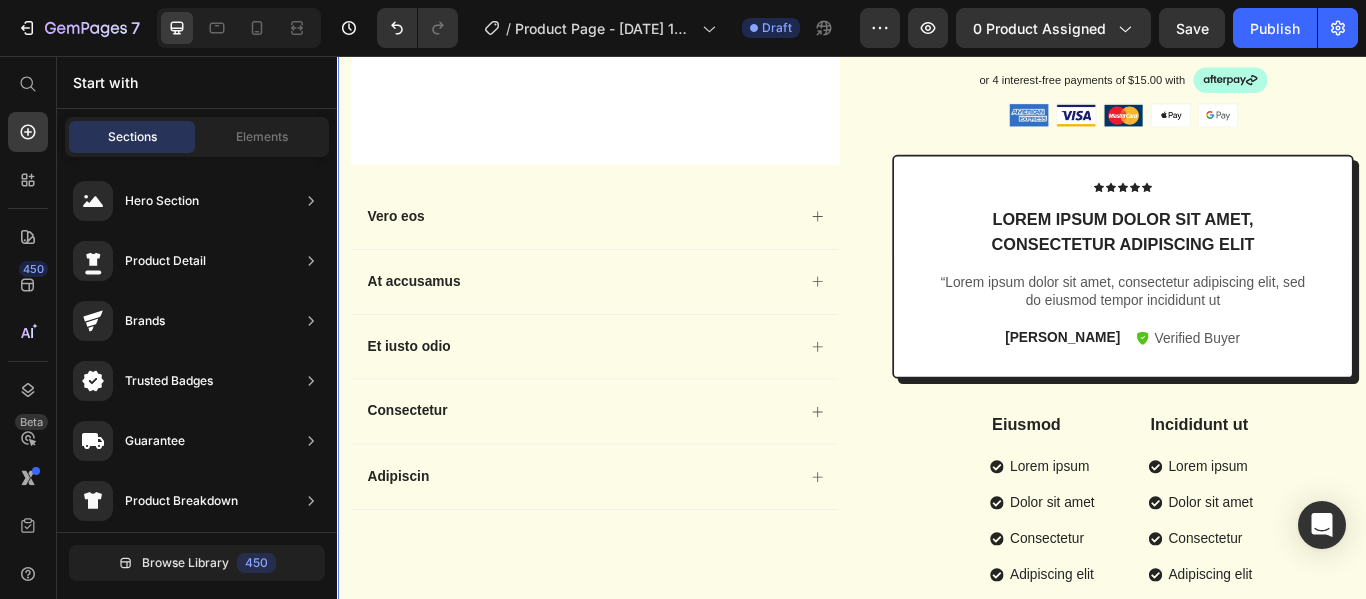 scroll, scrollTop: 567, scrollLeft: 0, axis: vertical 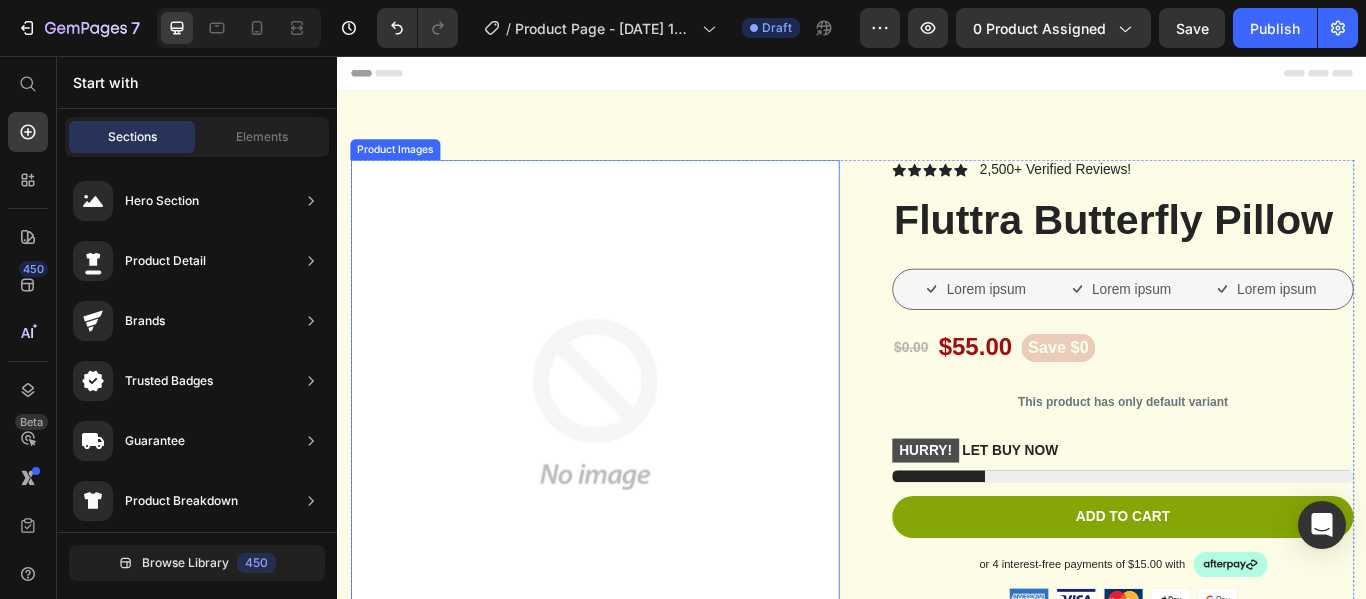 click at bounding box center [637, 462] 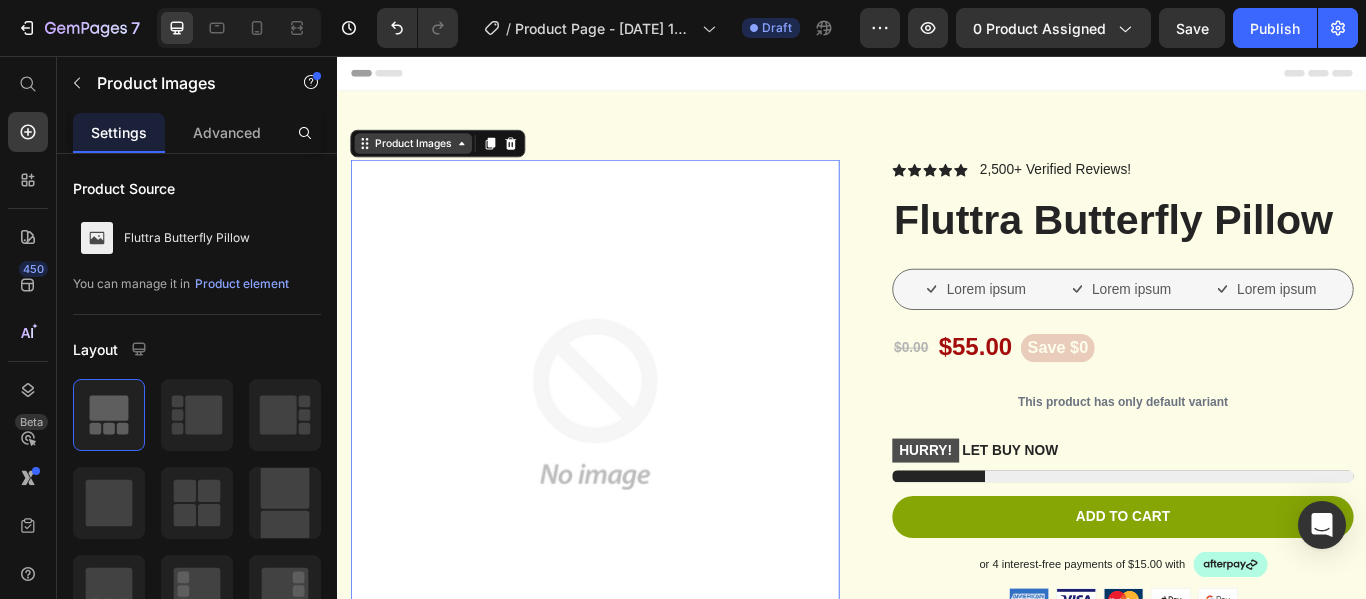 click on "Product Images" at bounding box center [425, 158] 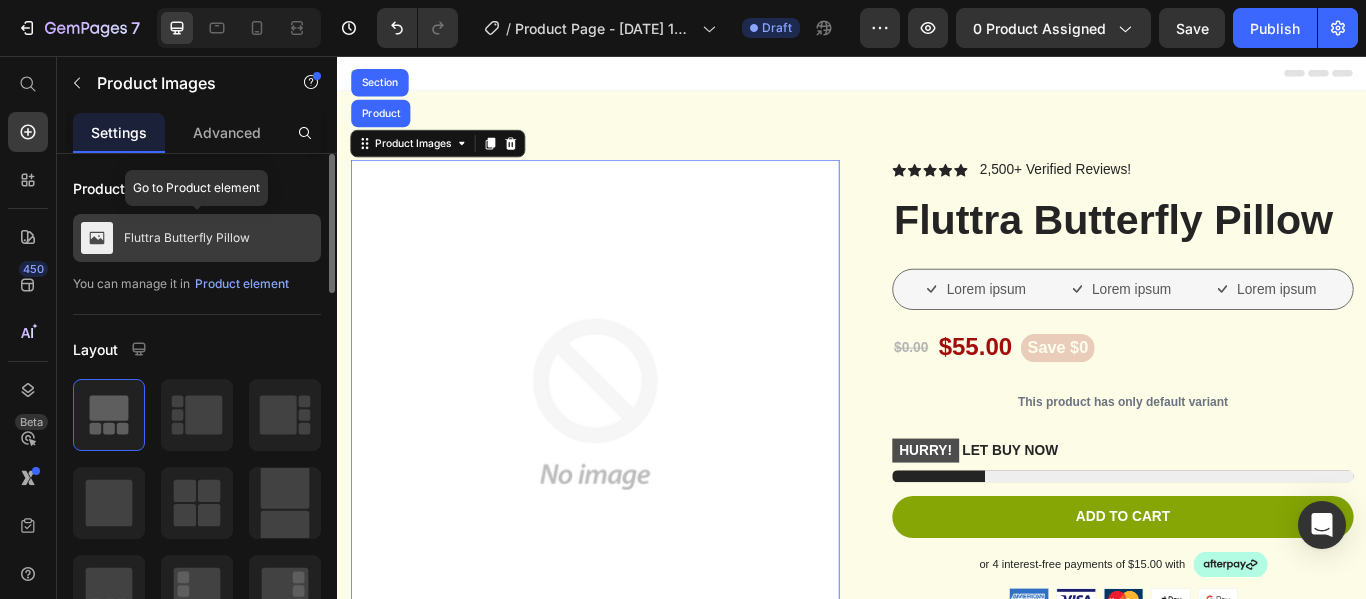 click 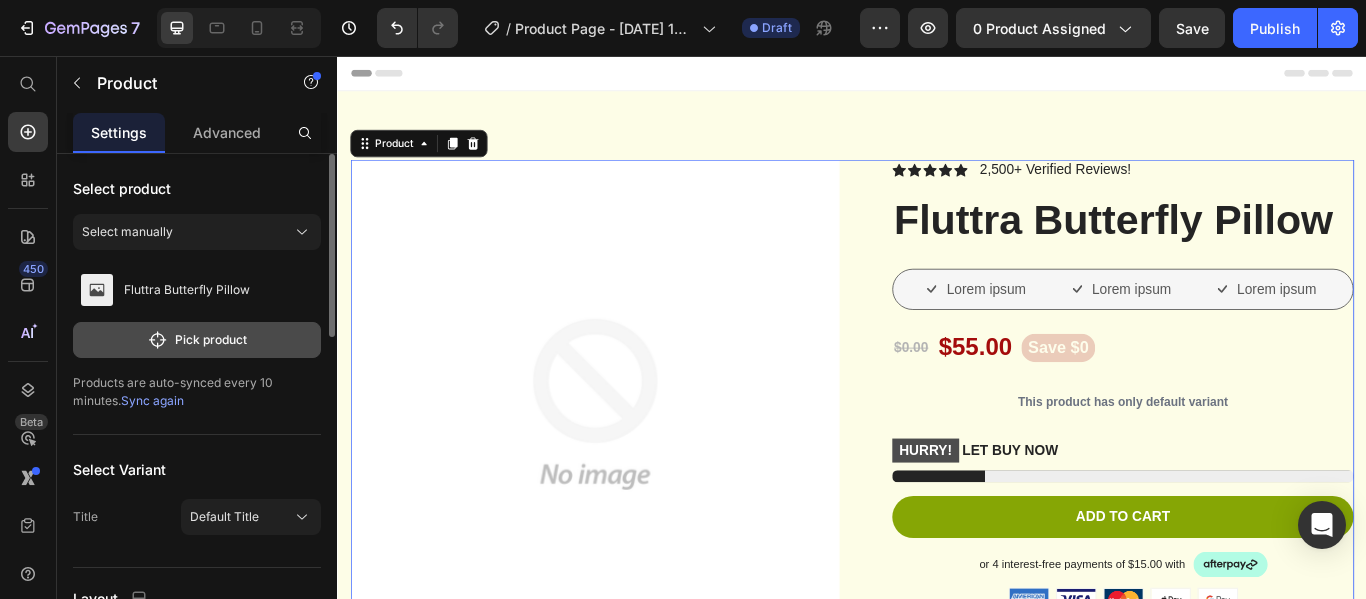 click on "Pick product" at bounding box center [197, 340] 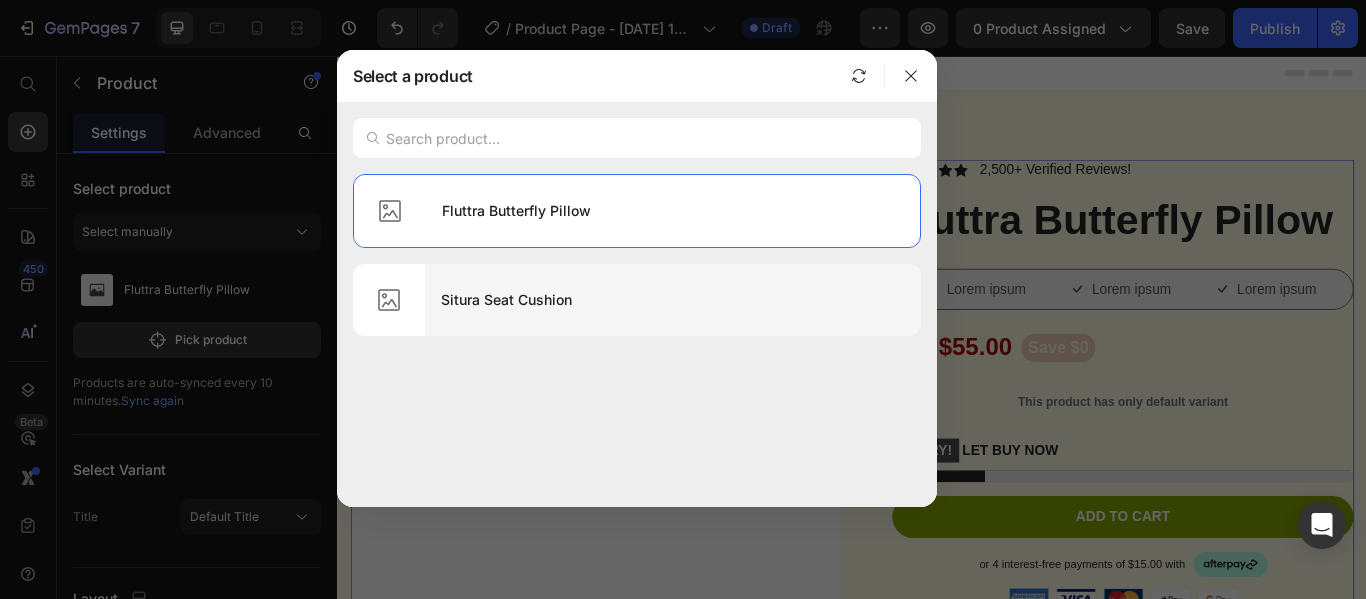 click on "Situra Seat Cushion" at bounding box center (673, 300) 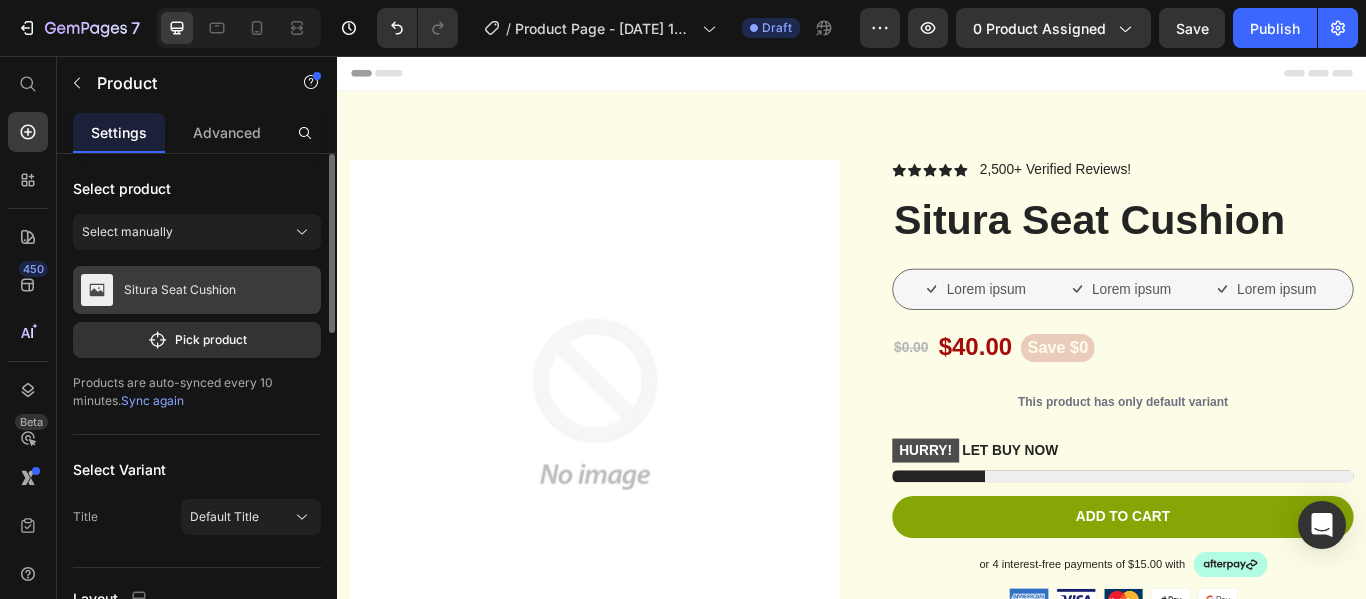 click on "Situra Seat Cushion" at bounding box center [197, 290] 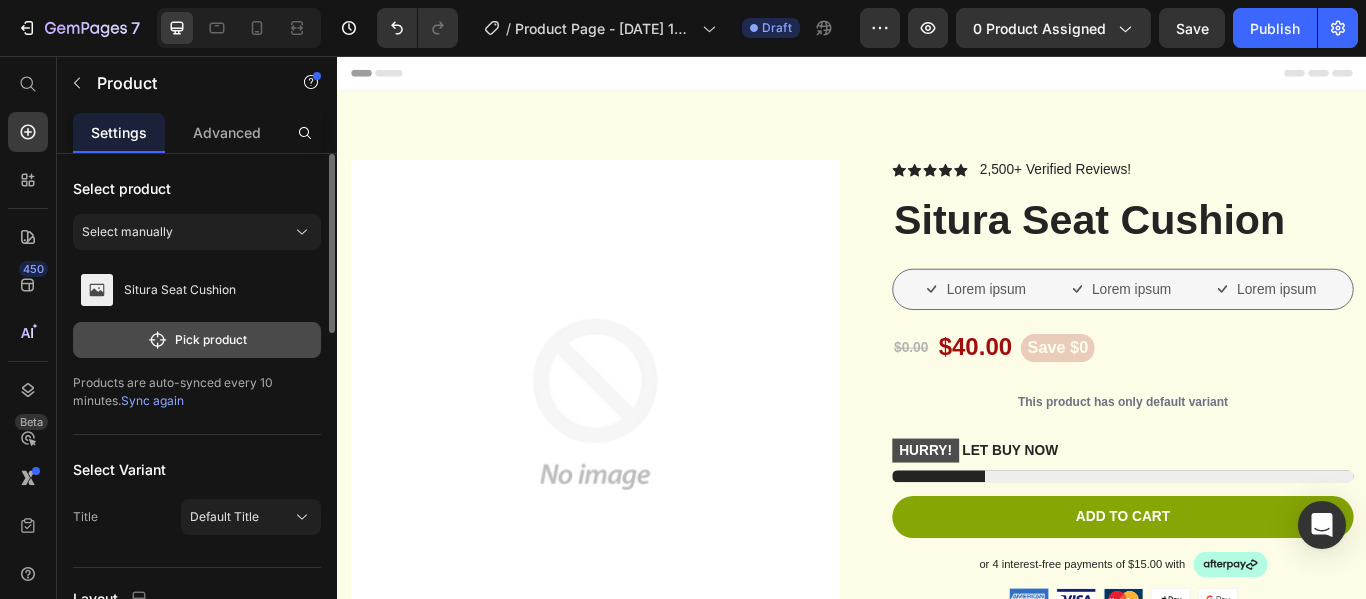click on "Pick product" at bounding box center (197, 340) 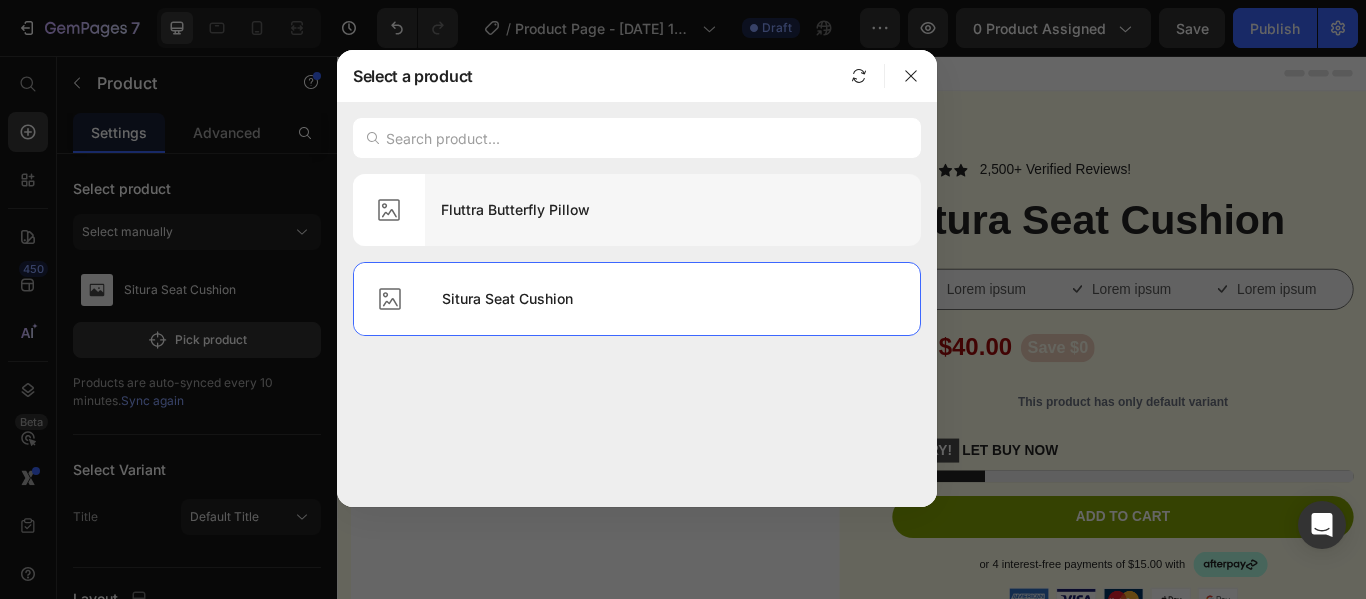 click at bounding box center [389, 210] 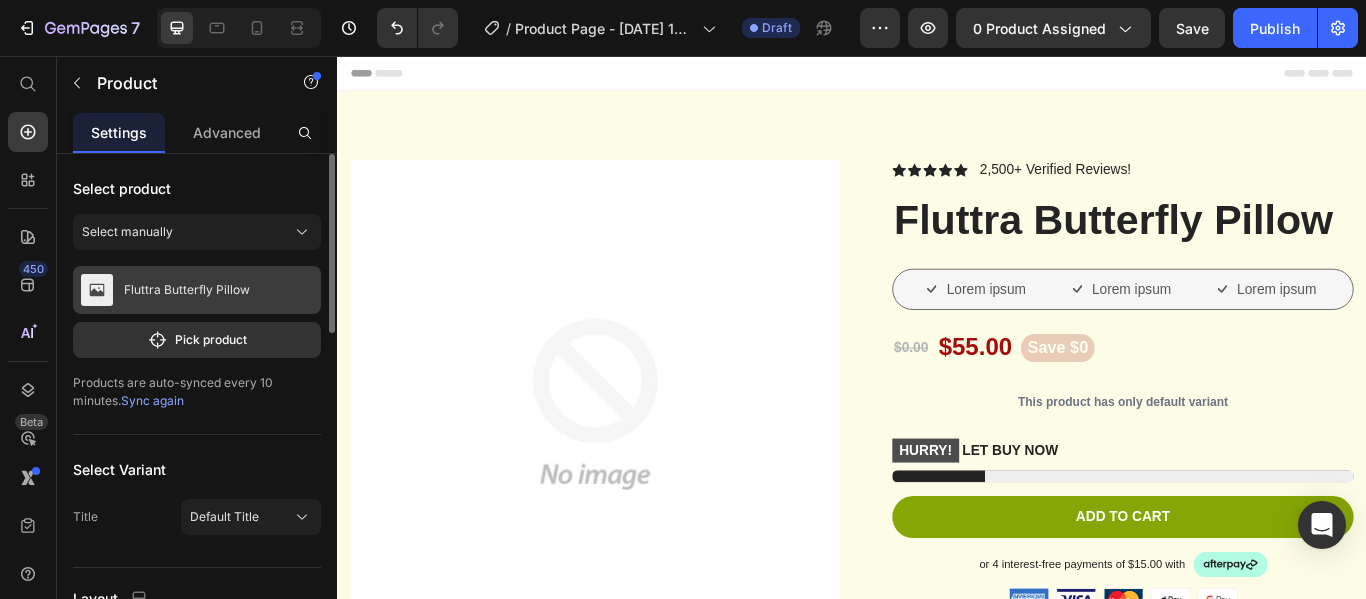 click on "Fluttra Butterfly Pillow" at bounding box center [197, 290] 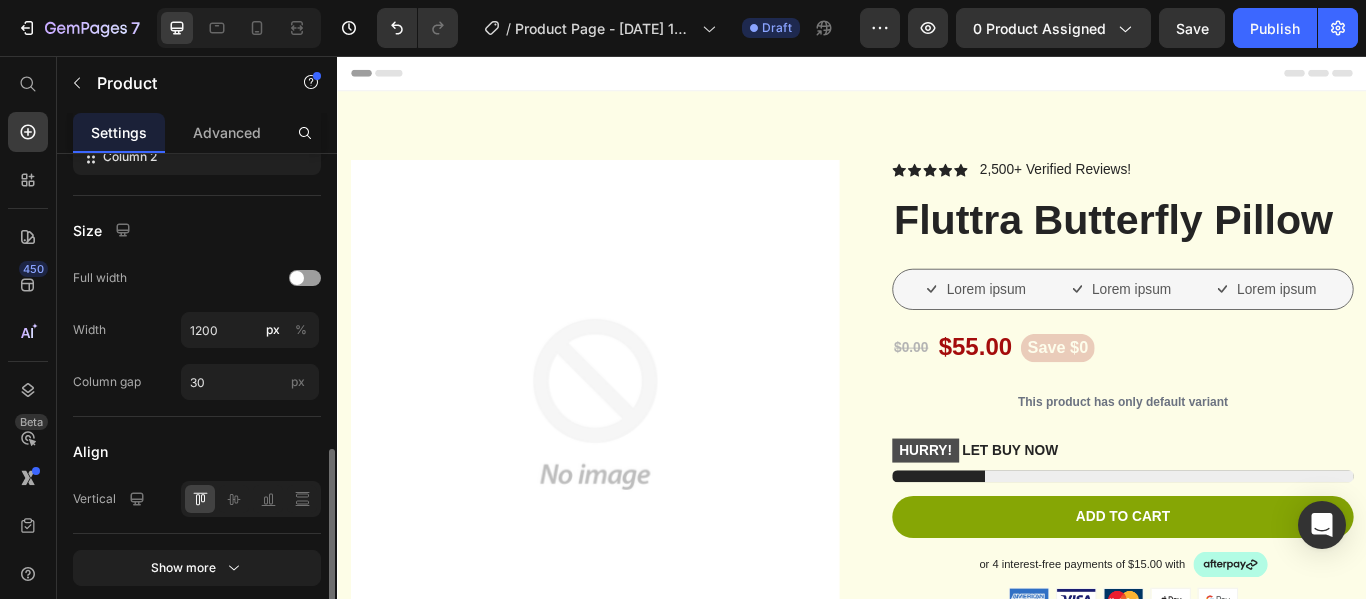 scroll, scrollTop: 901, scrollLeft: 0, axis: vertical 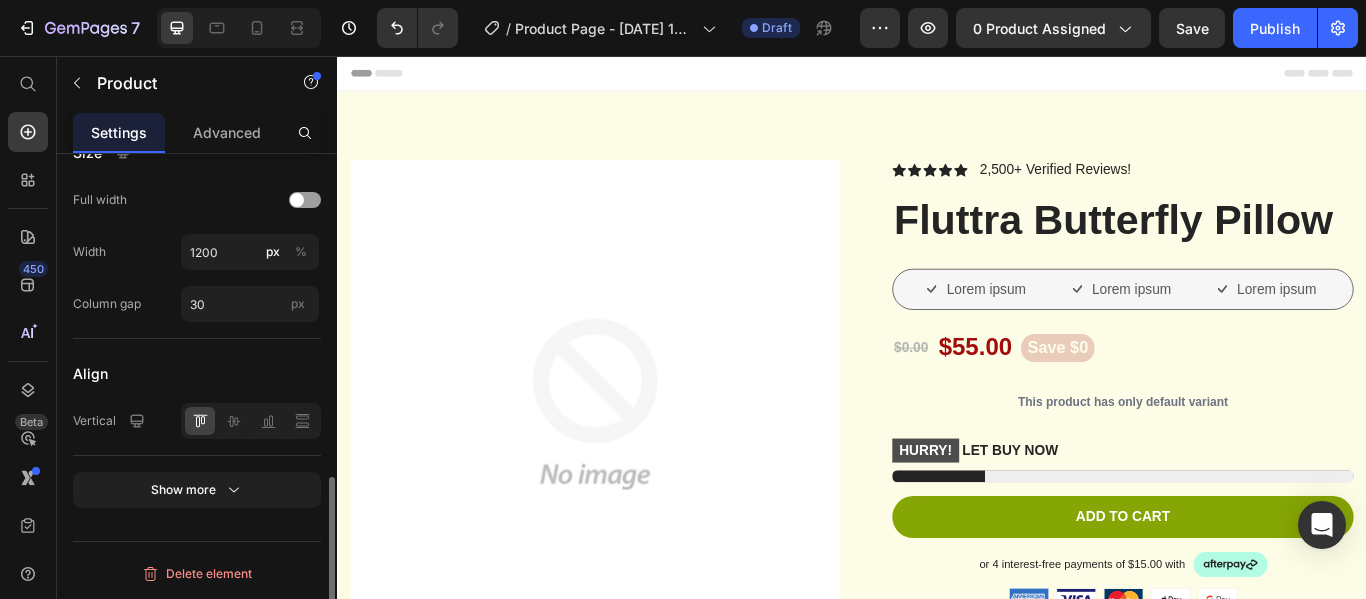 click on "Show more" at bounding box center (197, 490) 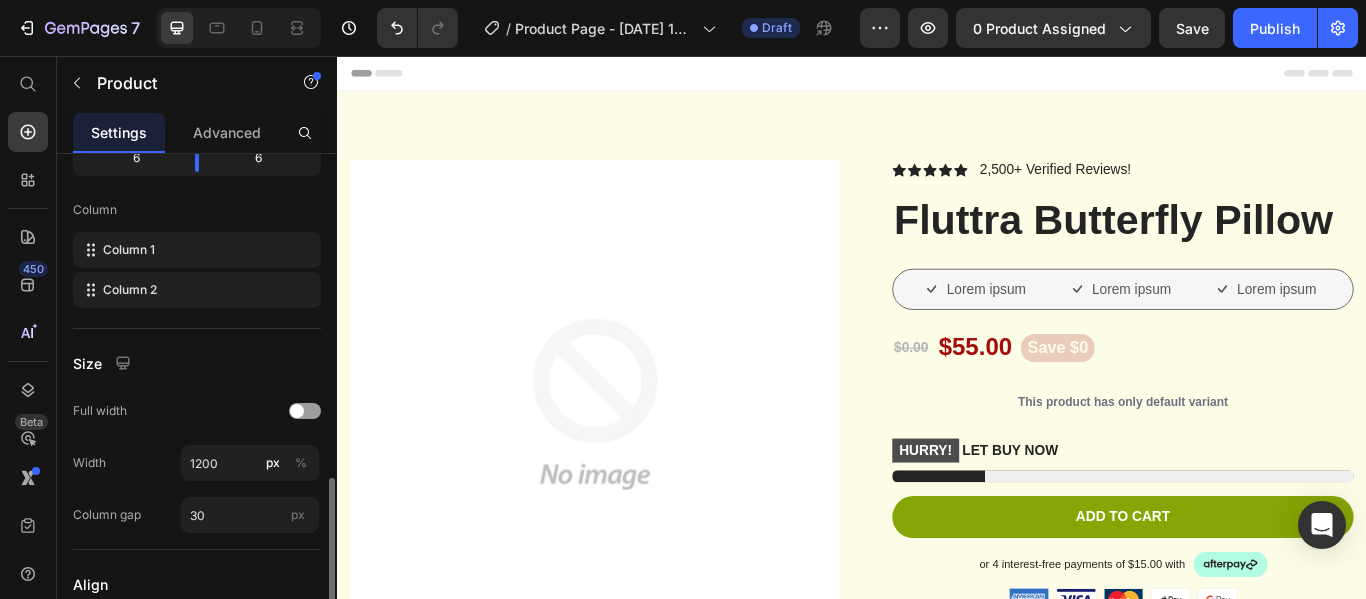 scroll, scrollTop: 997, scrollLeft: 0, axis: vertical 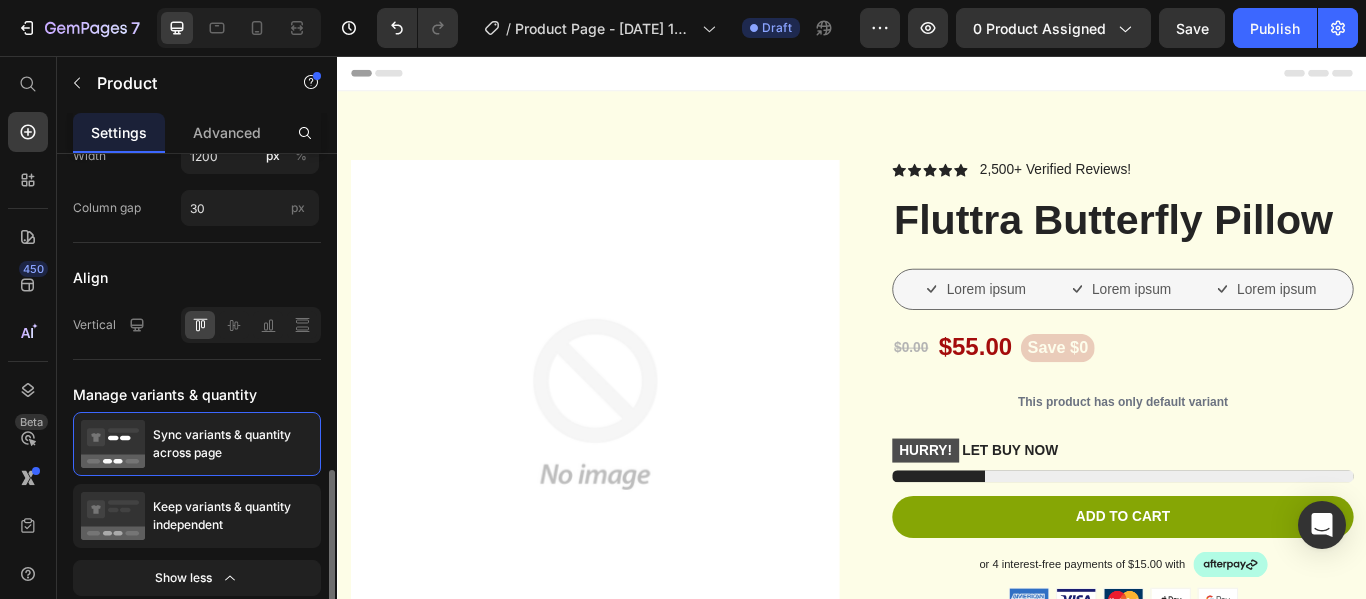 click on "Keep variants & quantity independent" 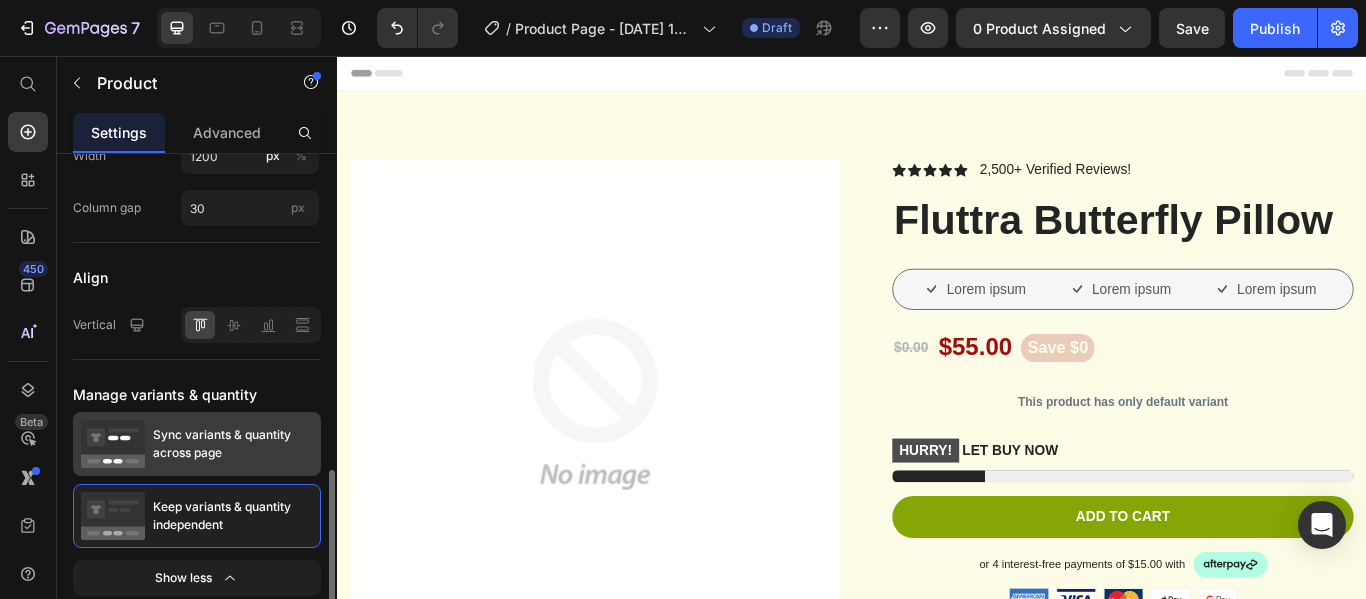 click on "Sync variants & quantity across page" at bounding box center [233, 444] 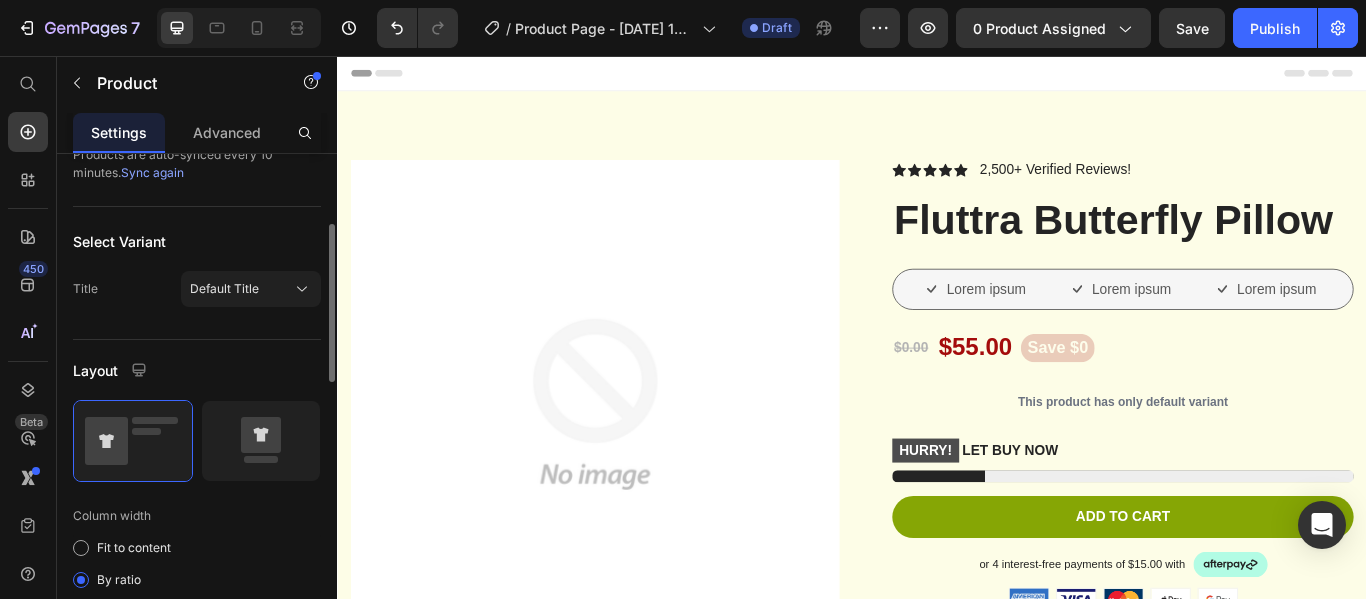 scroll, scrollTop: 227, scrollLeft: 0, axis: vertical 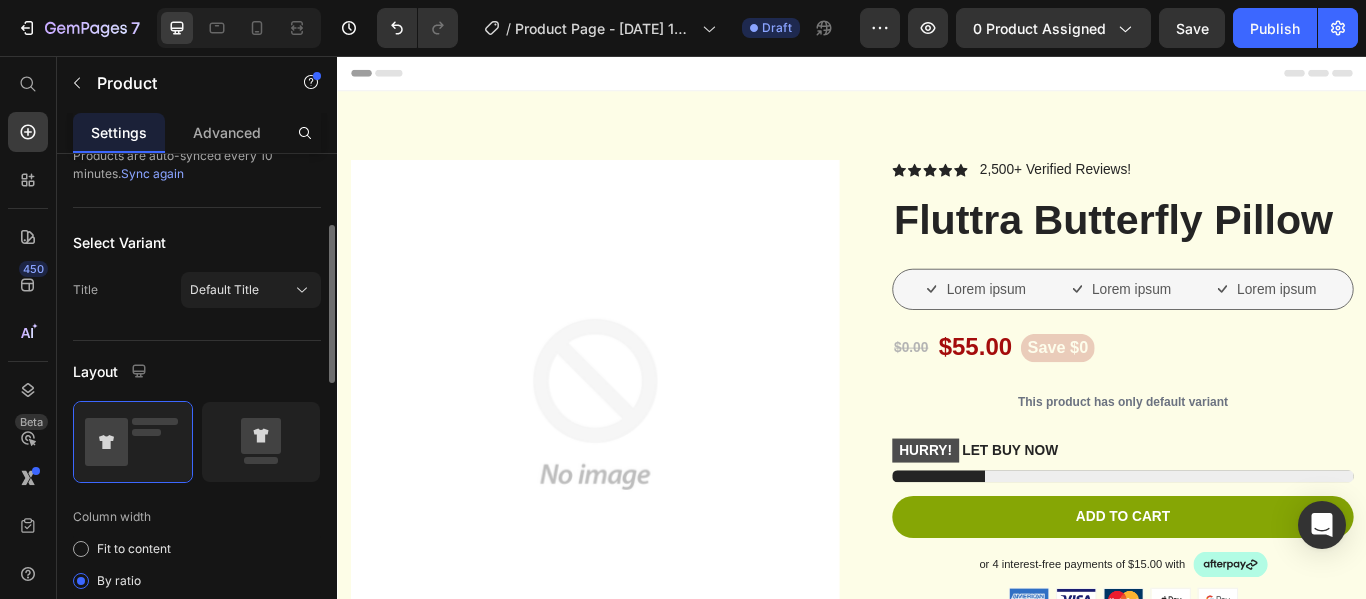 click 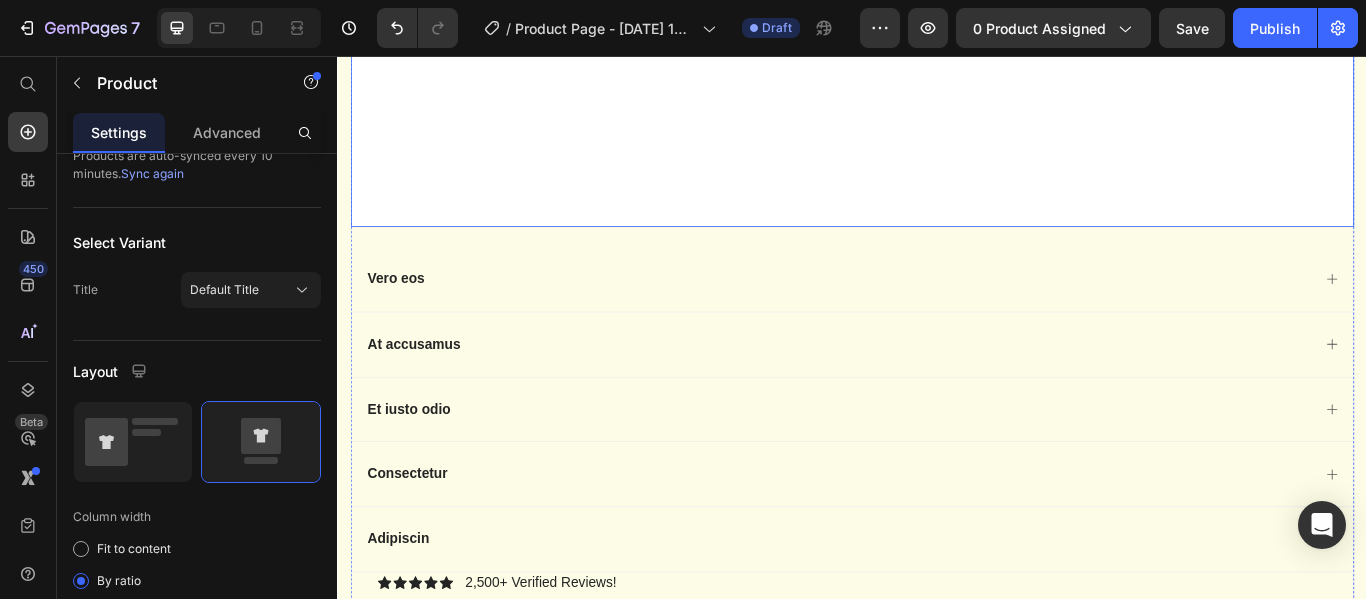 scroll, scrollTop: 1096, scrollLeft: 0, axis: vertical 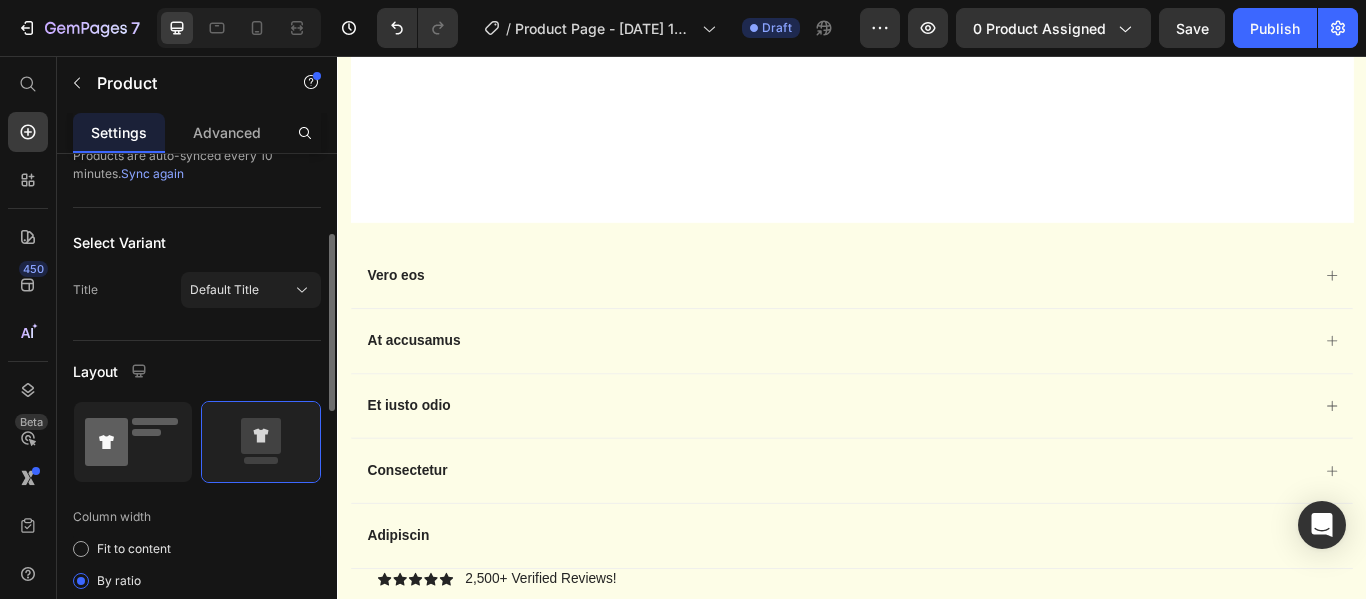 click 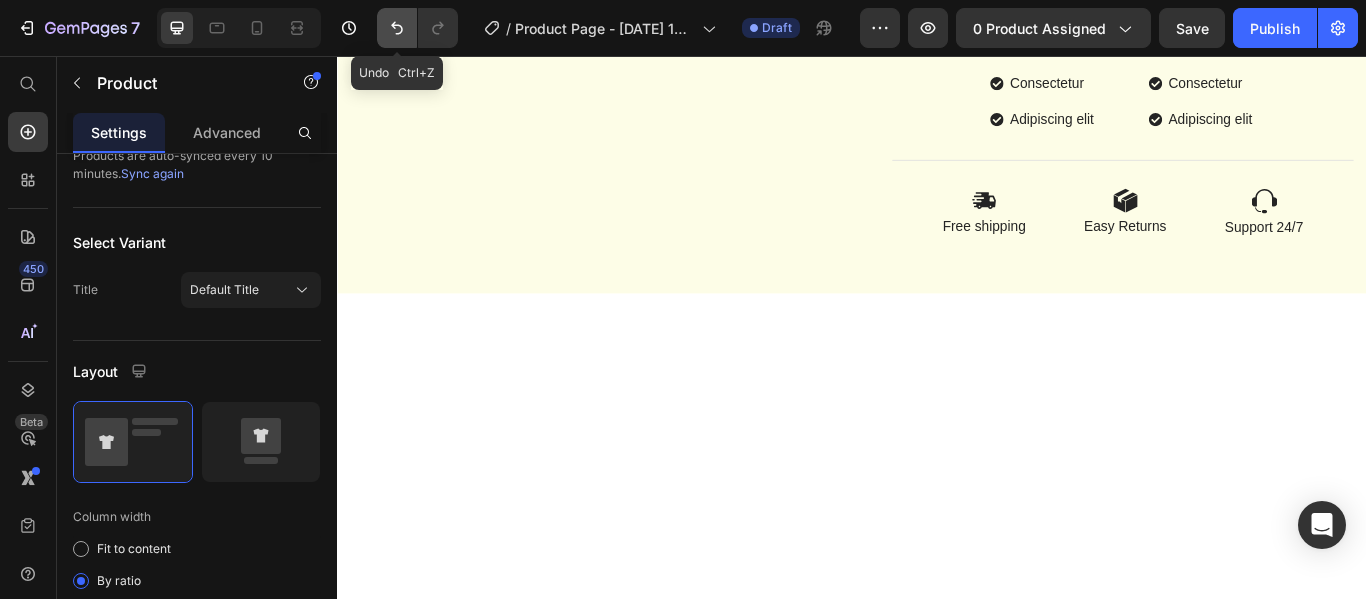 click 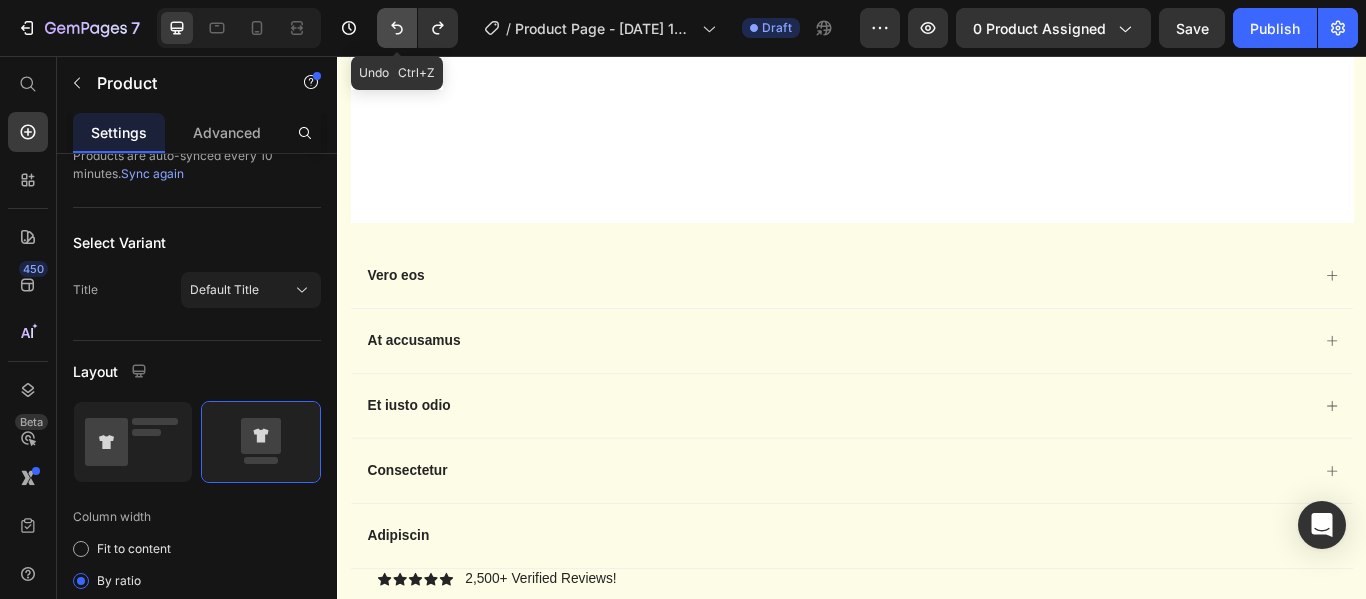 click 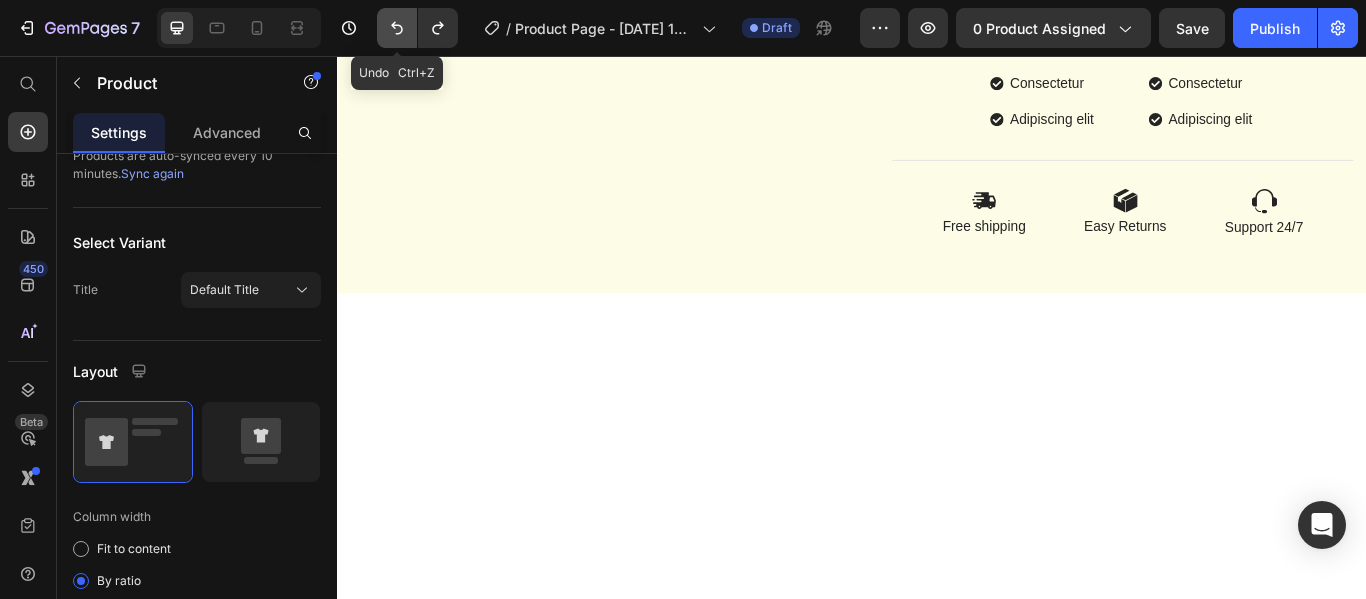 click 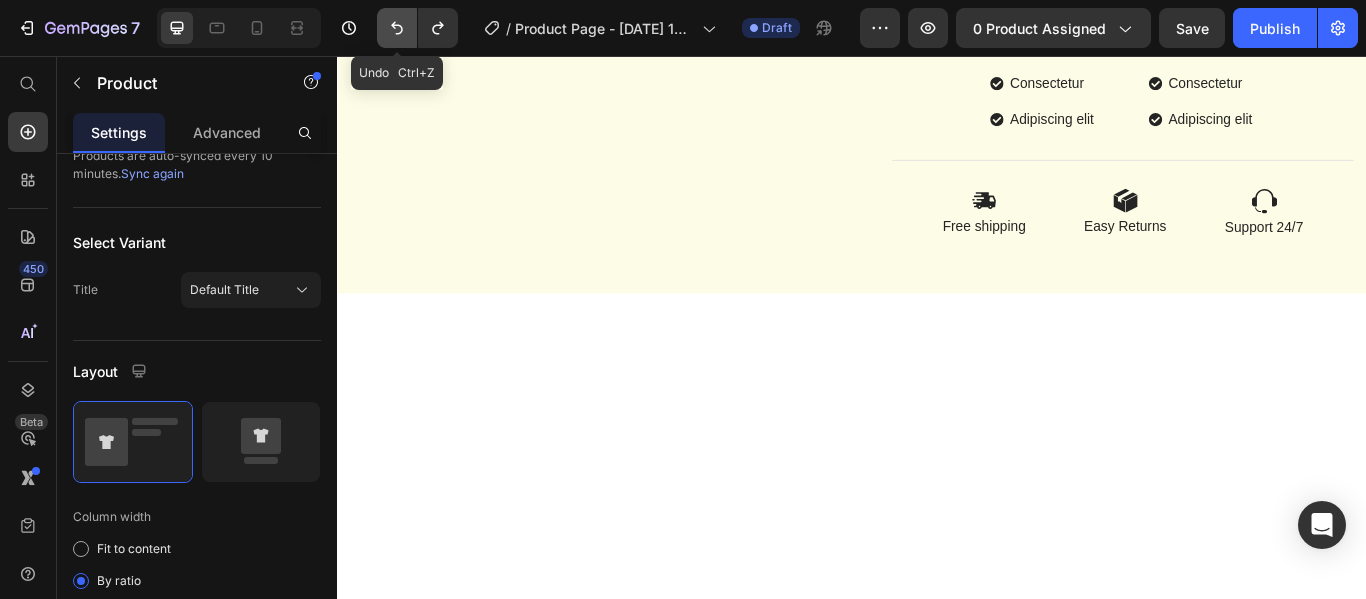 click 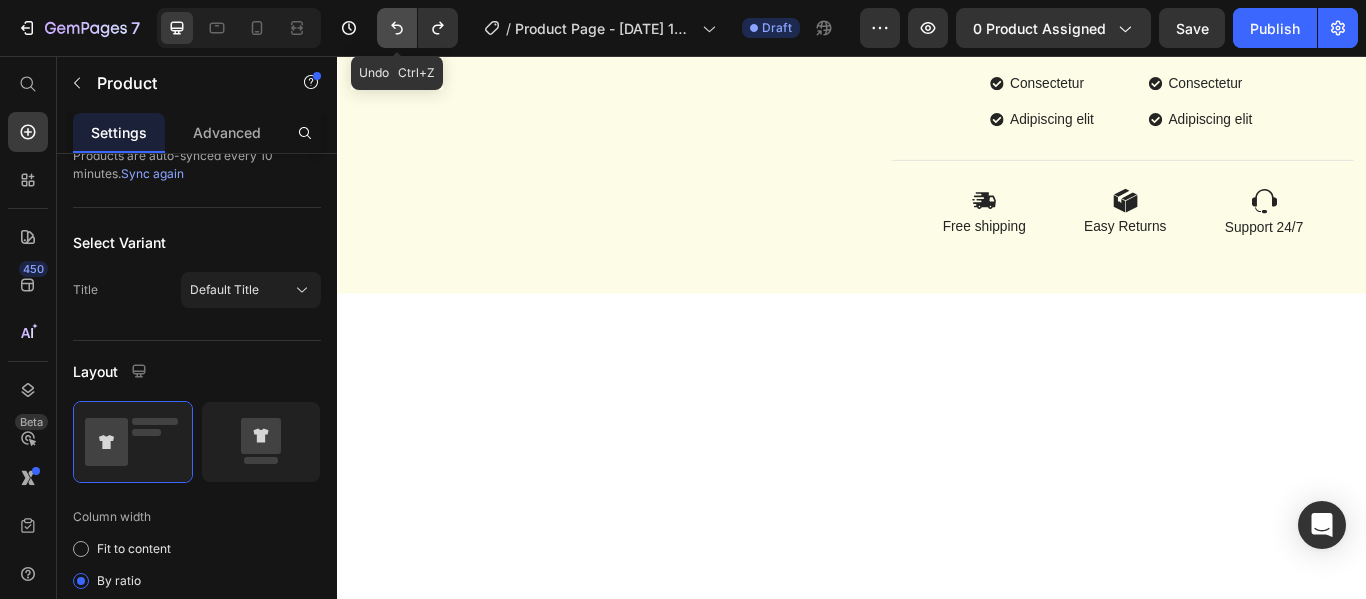 click 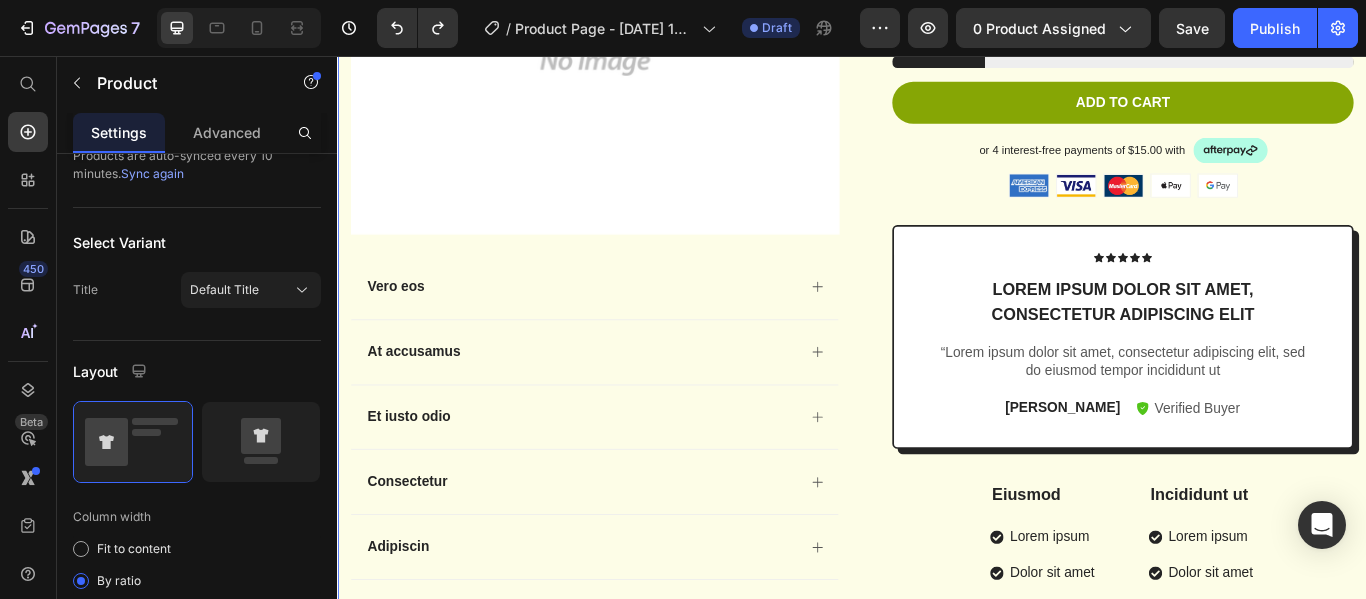 scroll, scrollTop: 475, scrollLeft: 0, axis: vertical 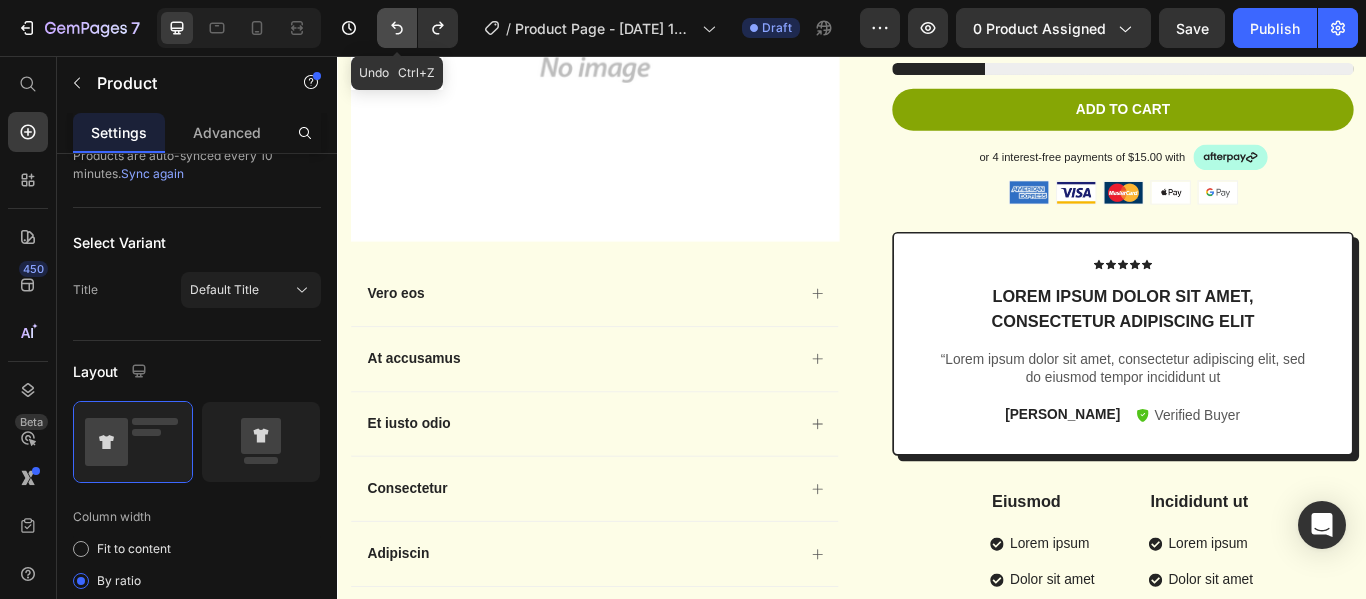 click 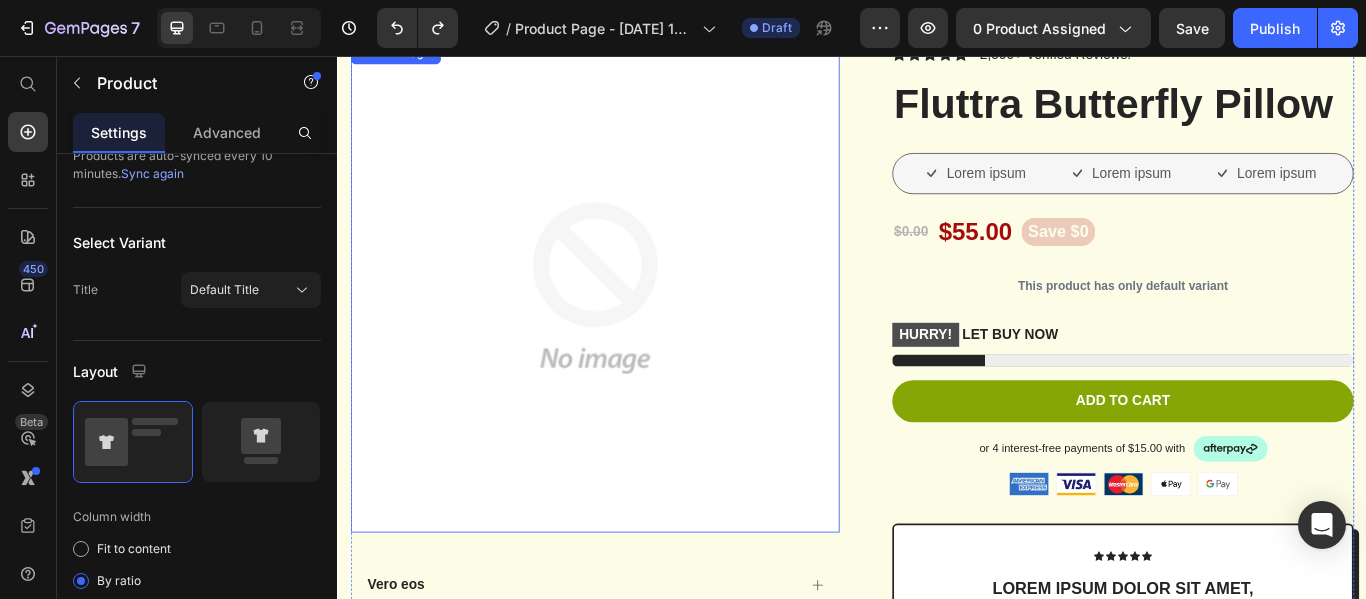 scroll, scrollTop: 0, scrollLeft: 0, axis: both 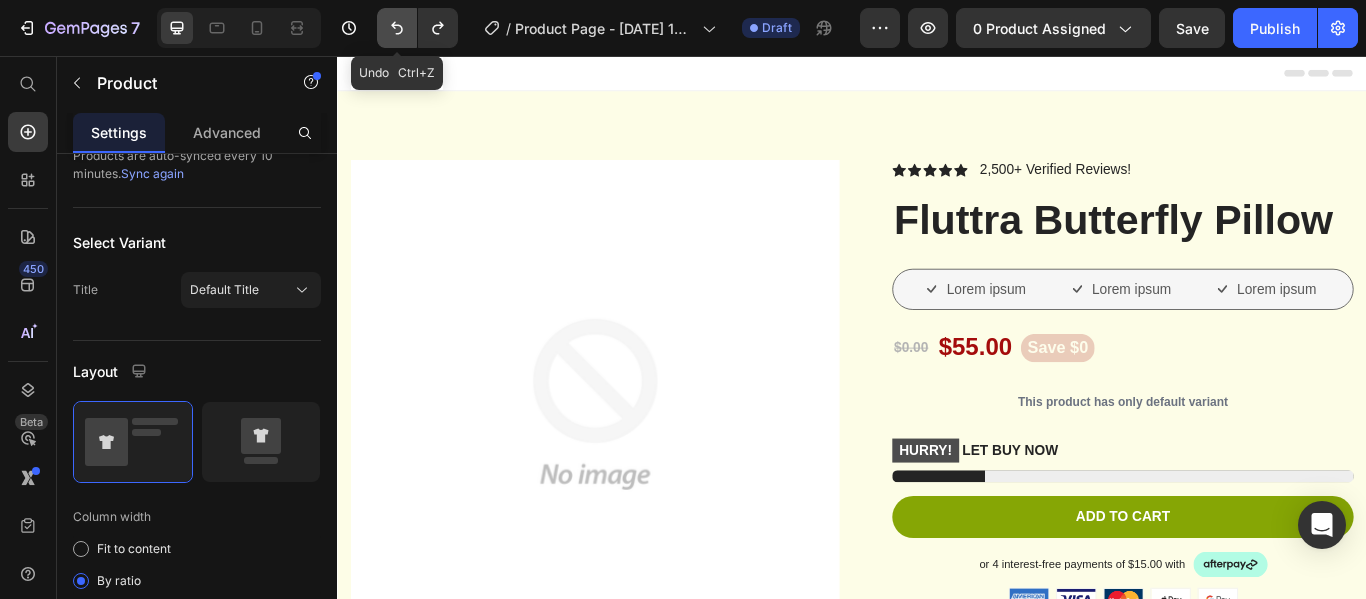 click 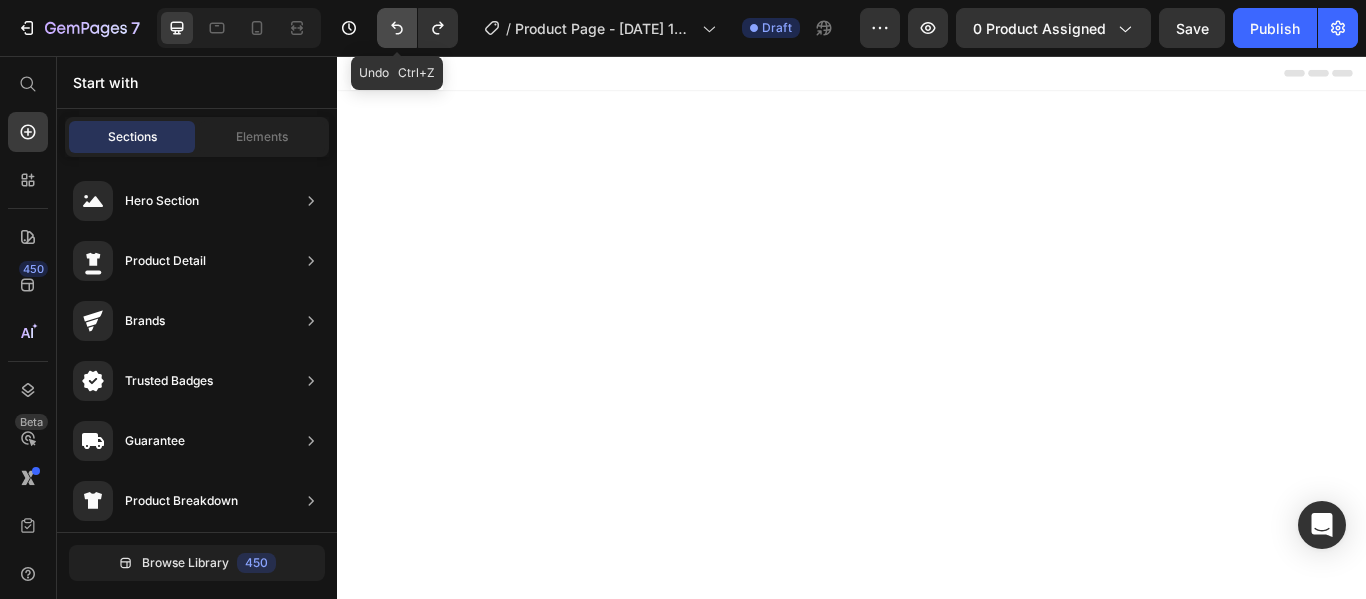 click 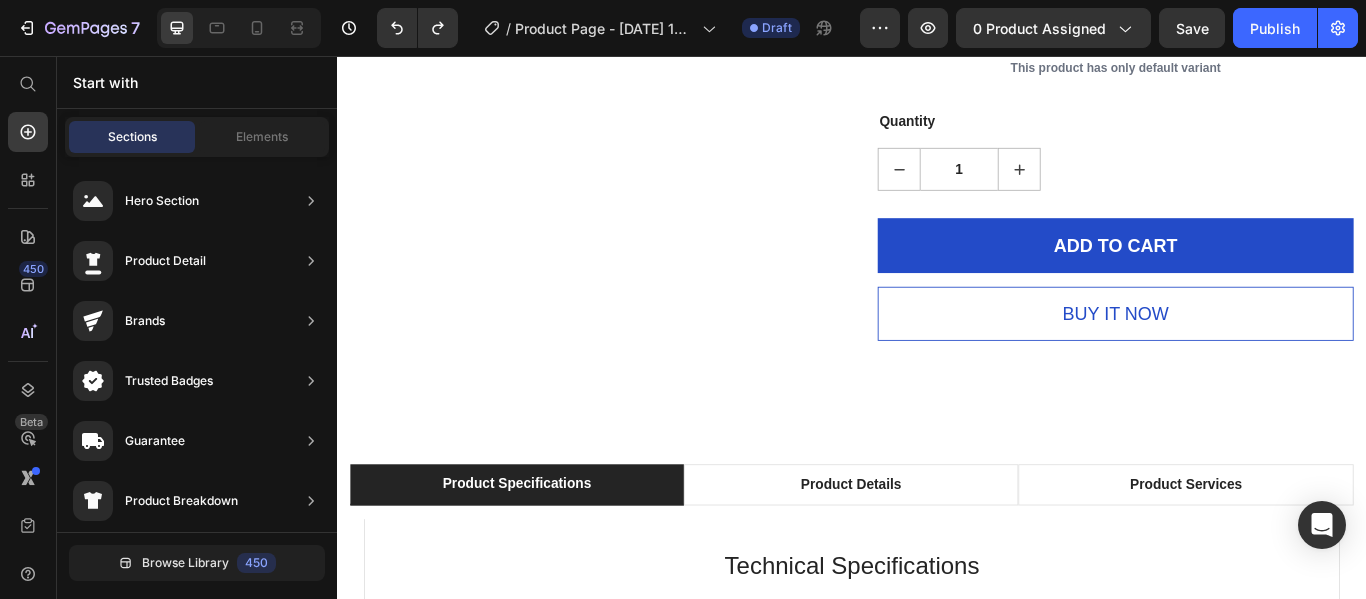 scroll, scrollTop: 674, scrollLeft: 0, axis: vertical 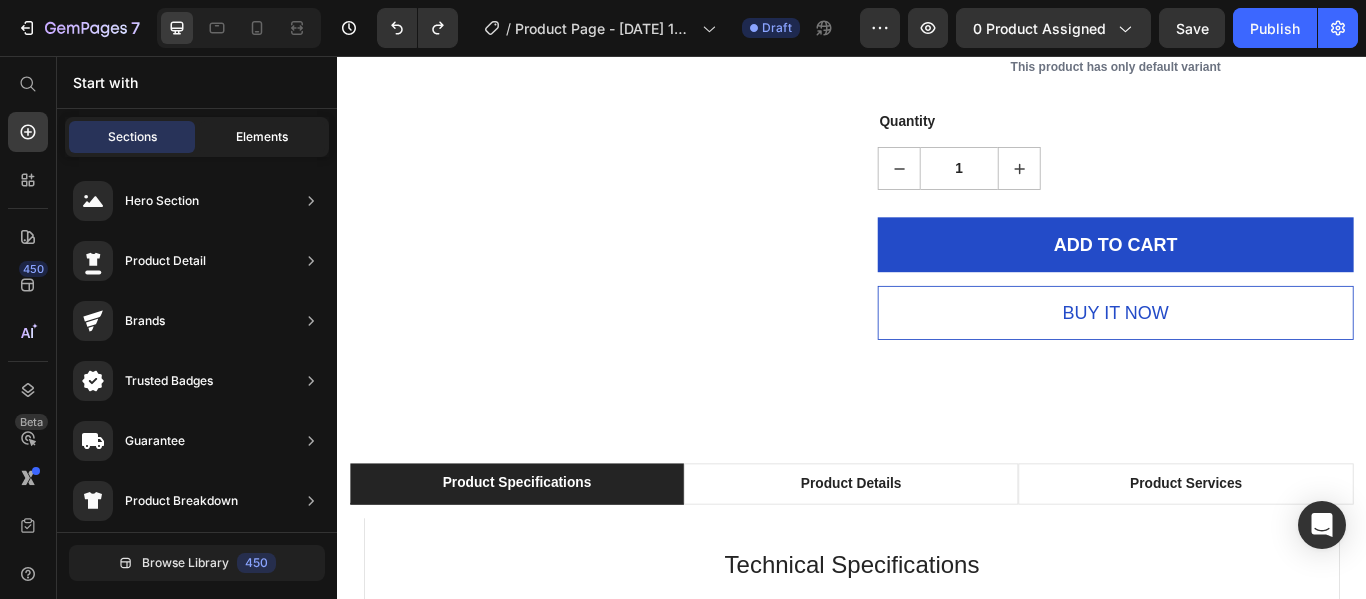 click on "Elements" at bounding box center (262, 137) 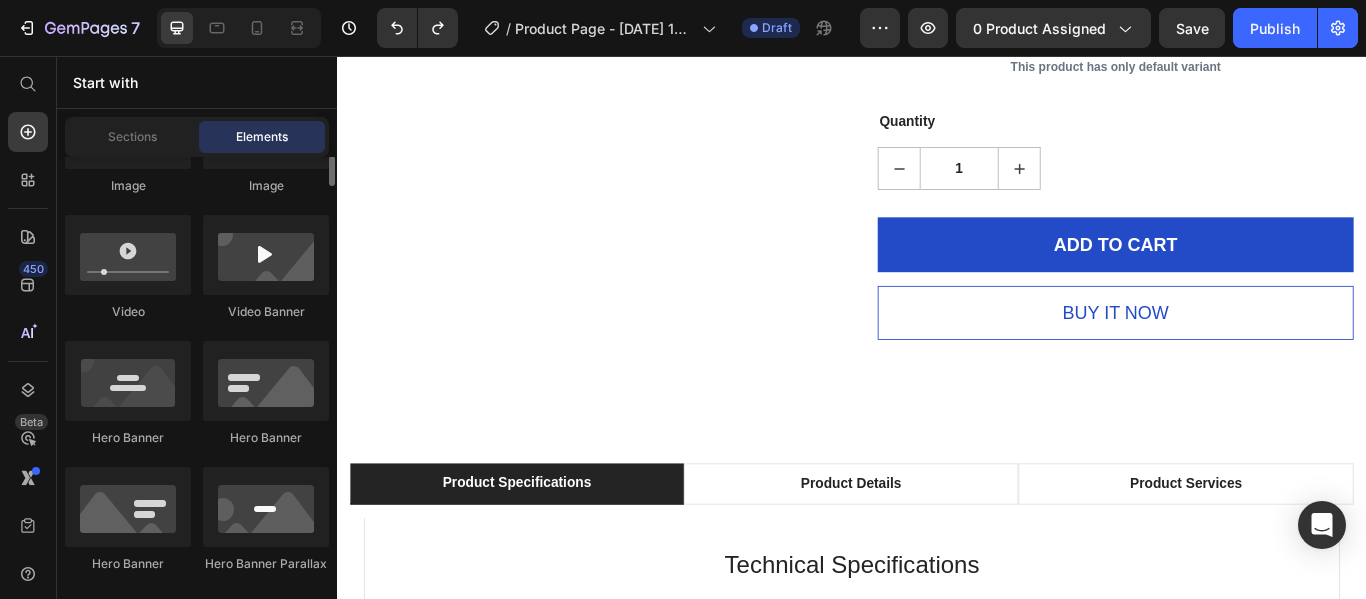 scroll, scrollTop: 791, scrollLeft: 0, axis: vertical 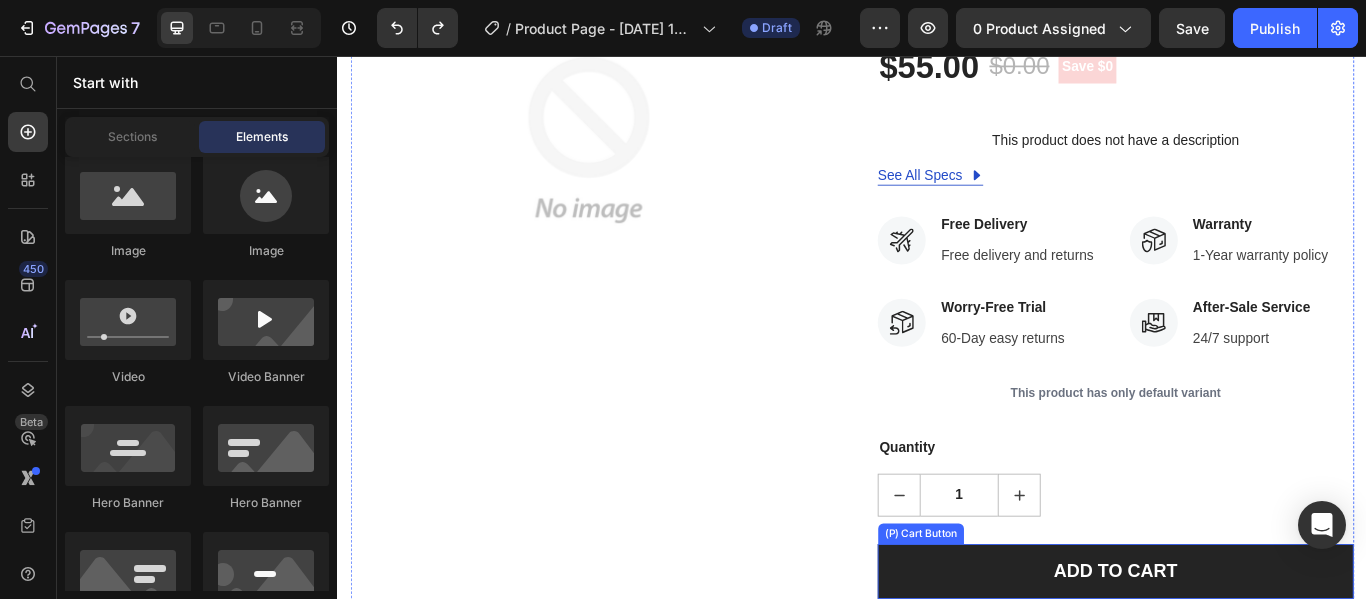 click on "ADD TO CART" at bounding box center [1244, 657] 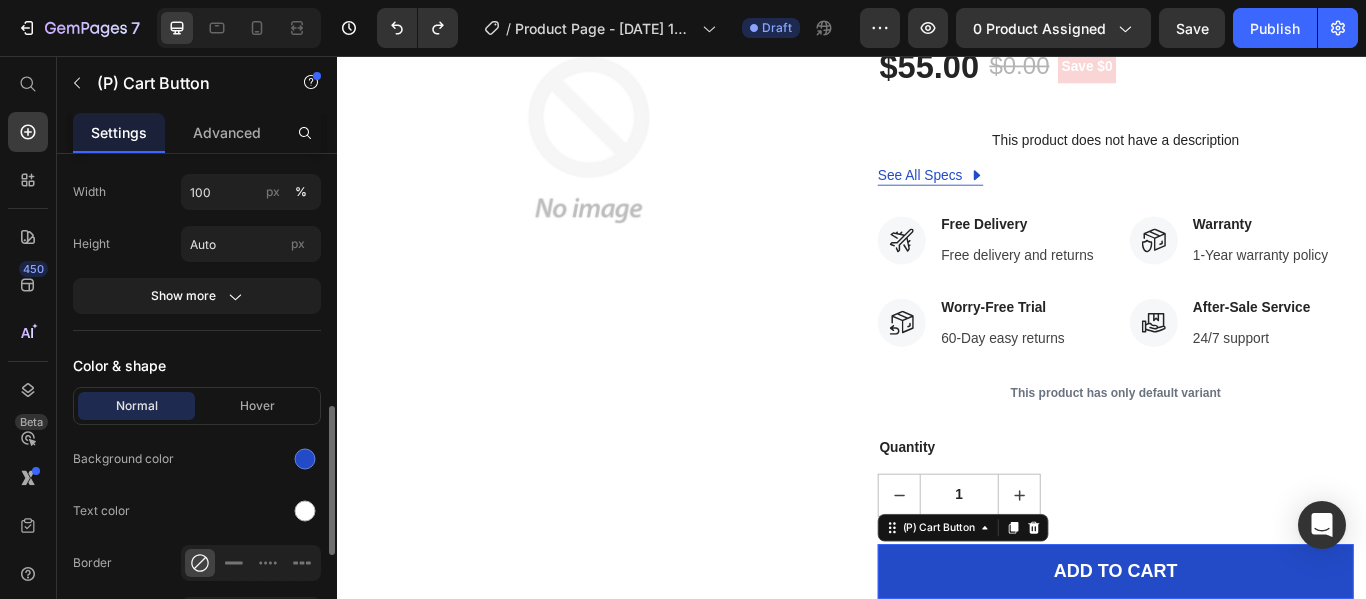scroll, scrollTop: 842, scrollLeft: 0, axis: vertical 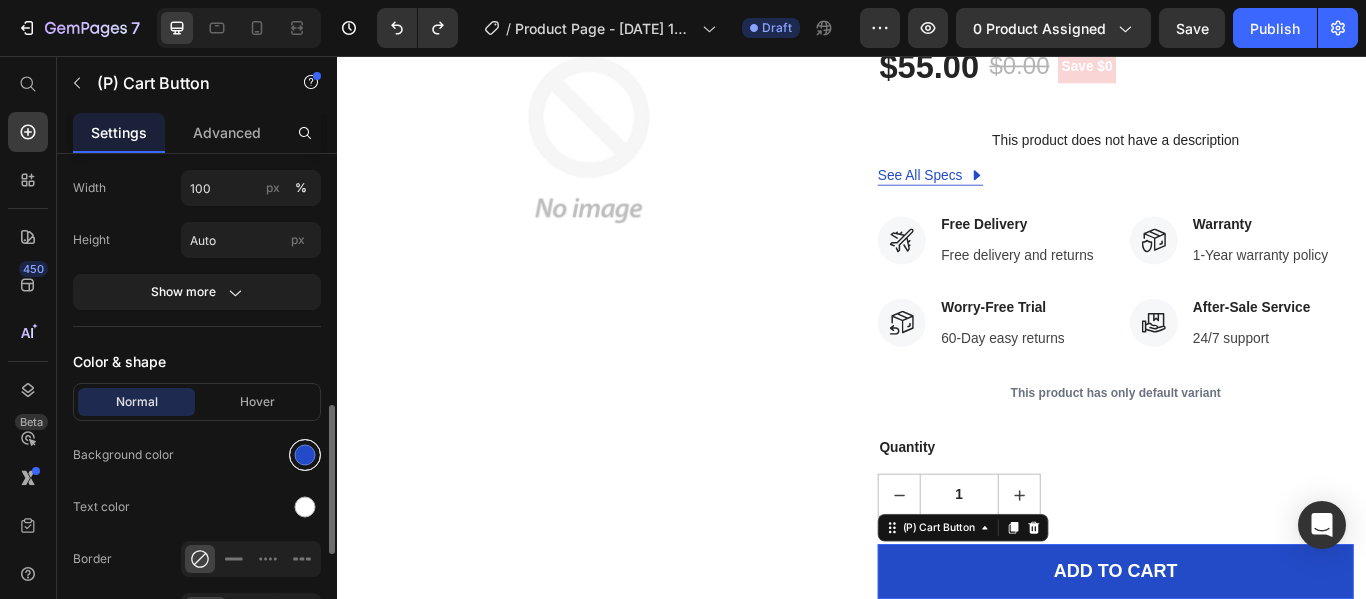 click at bounding box center (305, 455) 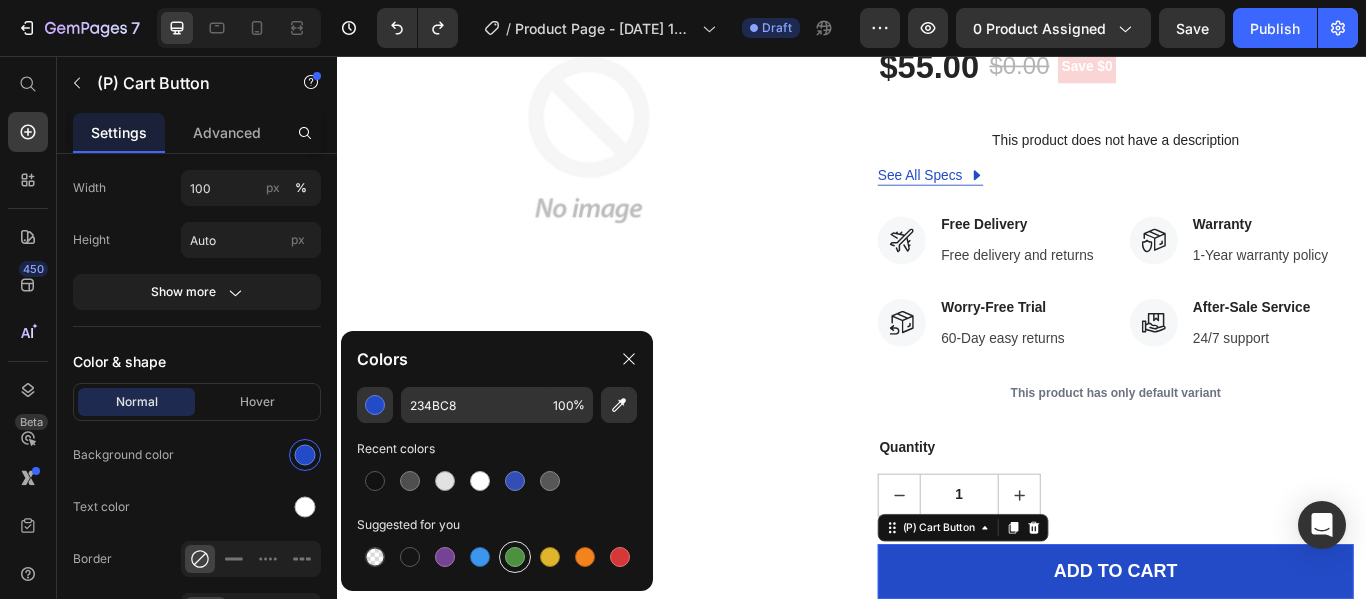 click at bounding box center (515, 557) 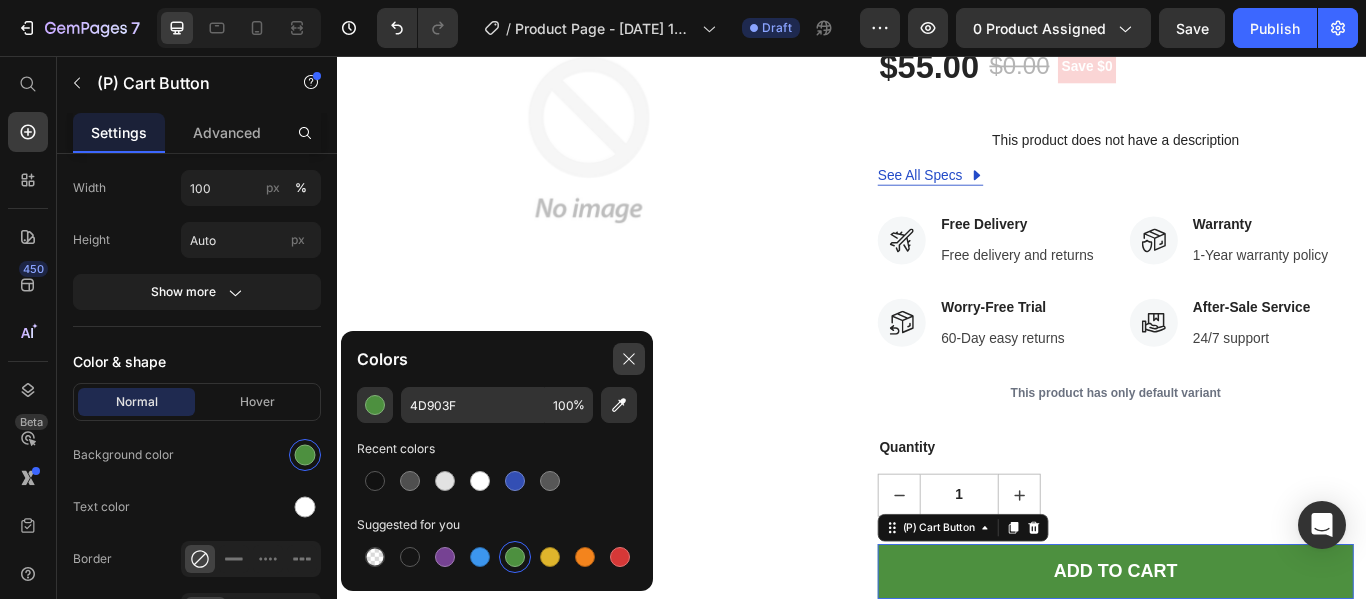 click 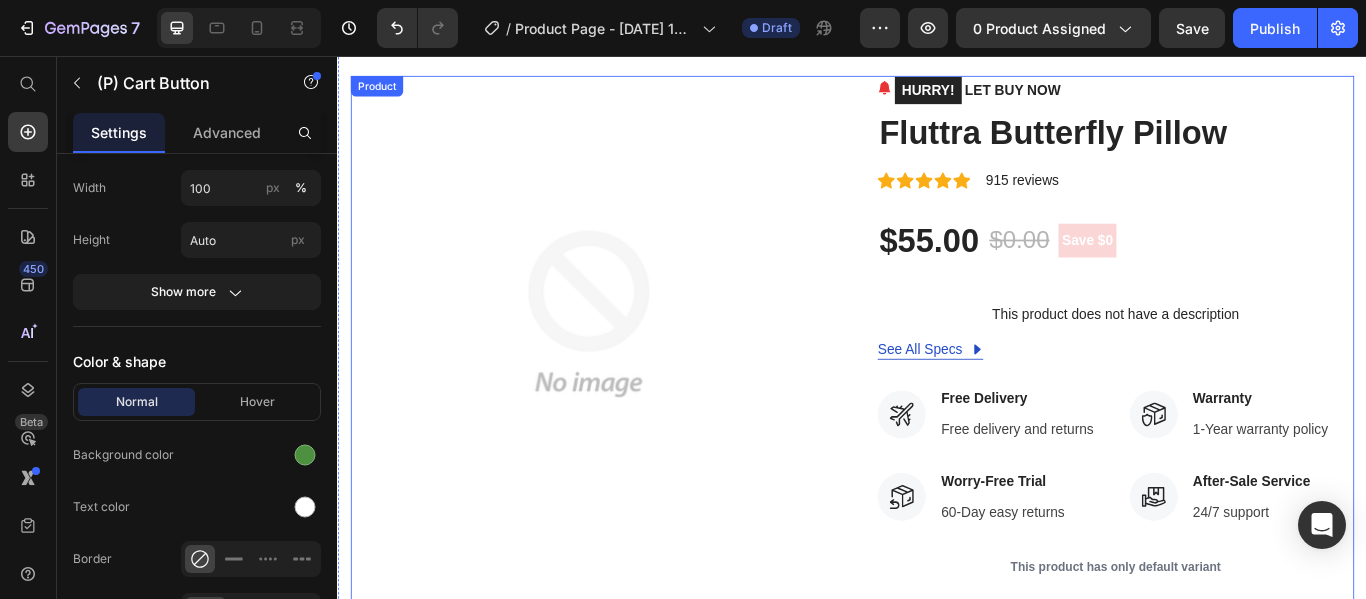 scroll, scrollTop: 0, scrollLeft: 0, axis: both 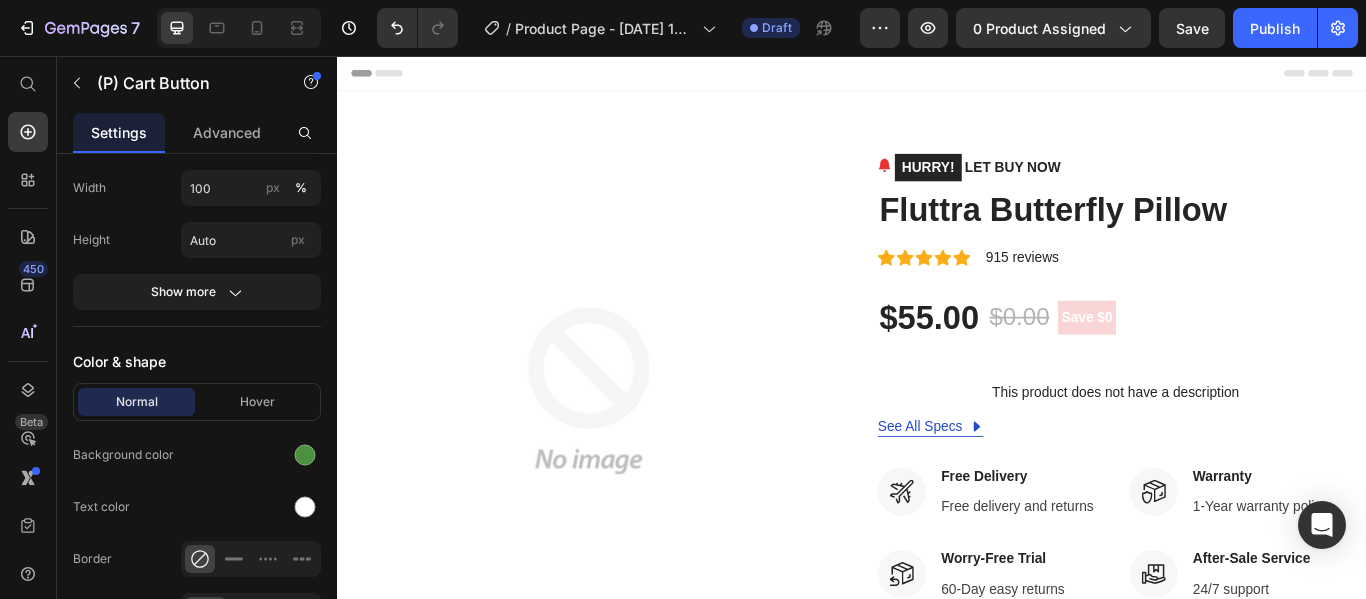 click on "Header" at bounding box center [937, 76] 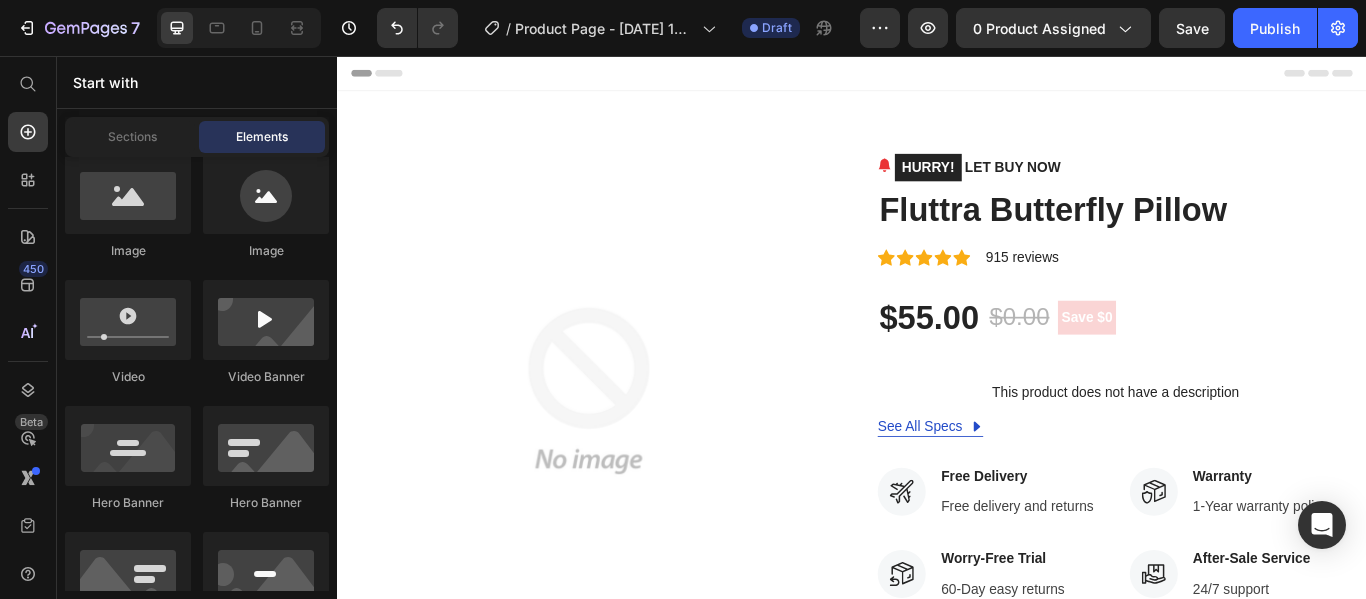 click on "Header" at bounding box center (937, 76) 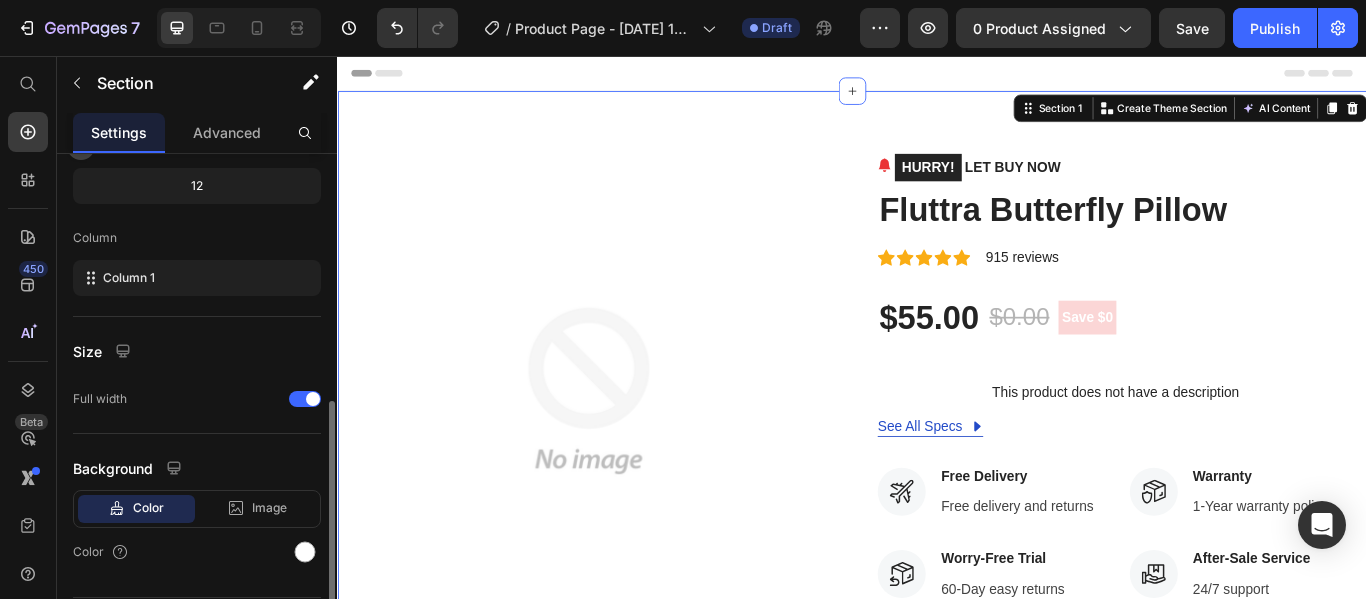scroll, scrollTop: 306, scrollLeft: 0, axis: vertical 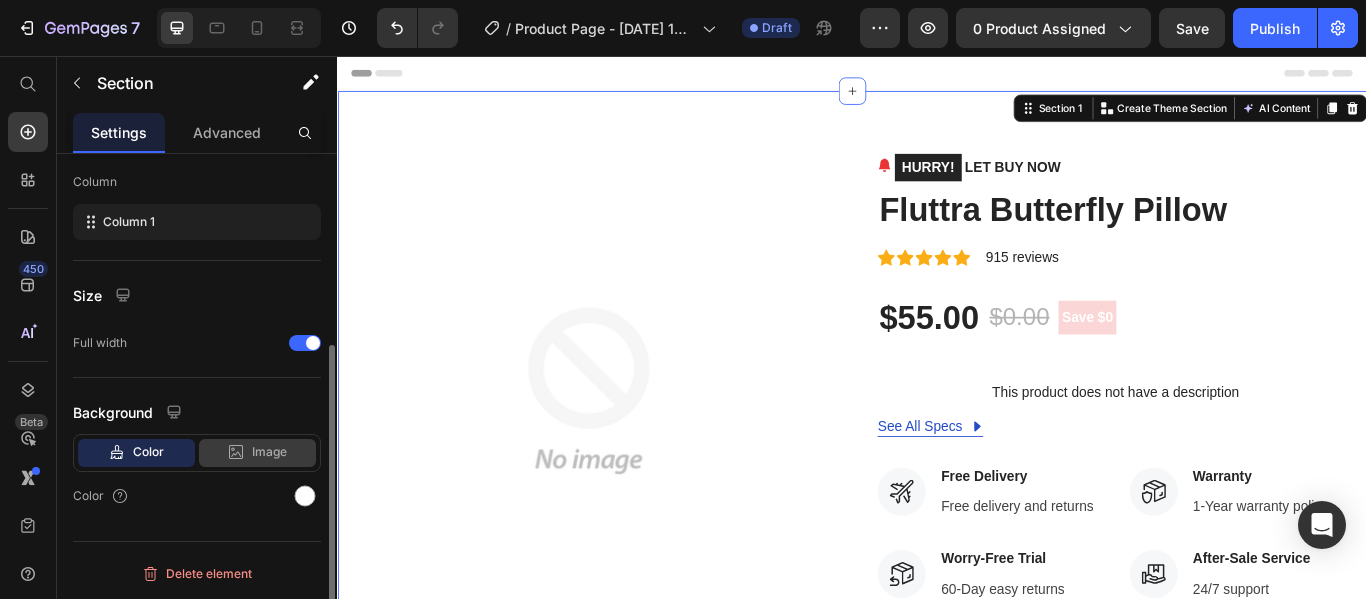 click on "Image" 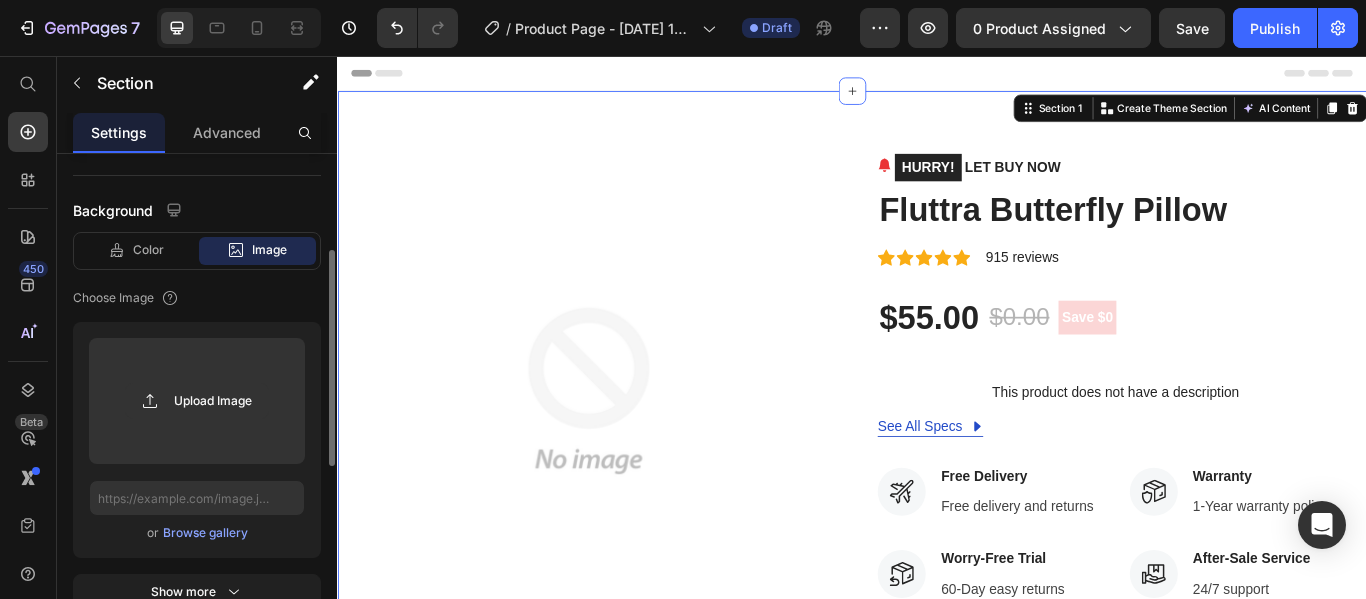 scroll, scrollTop: 511, scrollLeft: 0, axis: vertical 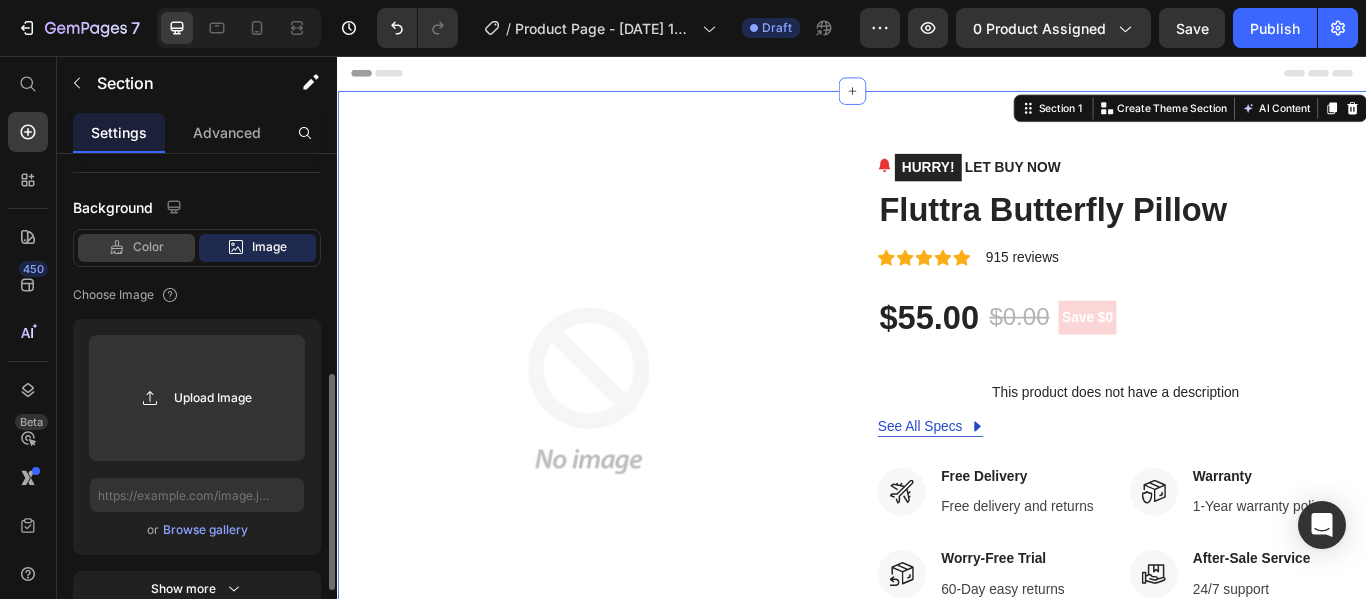 click on "Color" 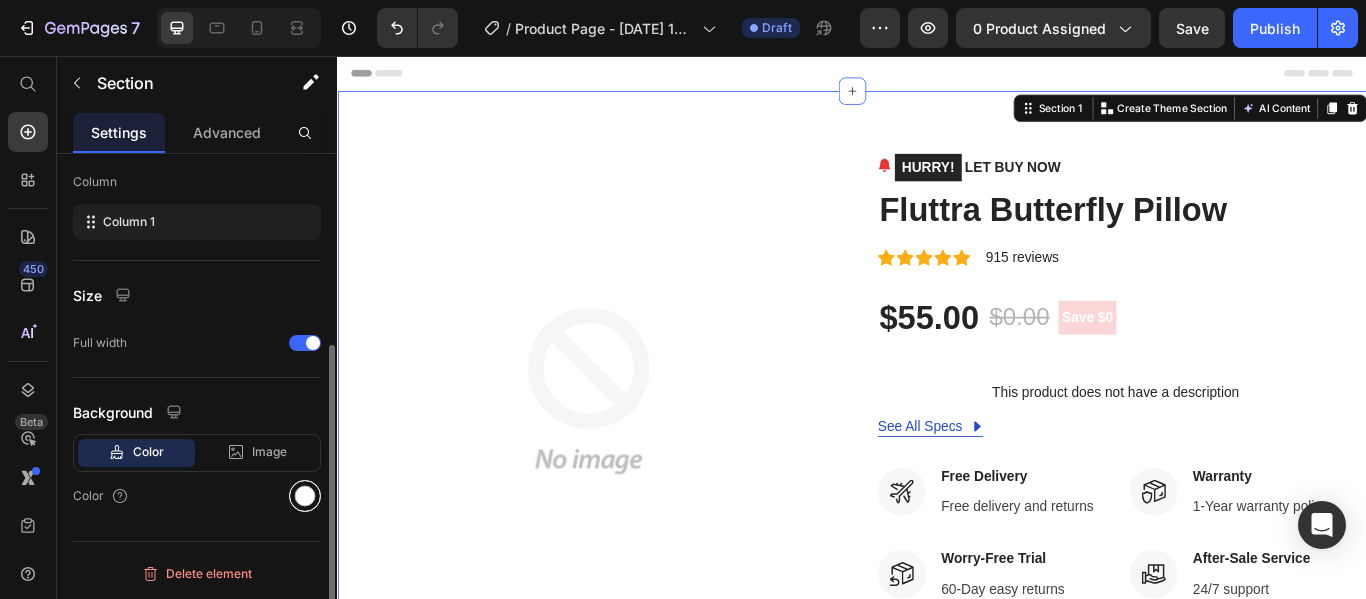 click at bounding box center [305, 496] 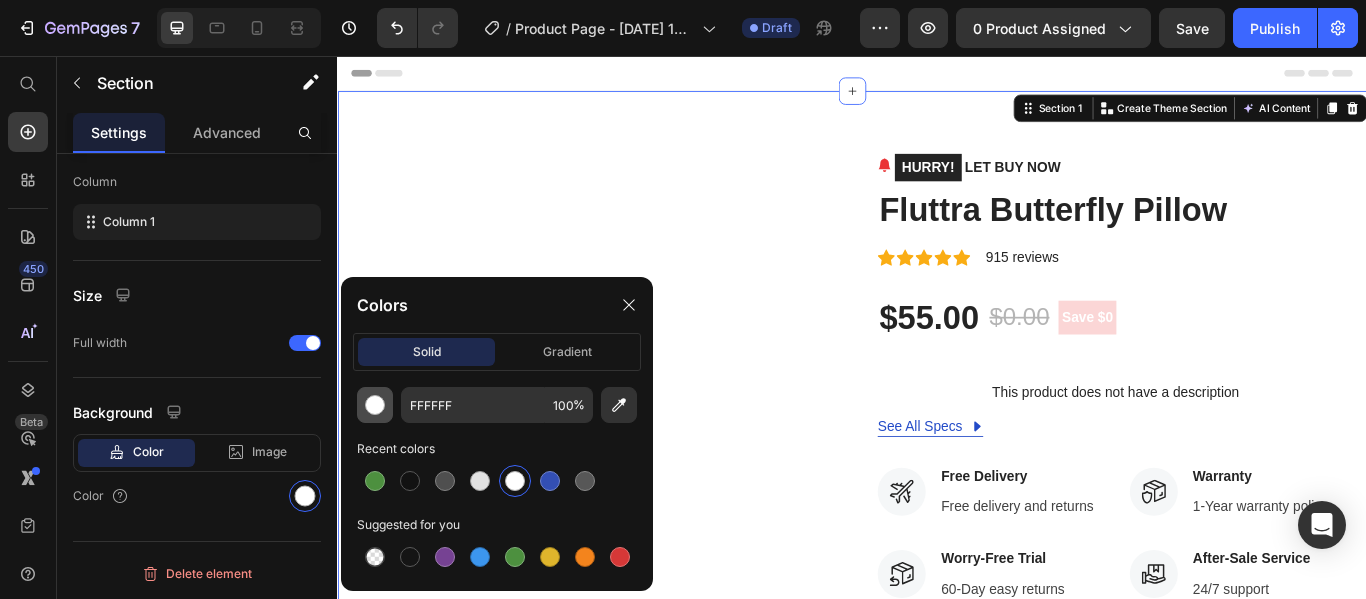 click at bounding box center [375, 405] 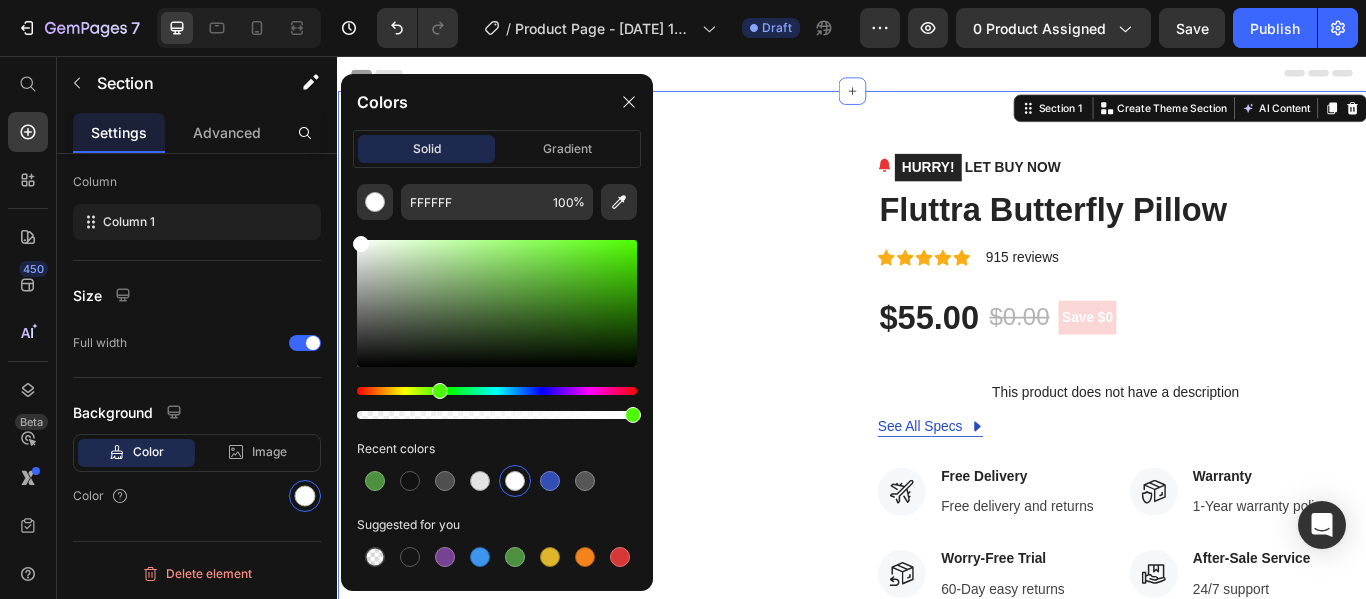 drag, startPoint x: 355, startPoint y: 387, endPoint x: 437, endPoint y: 402, distance: 83.360664 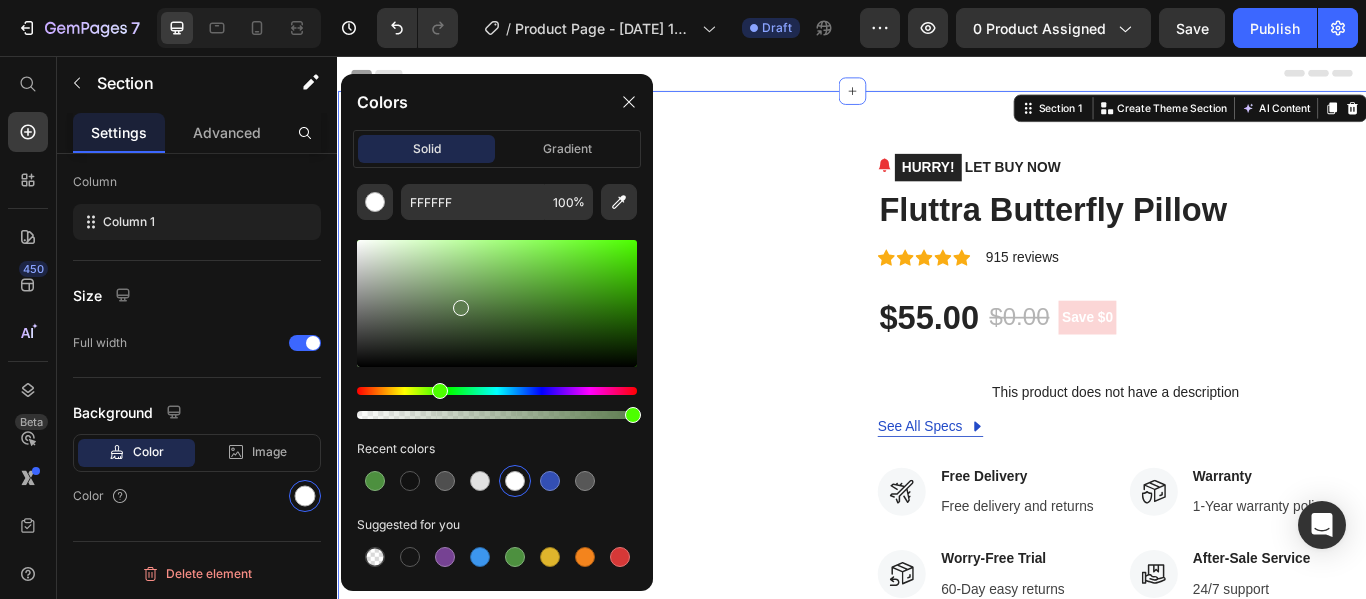 drag, startPoint x: 441, startPoint y: 323, endPoint x: 465, endPoint y: 302, distance: 31.890438 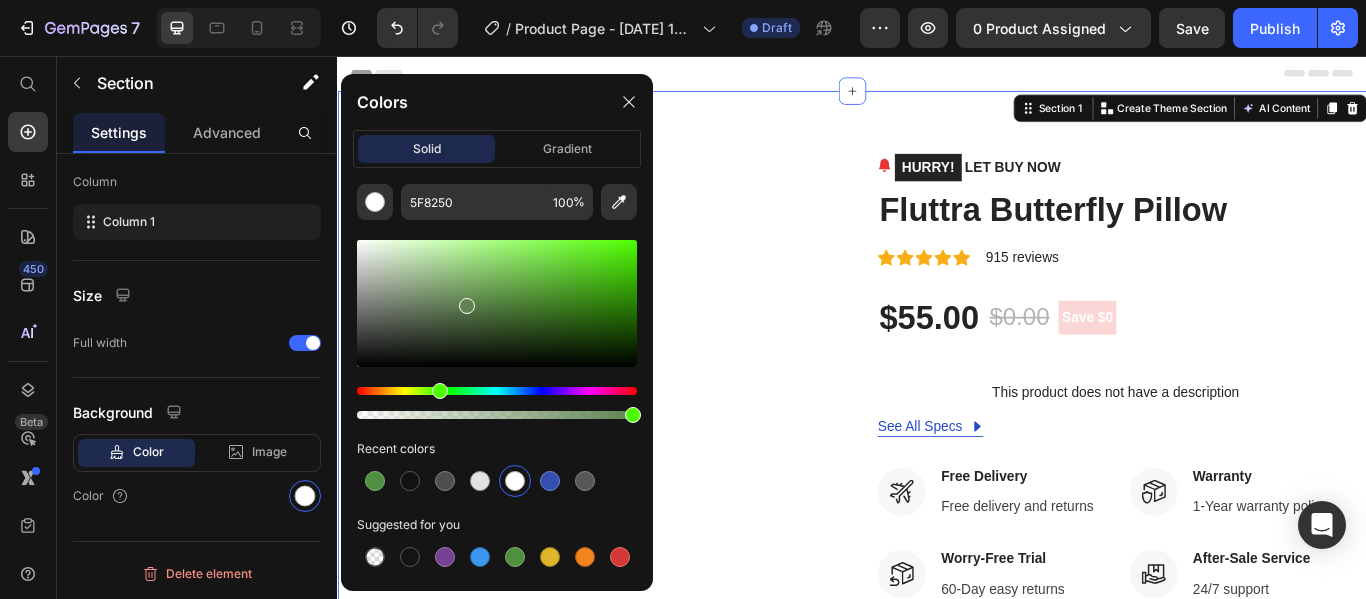 click at bounding box center (467, 306) 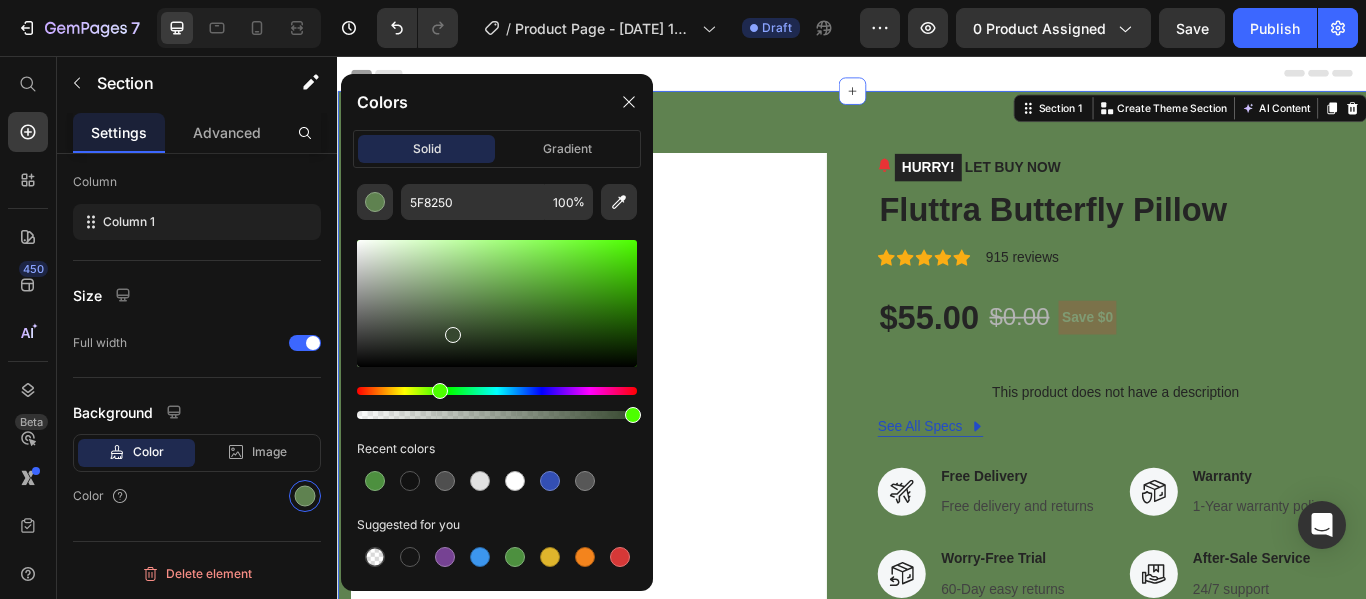 drag, startPoint x: 465, startPoint y: 302, endPoint x: 450, endPoint y: 332, distance: 33.54102 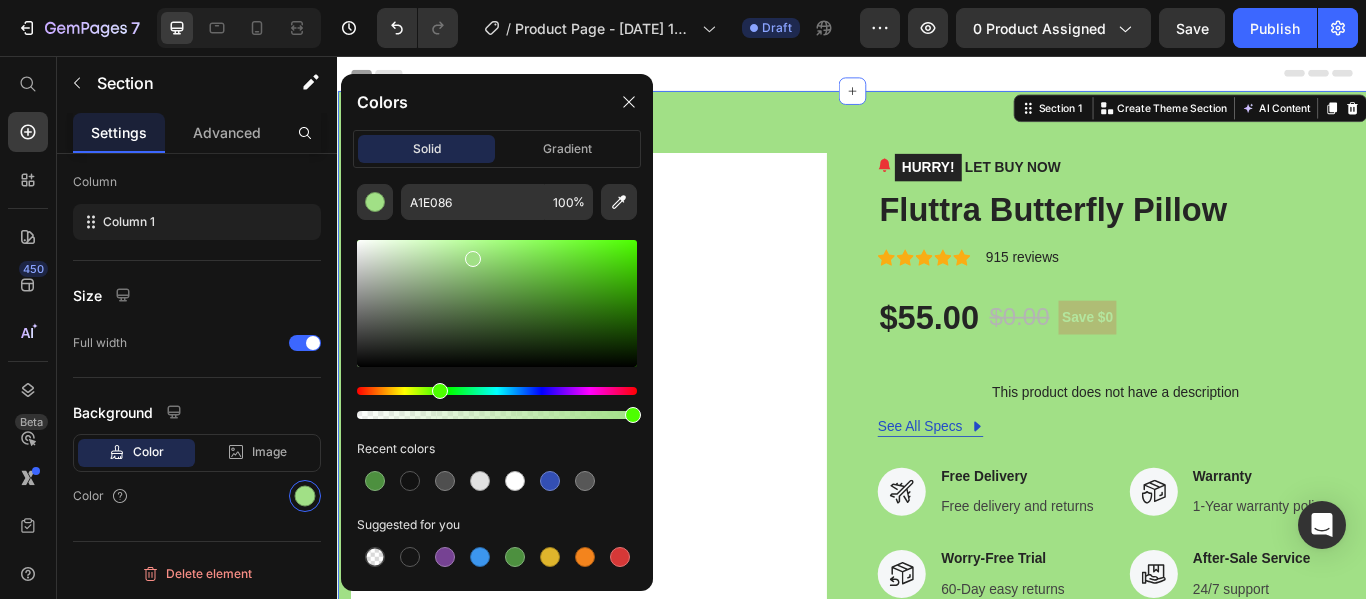 drag, startPoint x: 450, startPoint y: 332, endPoint x: 469, endPoint y: 254, distance: 80.280754 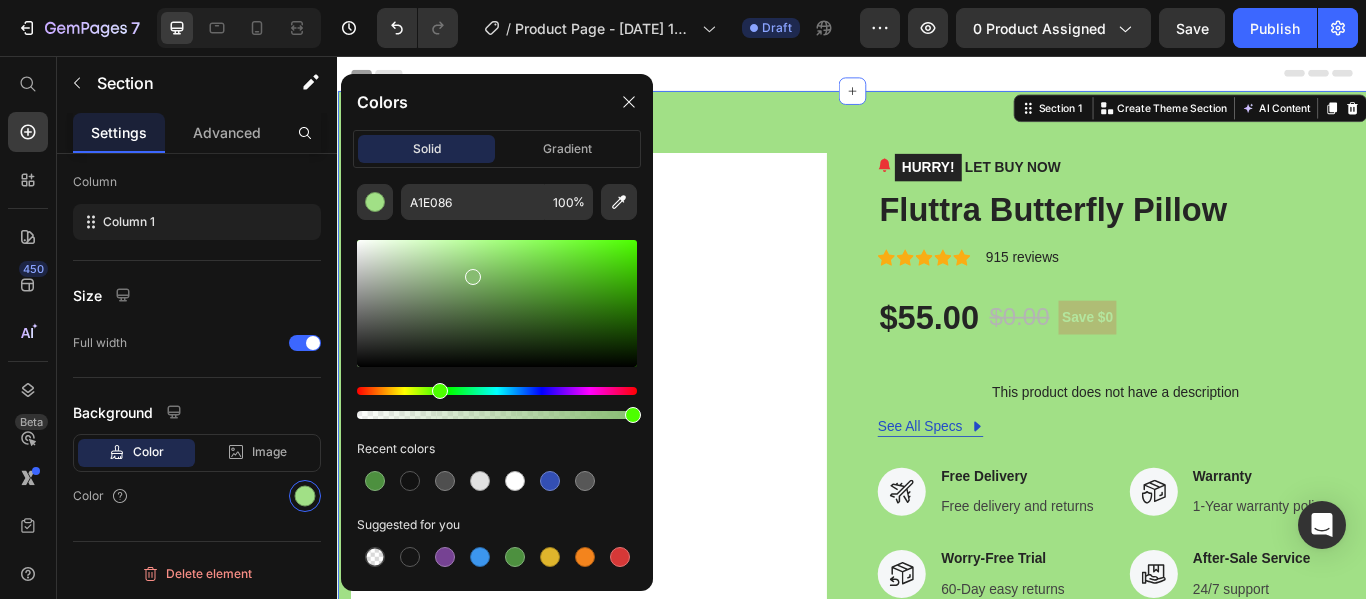 drag, startPoint x: 469, startPoint y: 254, endPoint x: 470, endPoint y: 277, distance: 23.021729 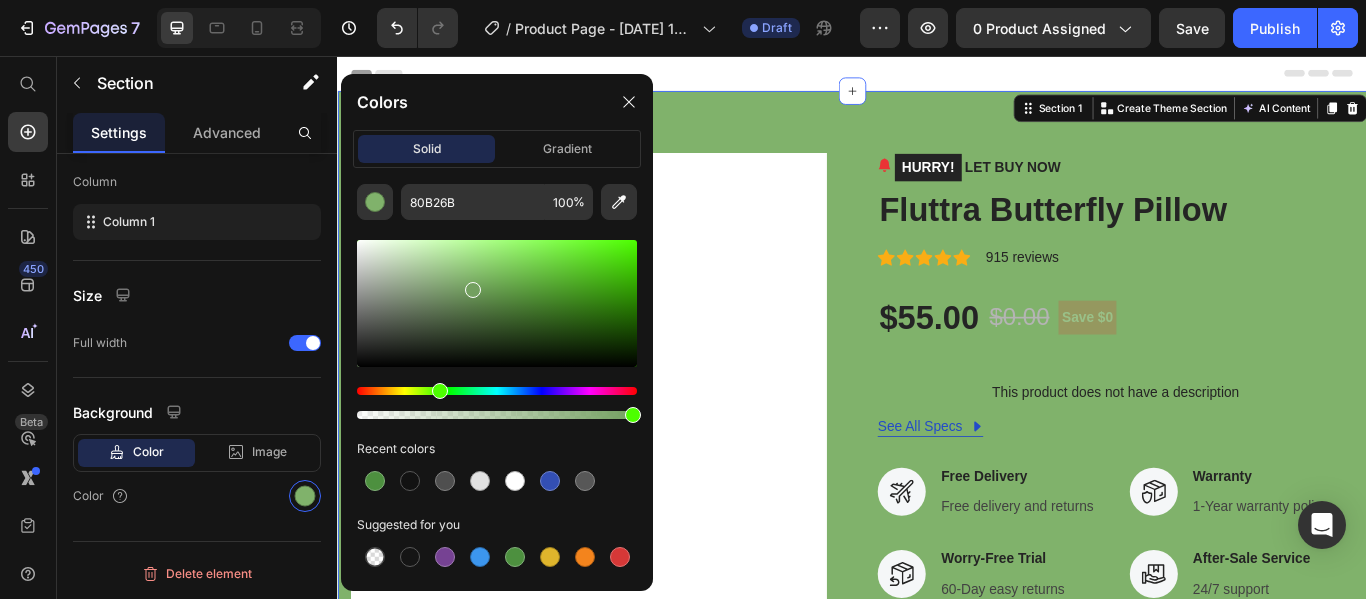drag, startPoint x: 470, startPoint y: 277, endPoint x: 472, endPoint y: 287, distance: 10.198039 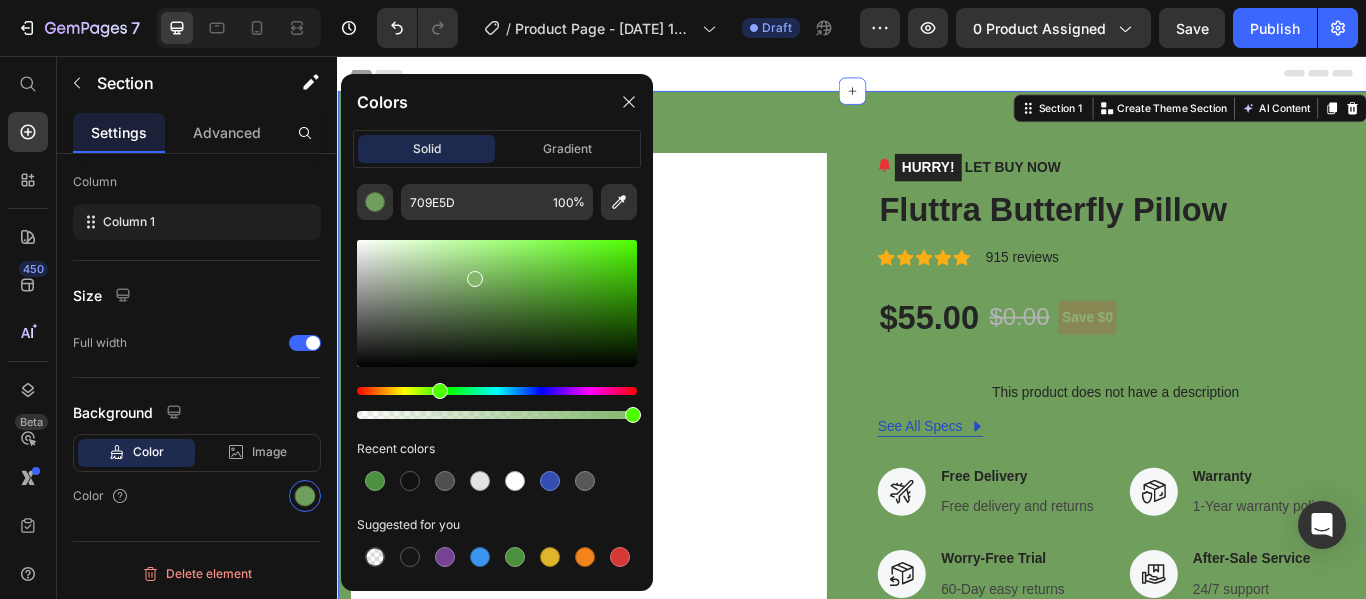 drag, startPoint x: 472, startPoint y: 287, endPoint x: 473, endPoint y: 275, distance: 12.0415945 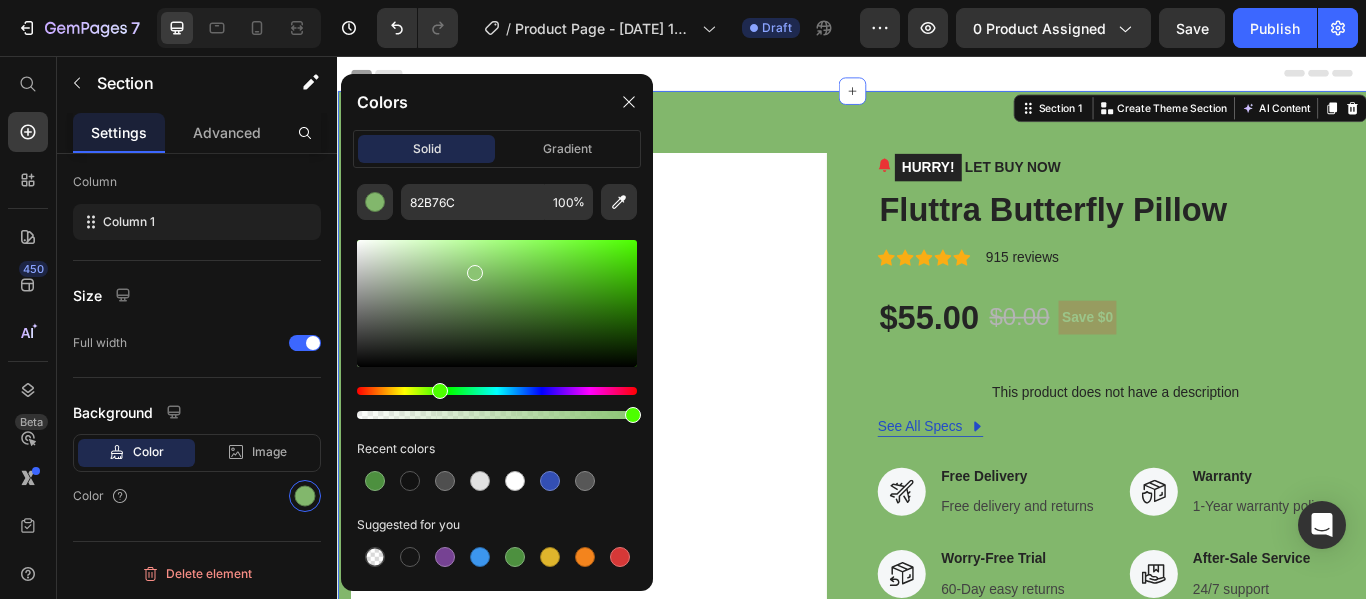 click at bounding box center (475, 273) 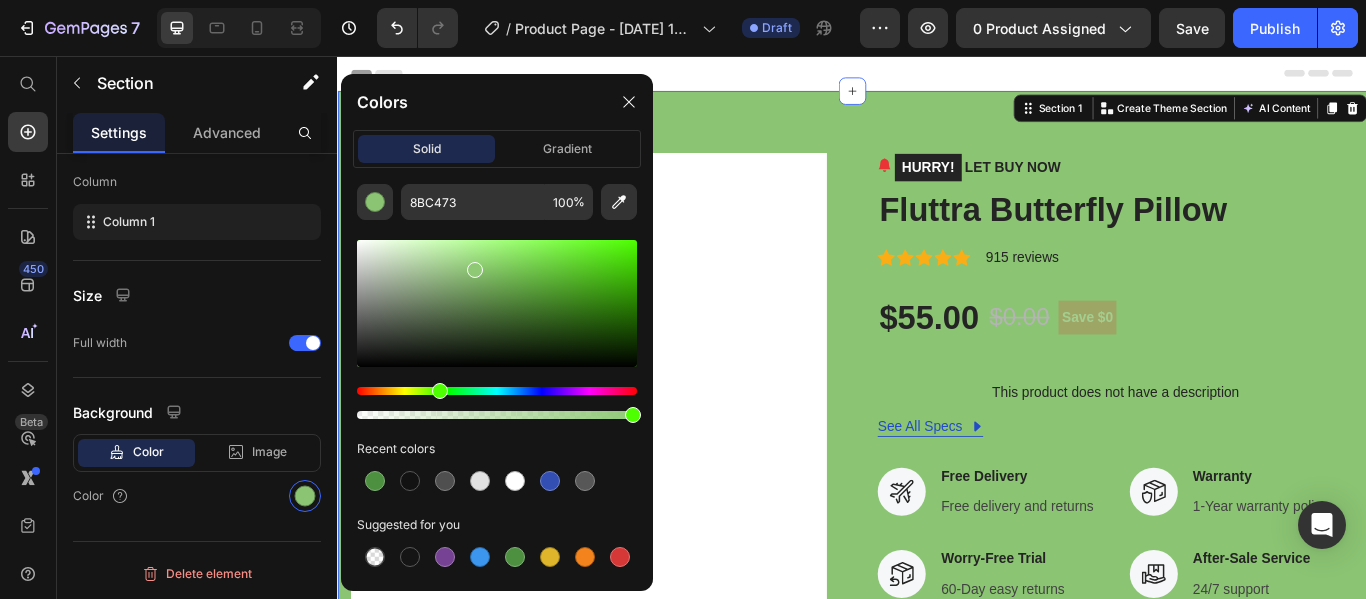 click at bounding box center (475, 270) 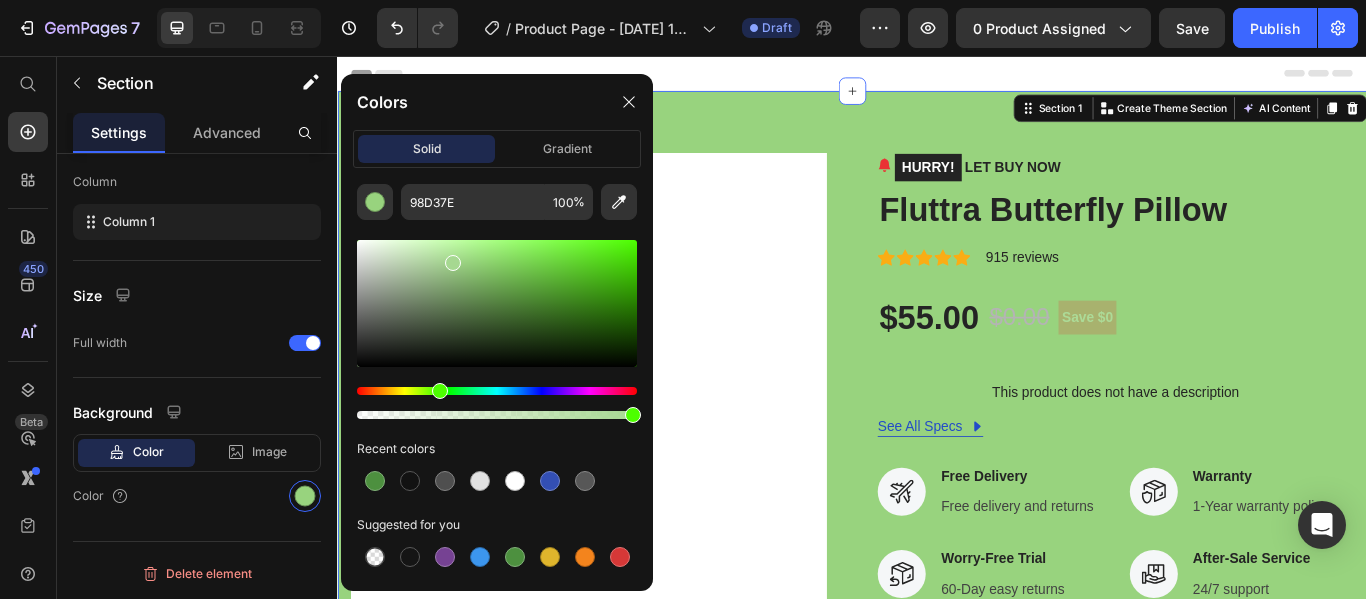drag, startPoint x: 469, startPoint y: 261, endPoint x: 450, endPoint y: 259, distance: 19.104973 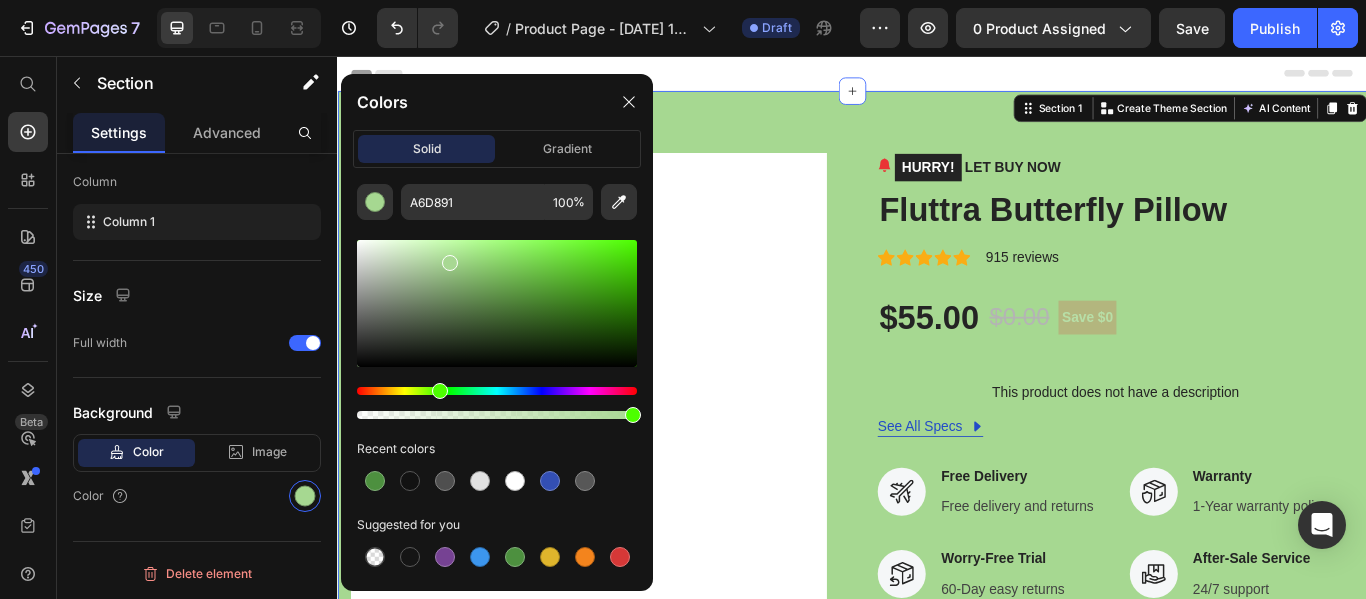 drag, startPoint x: 450, startPoint y: 259, endPoint x: 435, endPoint y: 255, distance: 15.524175 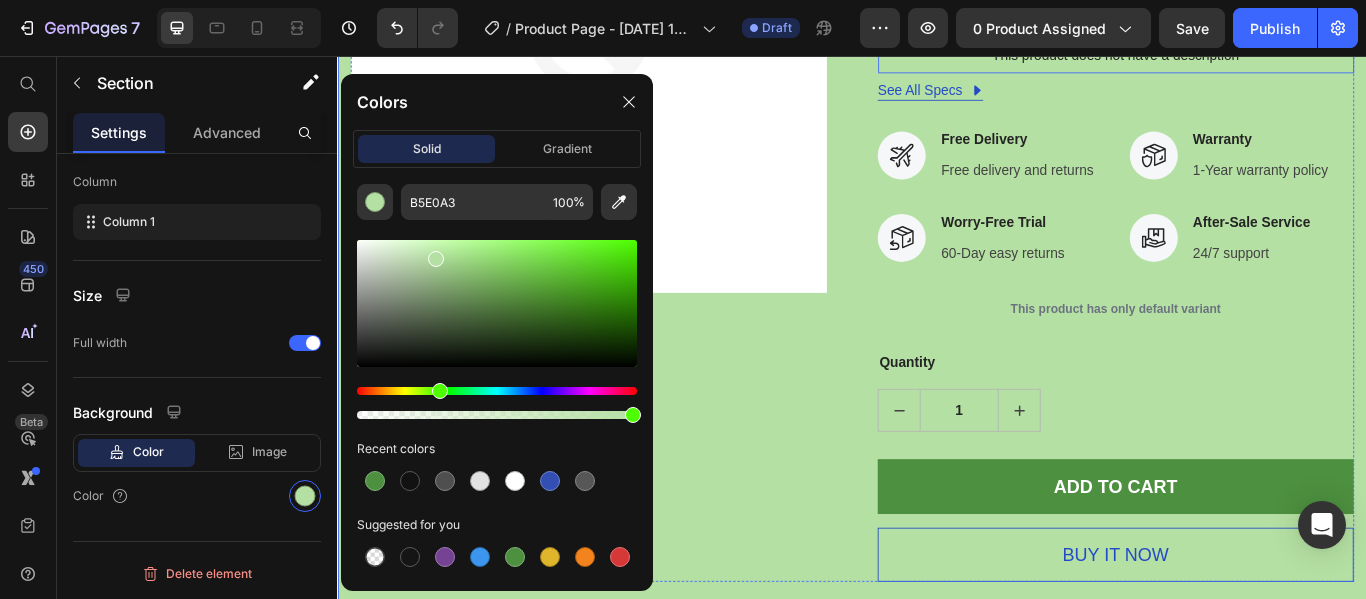 scroll, scrollTop: 391, scrollLeft: 0, axis: vertical 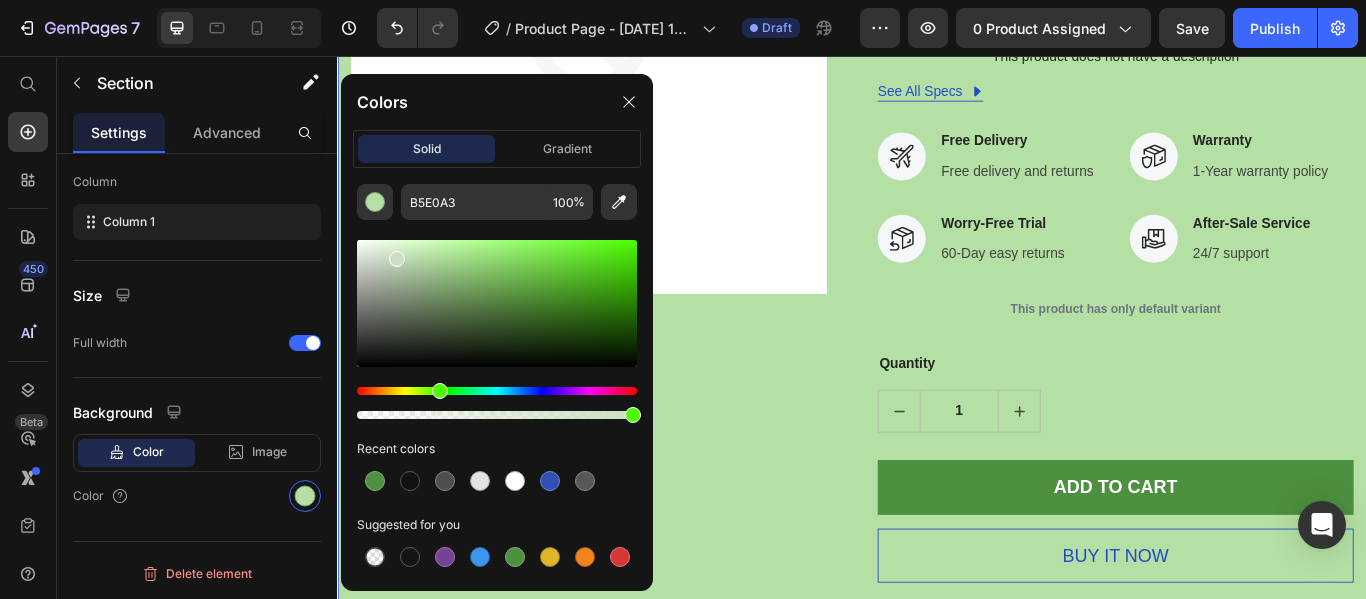 drag, startPoint x: 432, startPoint y: 261, endPoint x: 396, endPoint y: 255, distance: 36.496574 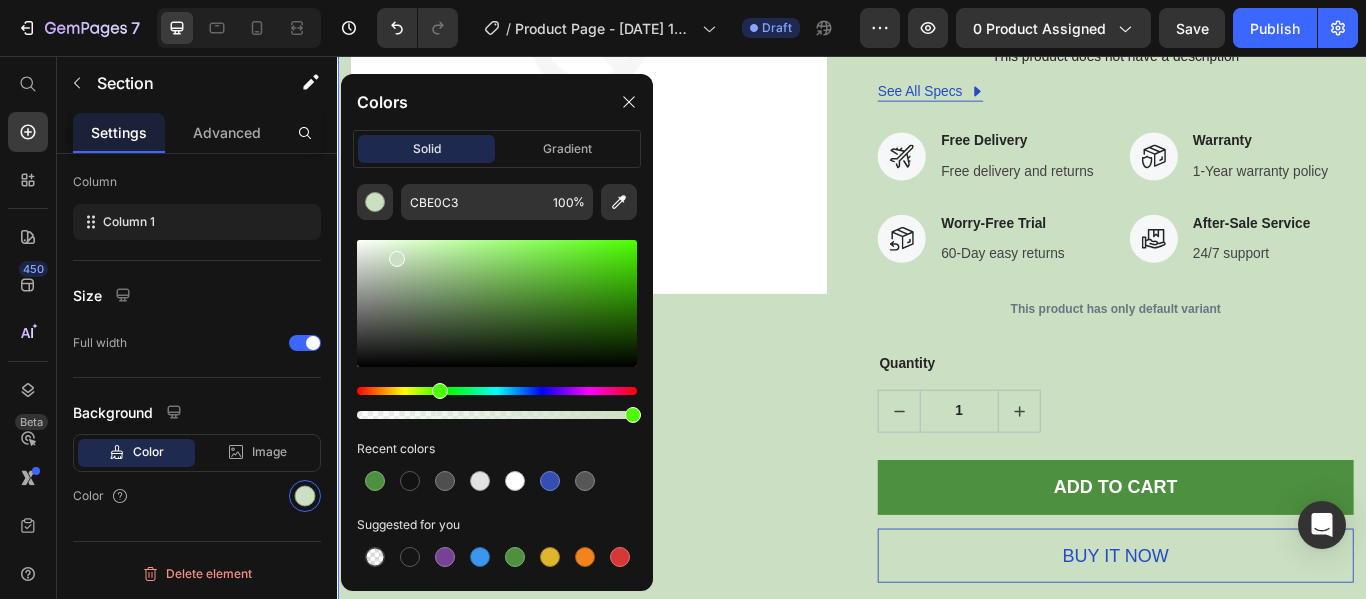 click at bounding box center [397, 259] 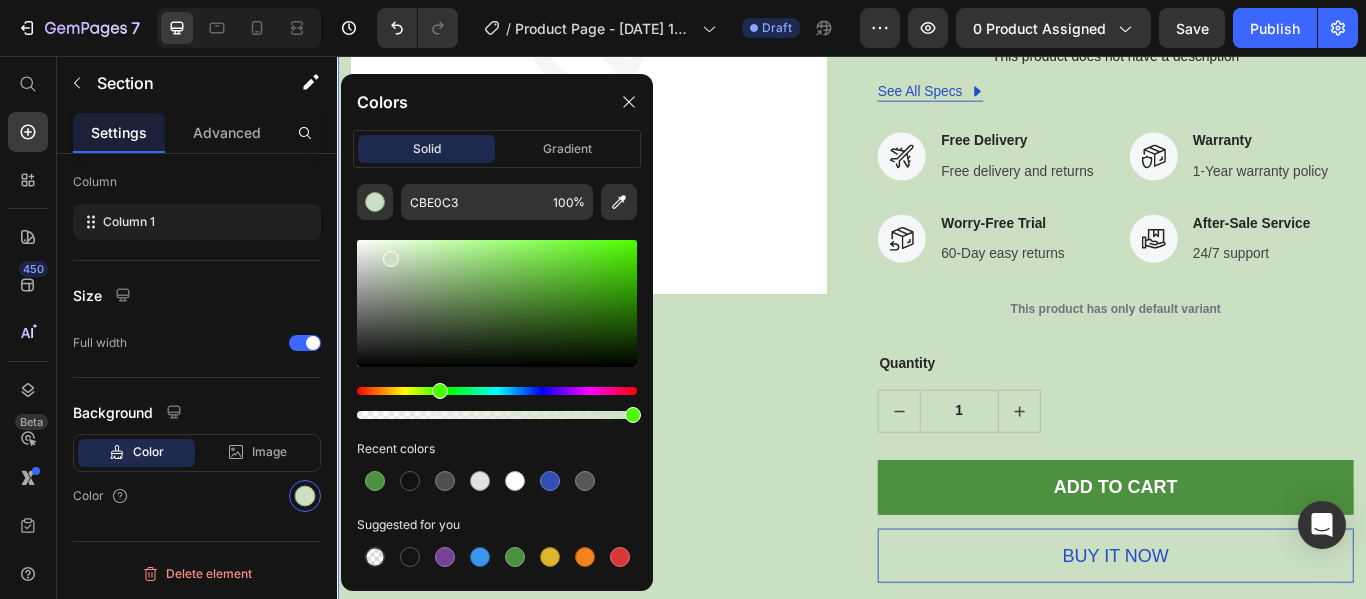 click at bounding box center [391, 259] 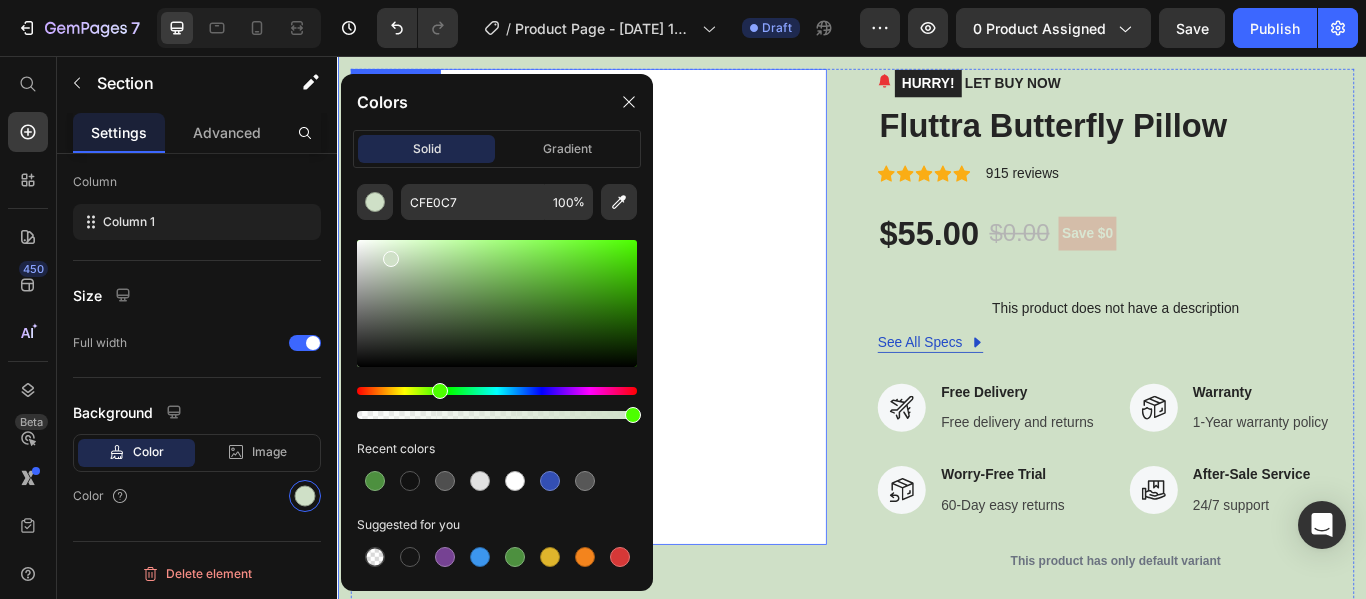 scroll, scrollTop: 97, scrollLeft: 0, axis: vertical 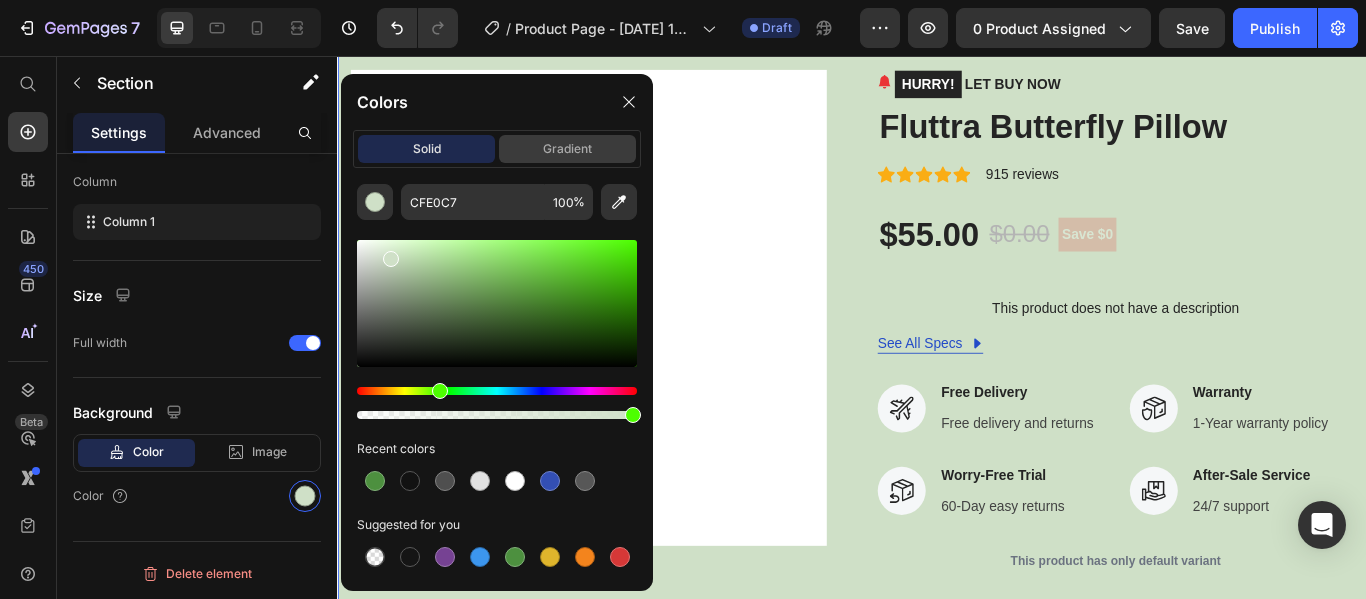 click on "gradient" 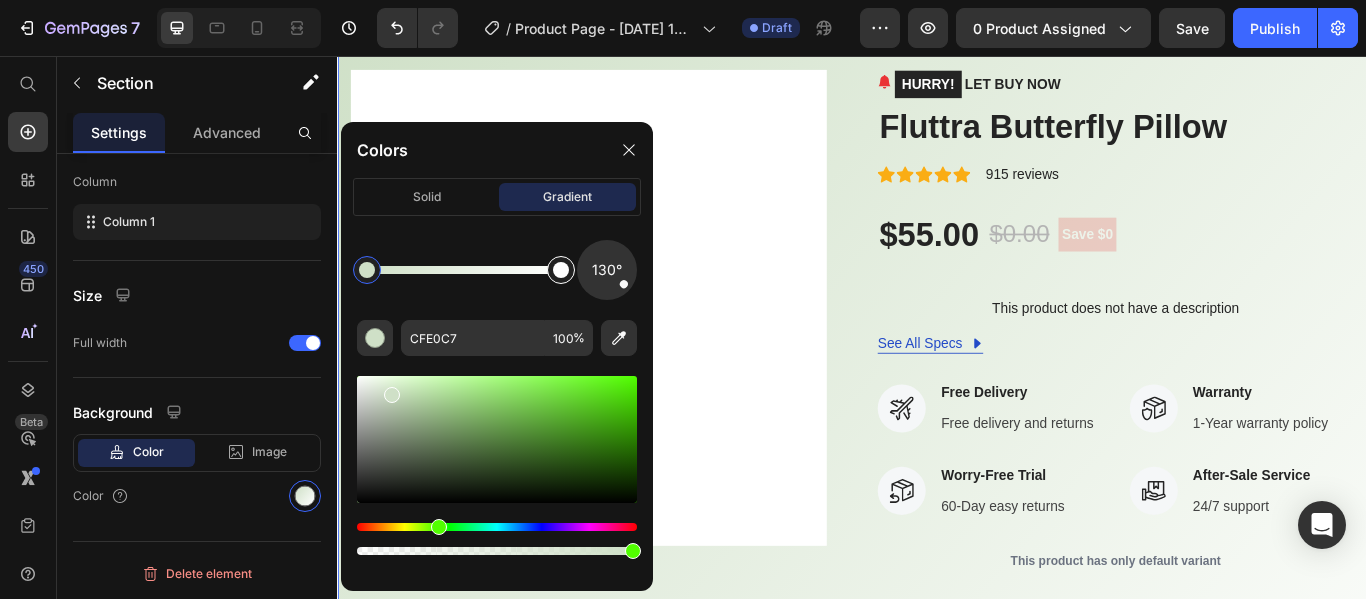 type on "FFFFFF" 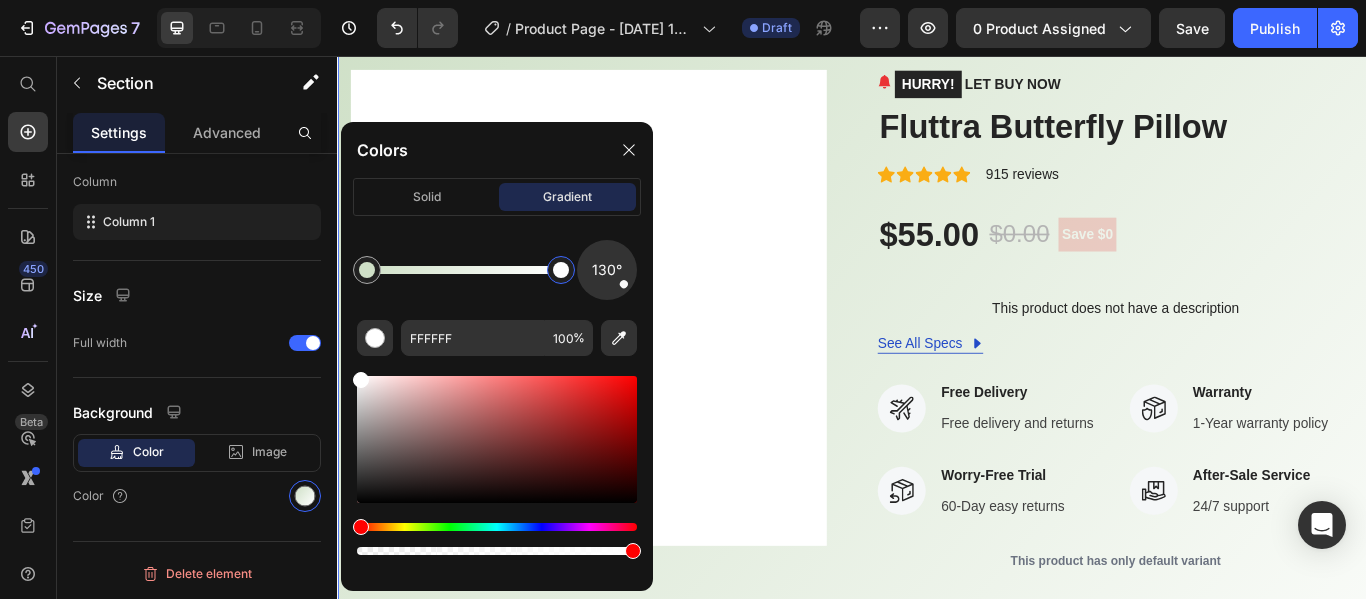 drag, startPoint x: 564, startPoint y: 270, endPoint x: 614, endPoint y: 266, distance: 50.159744 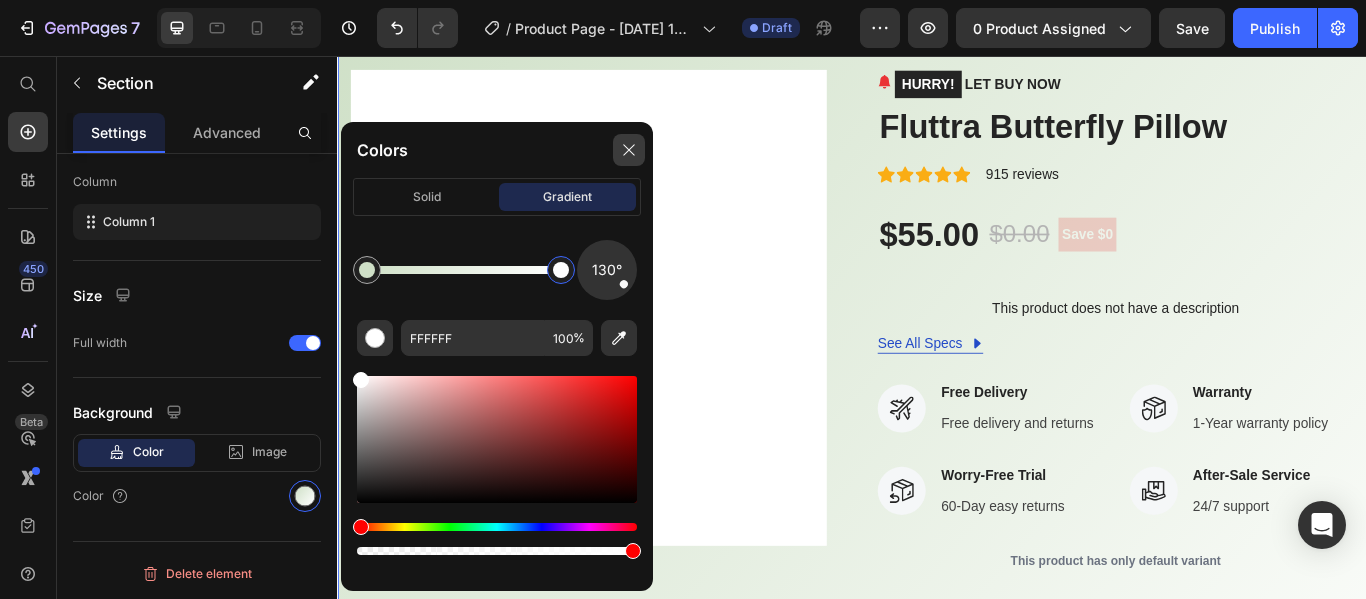 click 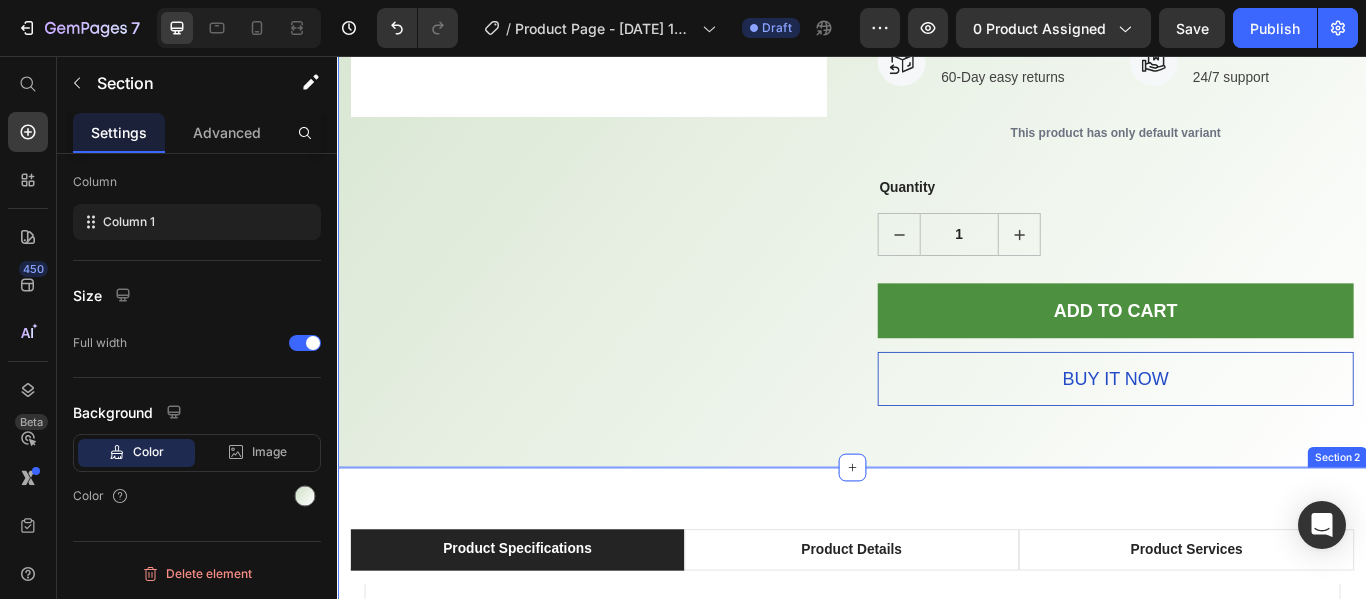 scroll, scrollTop: 596, scrollLeft: 0, axis: vertical 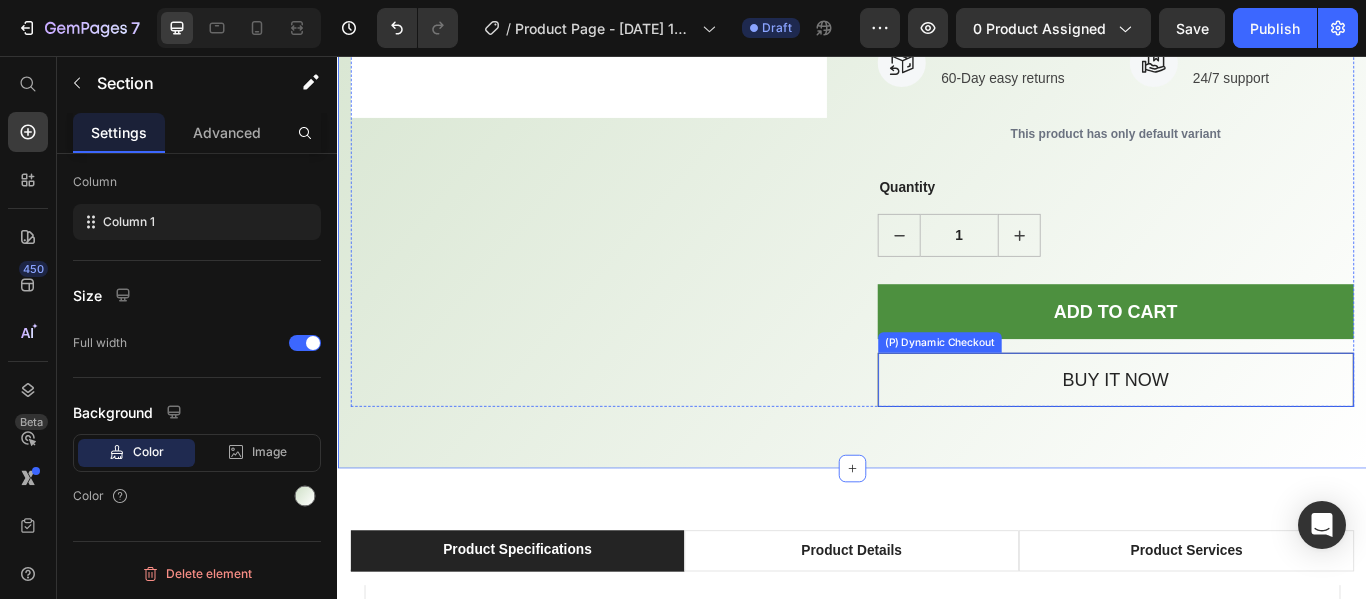click on "Buy it now" at bounding box center (1244, 434) 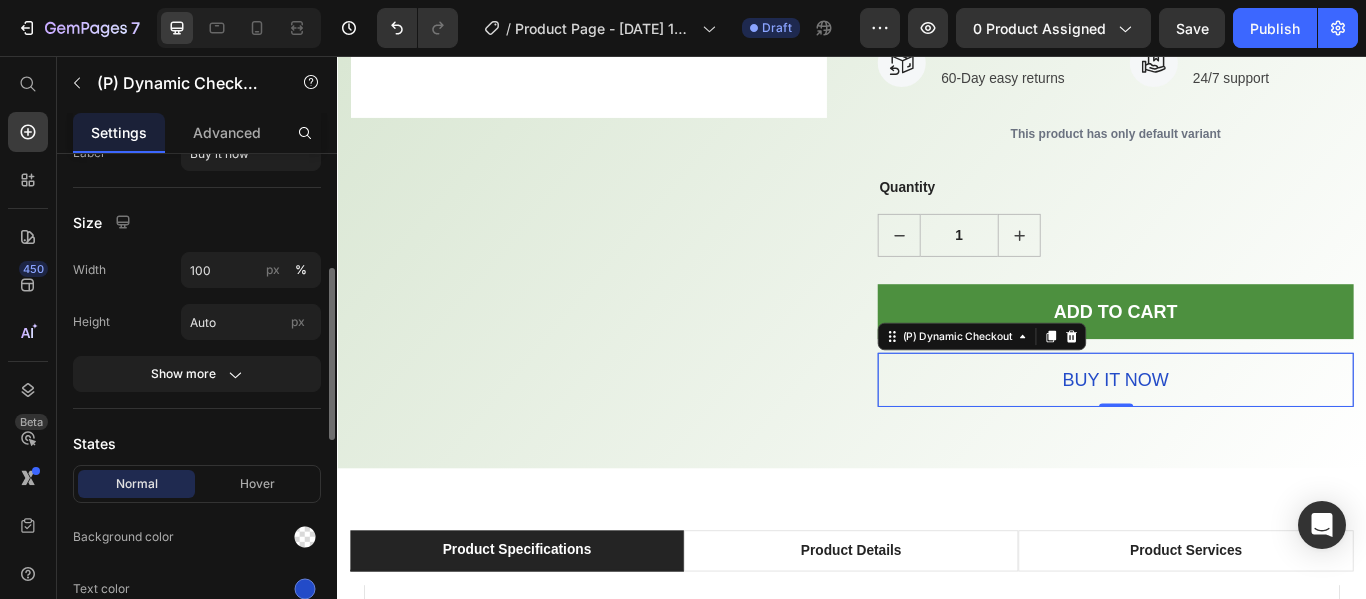 scroll, scrollTop: 334, scrollLeft: 0, axis: vertical 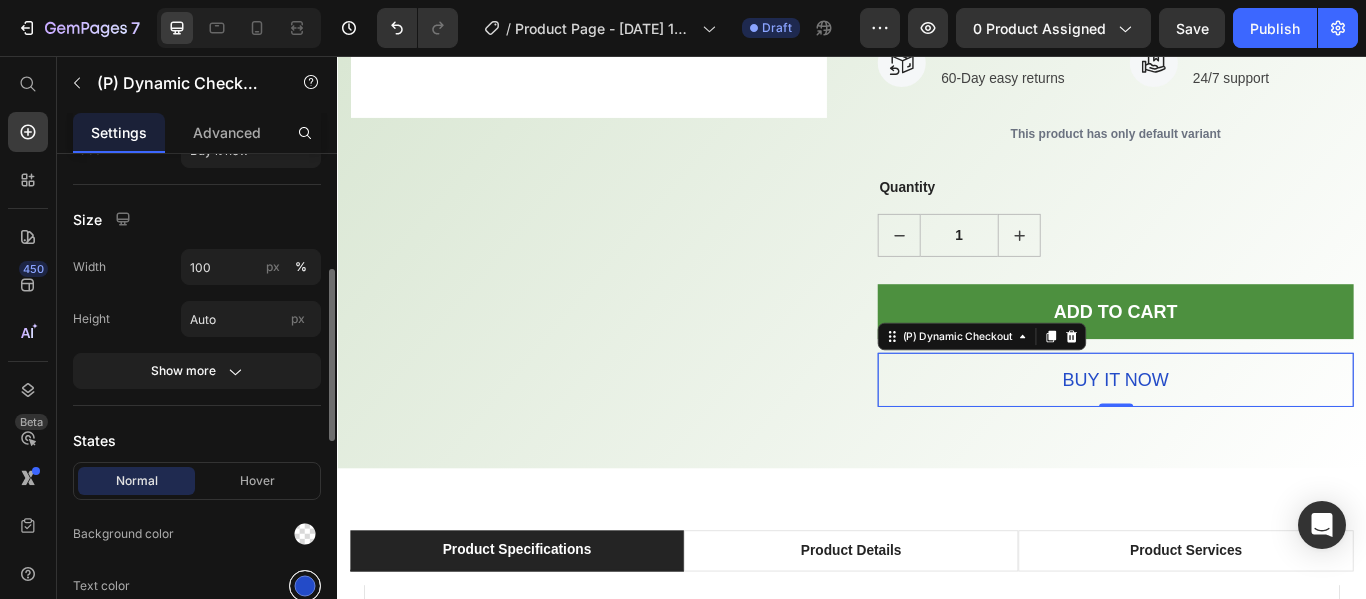 click at bounding box center (305, 586) 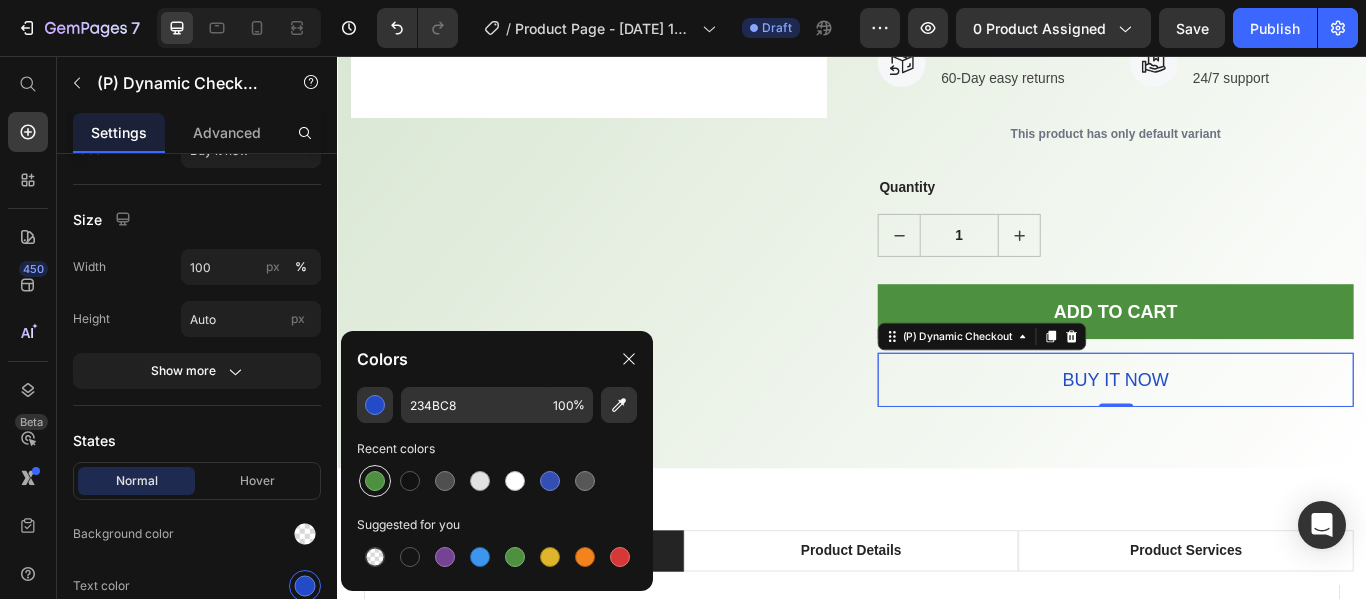 click at bounding box center (375, 481) 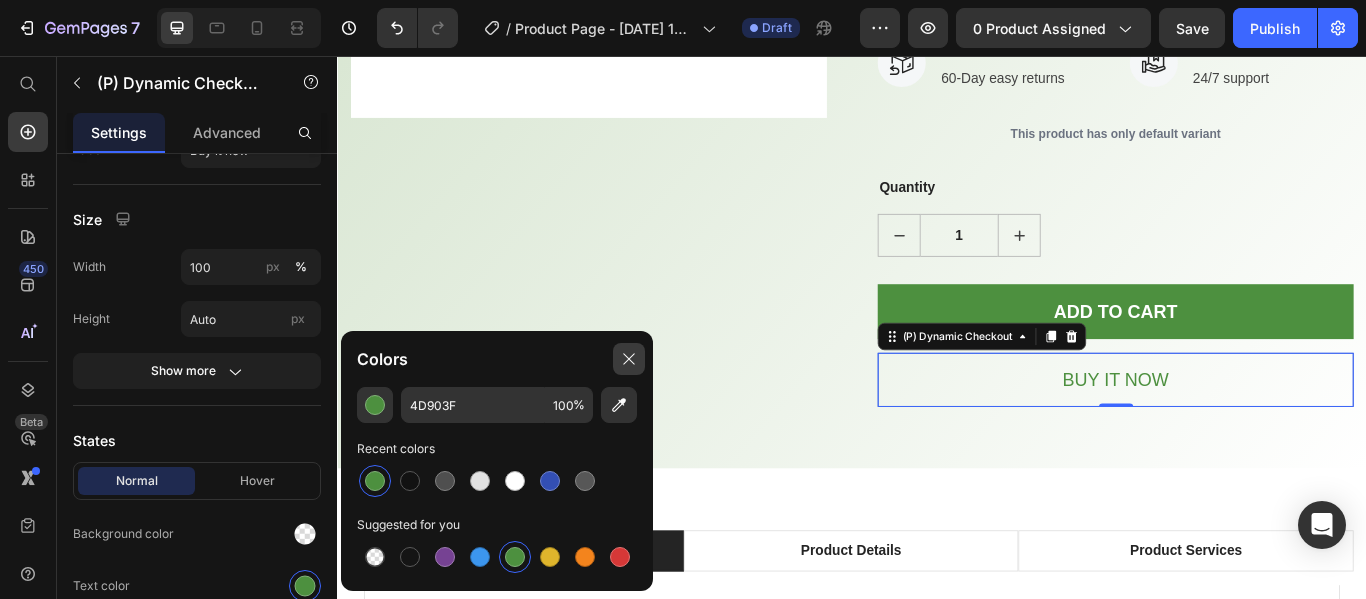 click 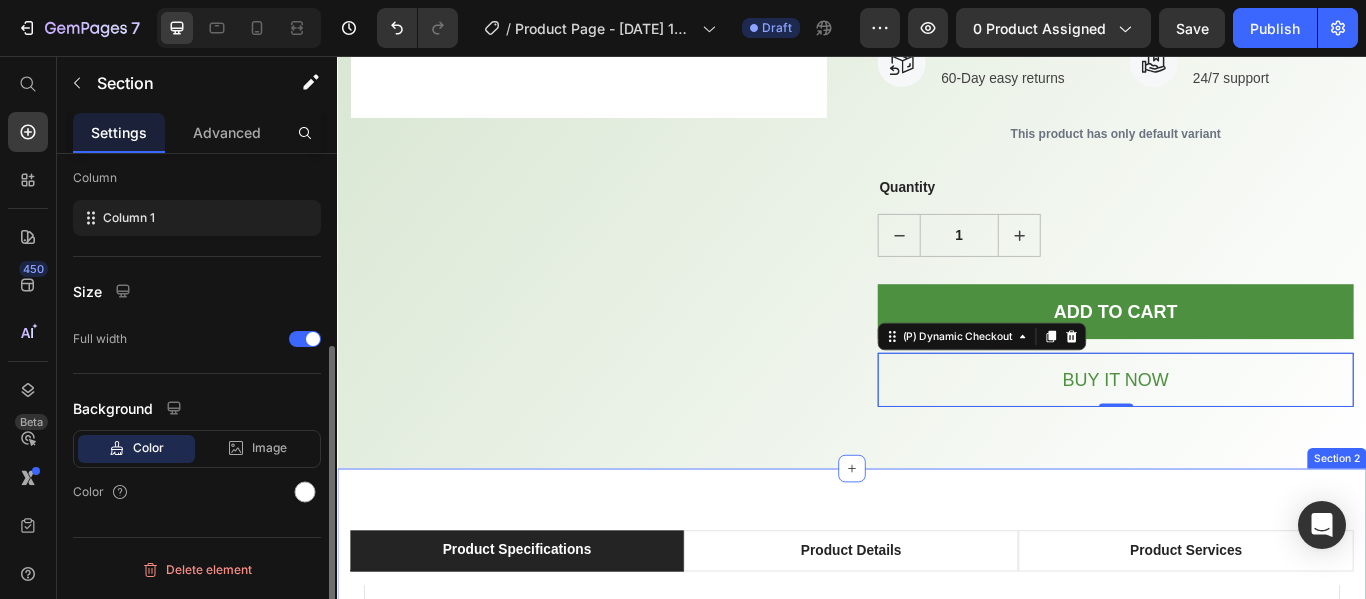 click on "Product Specifications Product Details Product Services Technical Specifications Heading Compatible operating systems Text block Windows 10 May 2019 update or higher - Significant improvements have been added to the Windows Mixed Reality platform to optimize for the visual quality of this device. For the best performance, please ensure you have the latest updates from Windows 10: version 1903/1909 (KB4577062 or later) or 2004 (KB4577063 or later). Text block Row Memory Text block 128GB/256GB Text block Row Field of view Text block 120 degrees Text block Row Resolution Text block 2448 x 2448 pixels per eye Text block Row Weight Text block 560 grams Text block Row Material Text block Magnesium alloy, plastic Text block Row Color Text block Black Text block Row Row What's Included Heading Image VR Headset Text block Image 2 Touch Controllers Text block Image Charging Cable Text block Image Power Adapter Text block Image Glasses Spacer Text block Icon List Image Row Row Professional Support Heading Image Image" at bounding box center (937, 973) 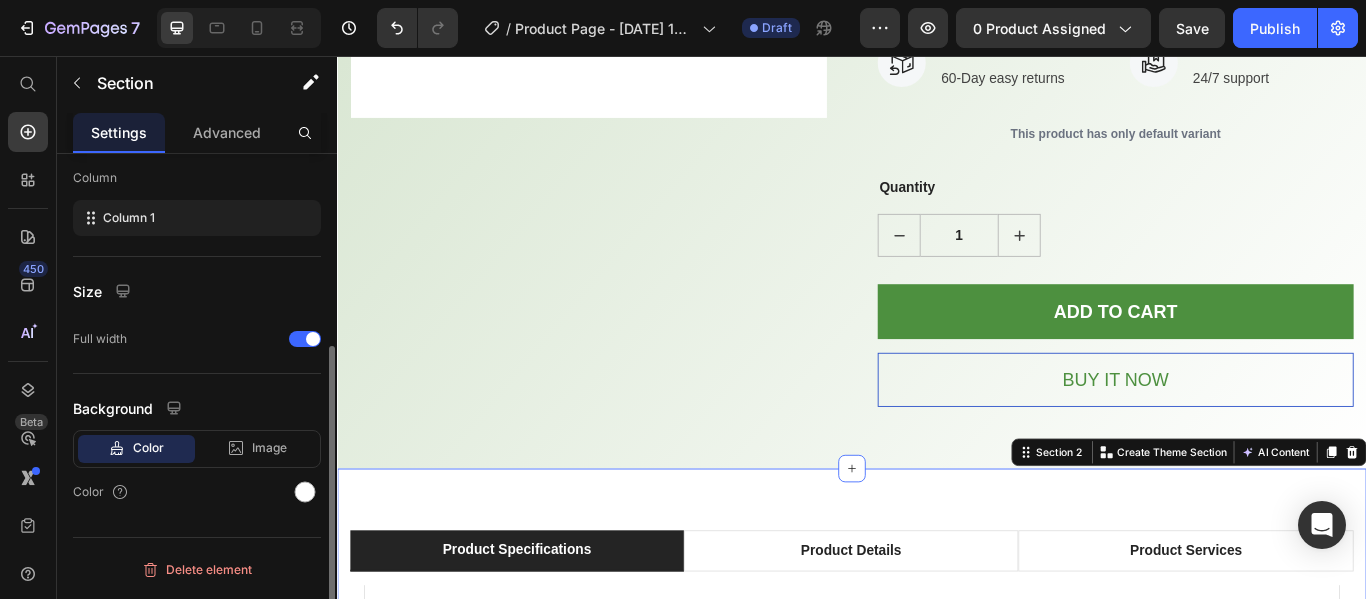 scroll, scrollTop: 0, scrollLeft: 0, axis: both 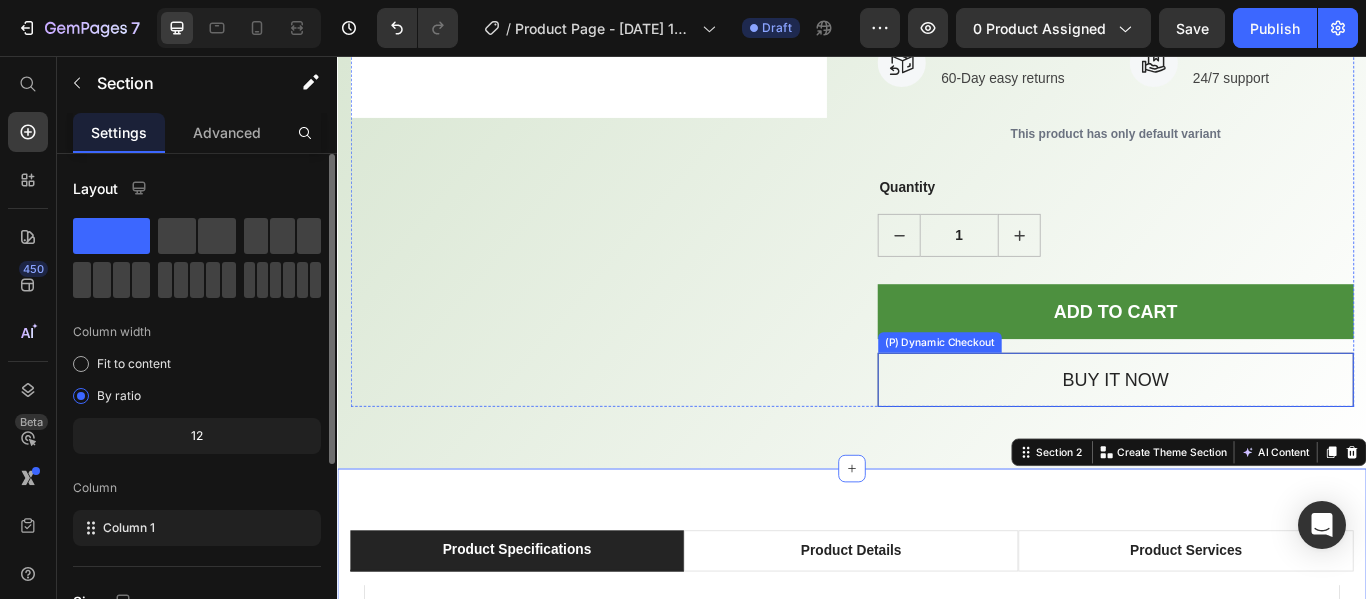 click on "Buy it now" at bounding box center [1244, 434] 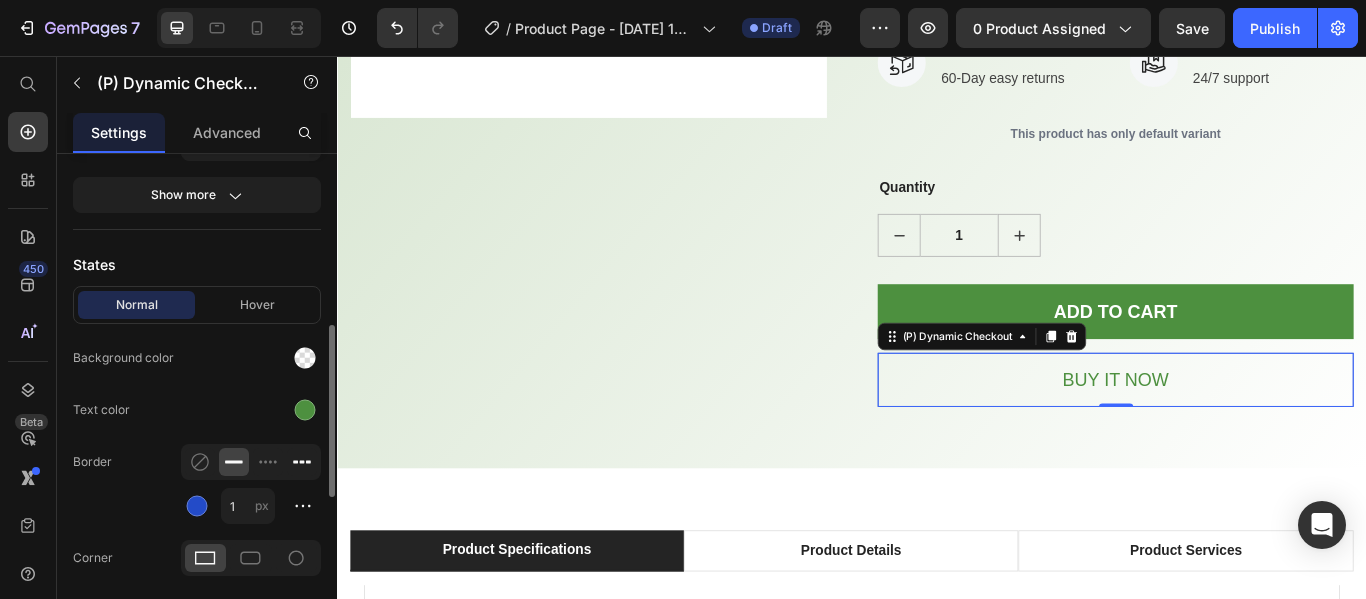 scroll, scrollTop: 512, scrollLeft: 0, axis: vertical 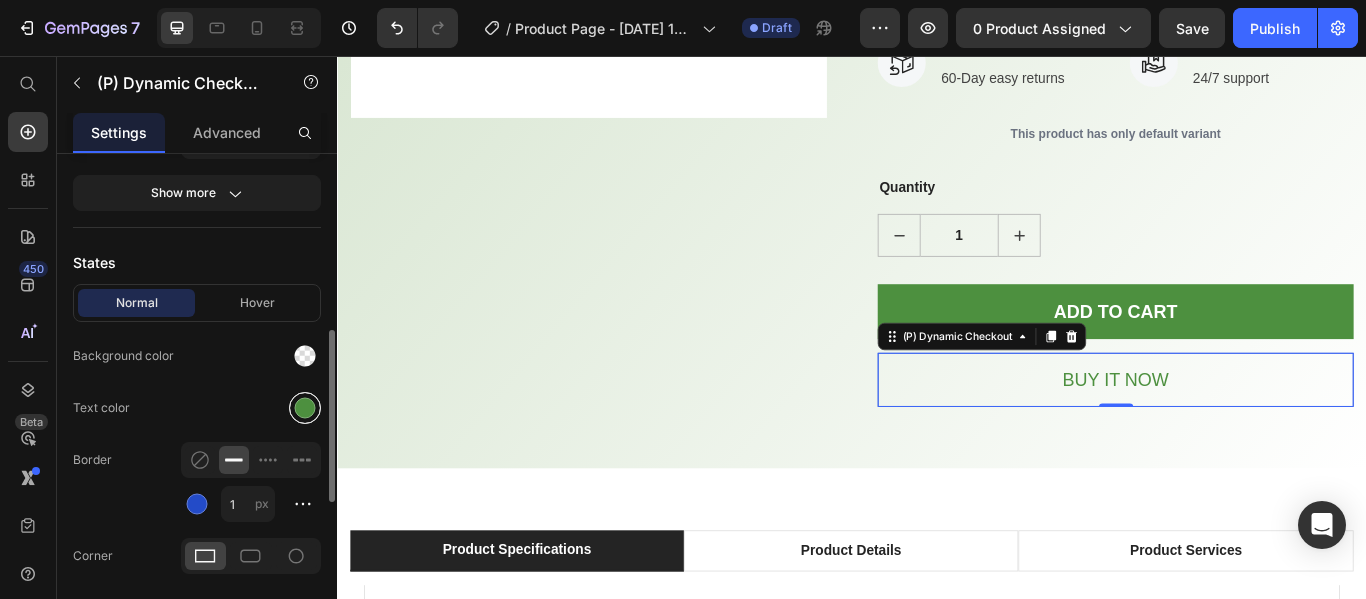 click at bounding box center (305, 408) 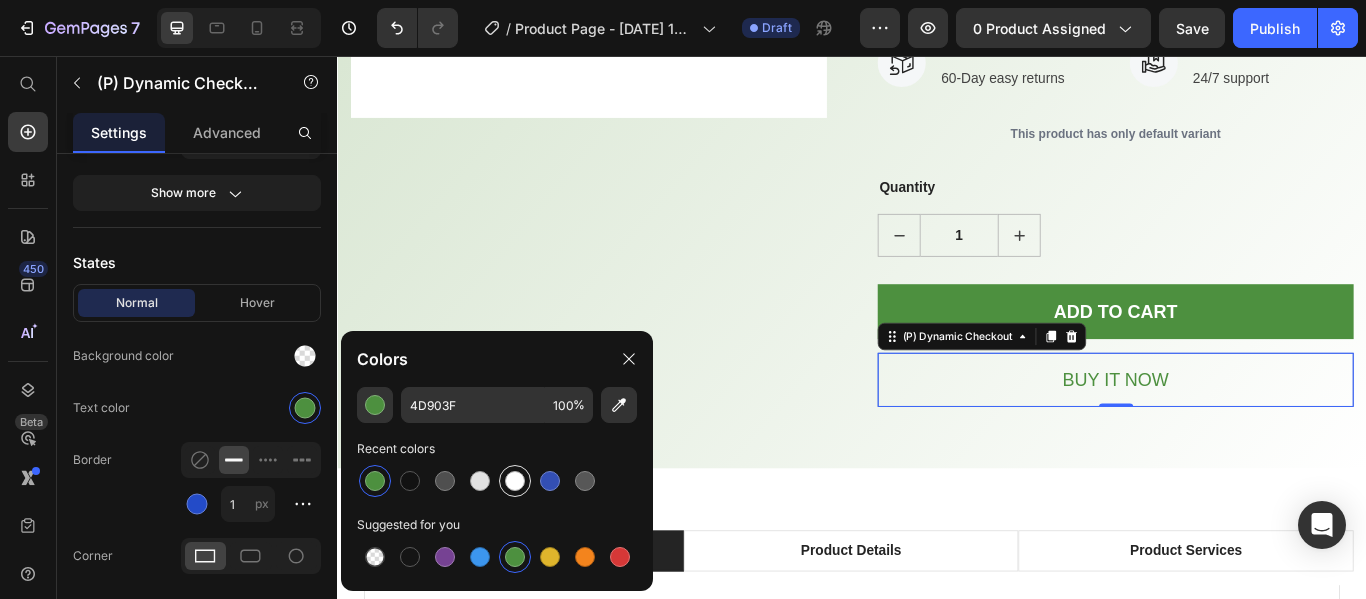 click at bounding box center (515, 481) 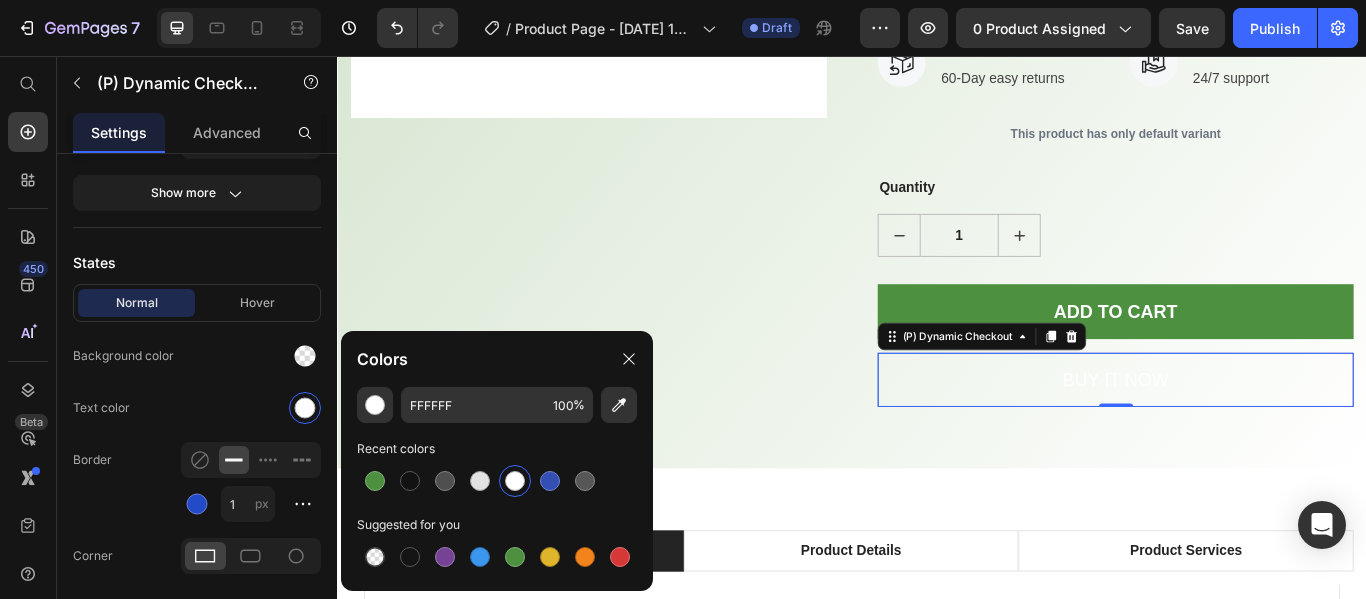 click at bounding box center [515, 481] 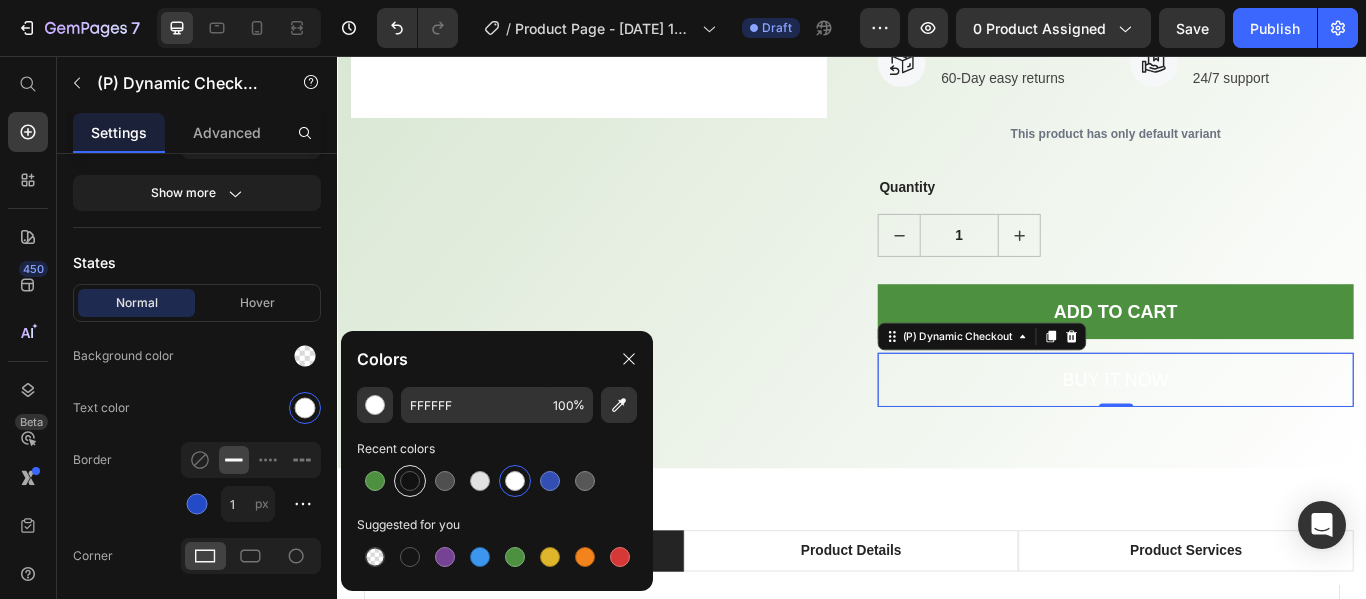 click at bounding box center [410, 481] 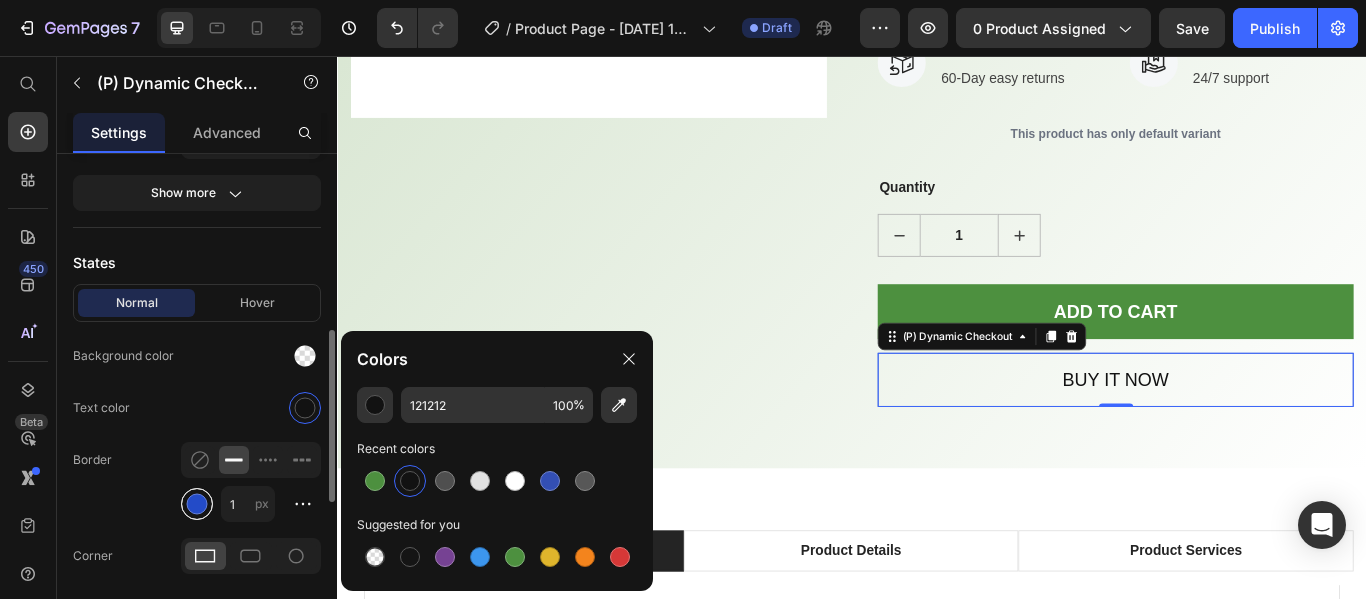 click at bounding box center [197, 504] 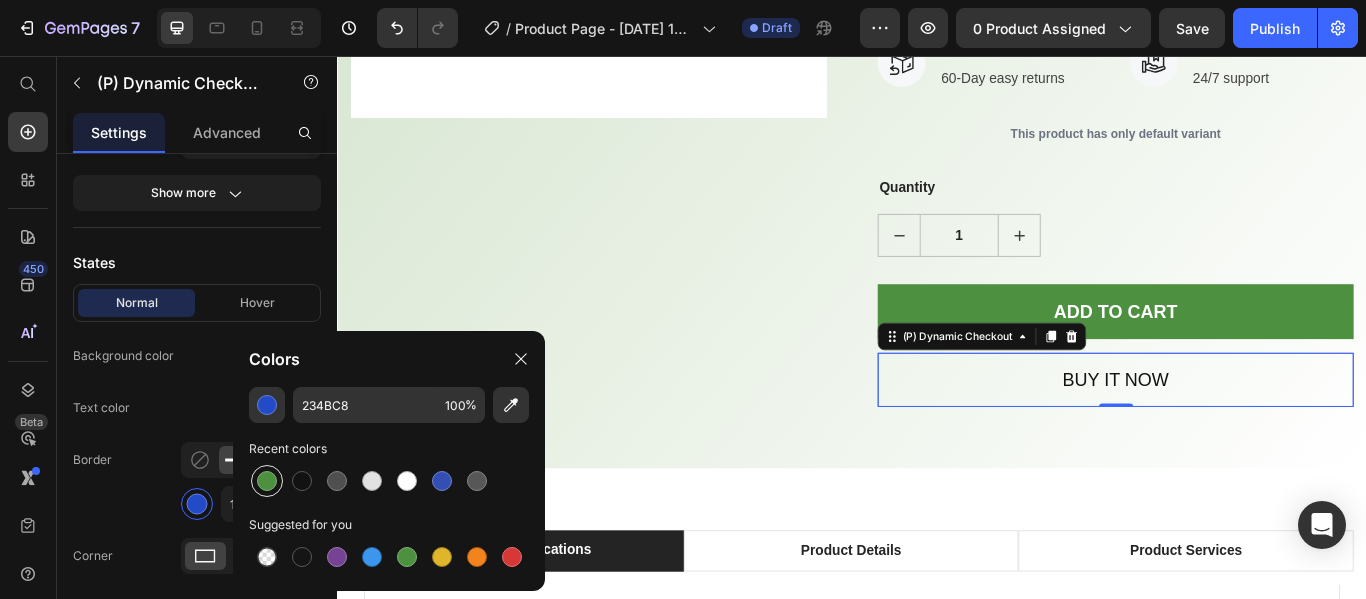 click at bounding box center (267, 481) 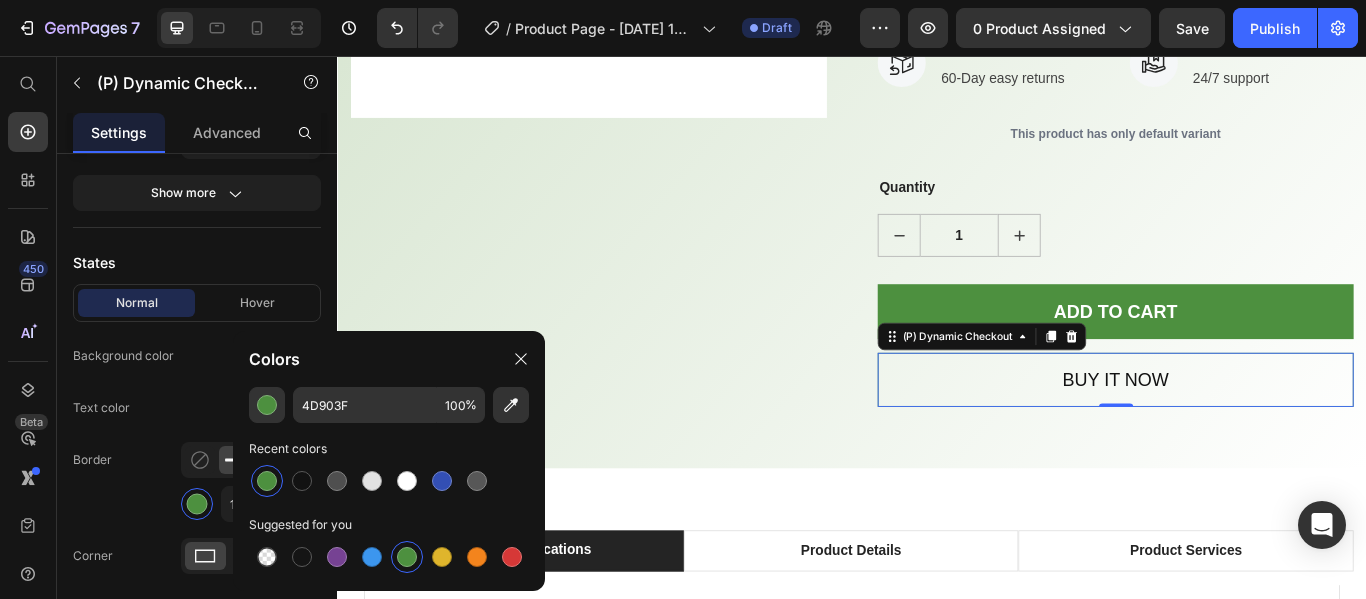 click at bounding box center (407, 557) 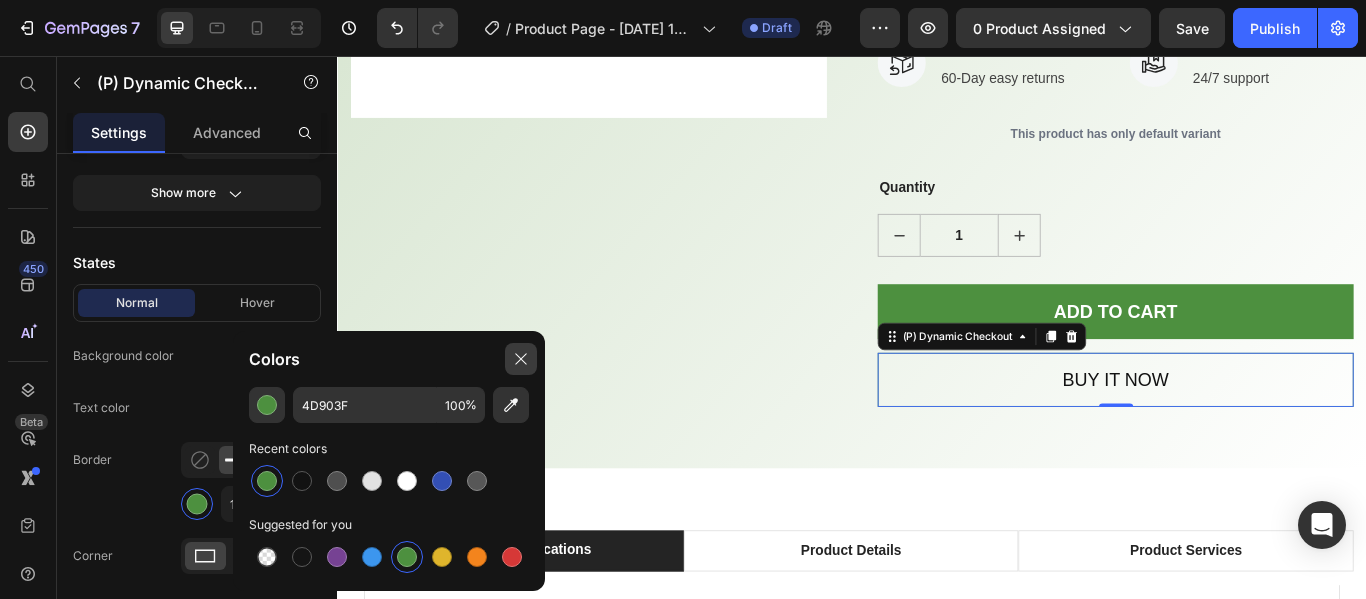 click 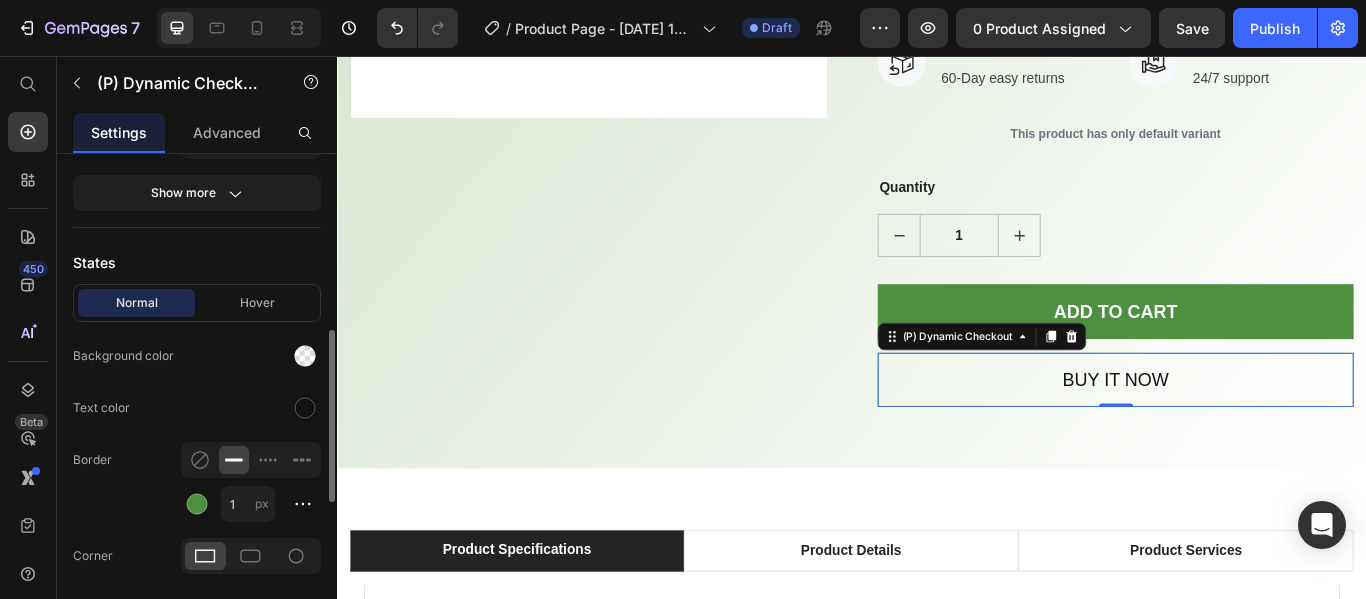 click 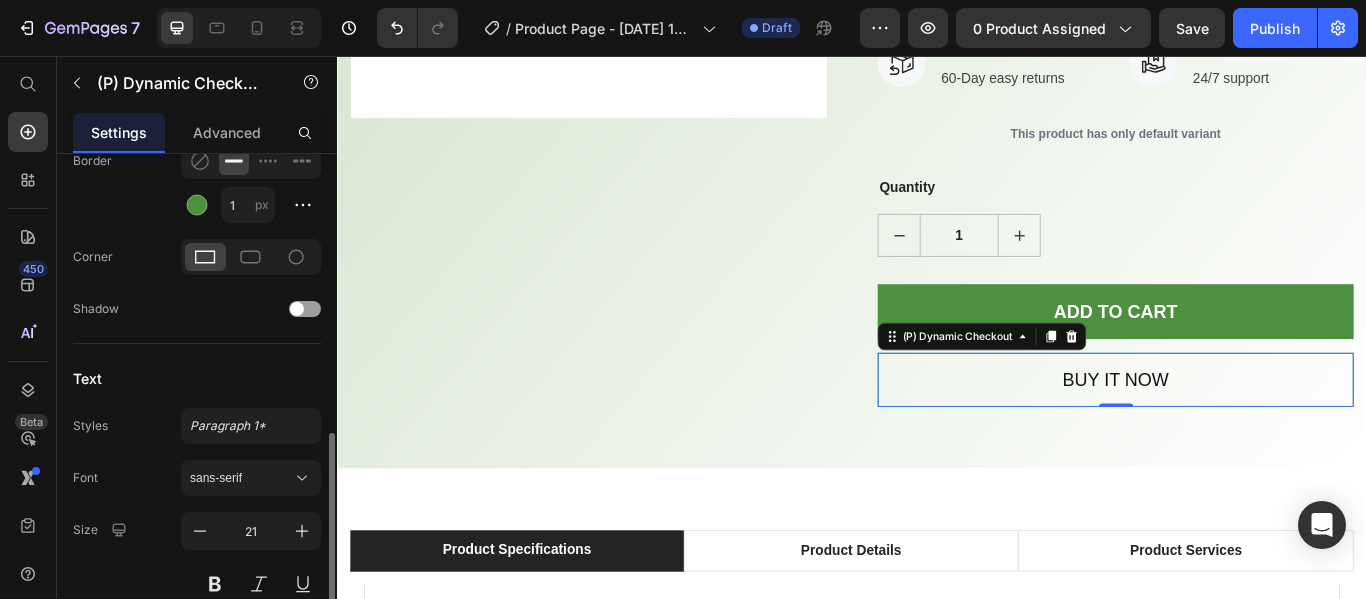 scroll, scrollTop: 957, scrollLeft: 0, axis: vertical 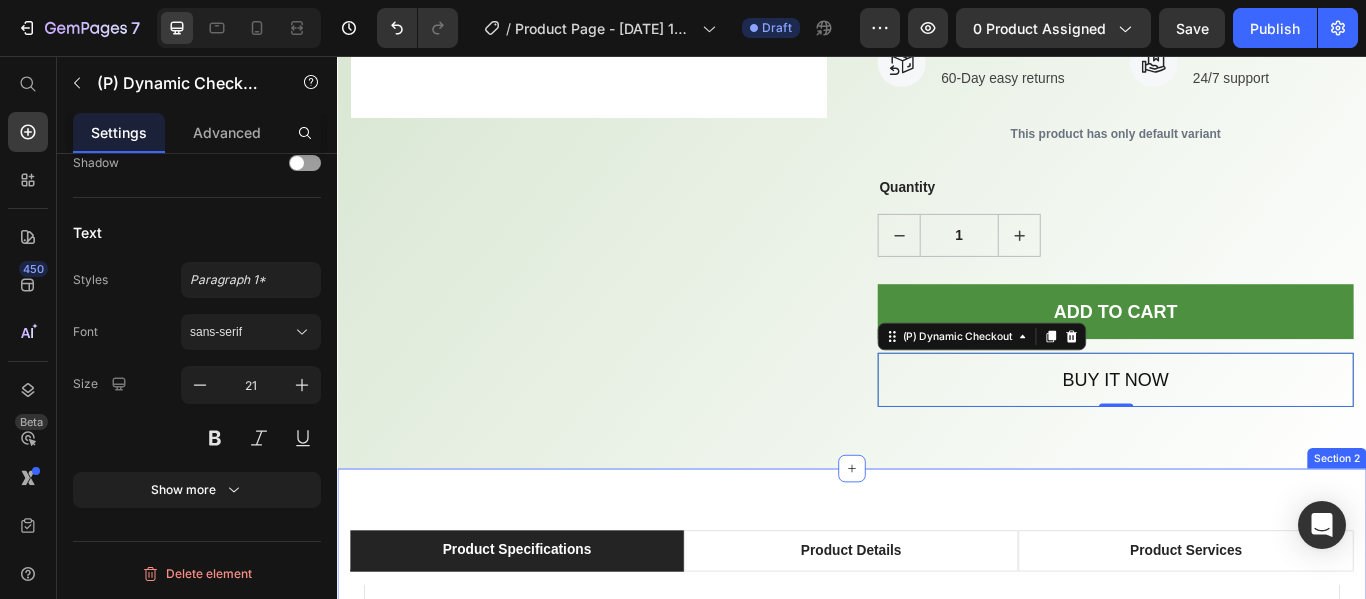 click on "Product Specifications Product Details Product Services Technical Specifications Heading Compatible operating systems Text block Windows 10 May 2019 update or higher - Significant improvements have been added to the Windows Mixed Reality platform to optimize for the visual quality of this device. For the best performance, please ensure you have the latest updates from Windows 10: version 1903/1909 (KB4577062 or later) or 2004 (KB4577063 or later). Text block Row Memory Text block 128GB/256GB Text block Row Field of view Text block 120 degrees Text block Row Resolution Text block 2448 x 2448 pixels per eye Text block Row Weight Text block 560 grams Text block Row Material Text block Magnesium alloy, plastic Text block Row Color Text block Black Text block Row Row What's Included Heading Image VR Headset Text block Image 2 Touch Controllers Text block Image Charging Cable Text block Image Power Adapter Text block Image Glasses Spacer Text block Icon List Image Row Row Professional Support Heading Image Image" at bounding box center (937, 973) 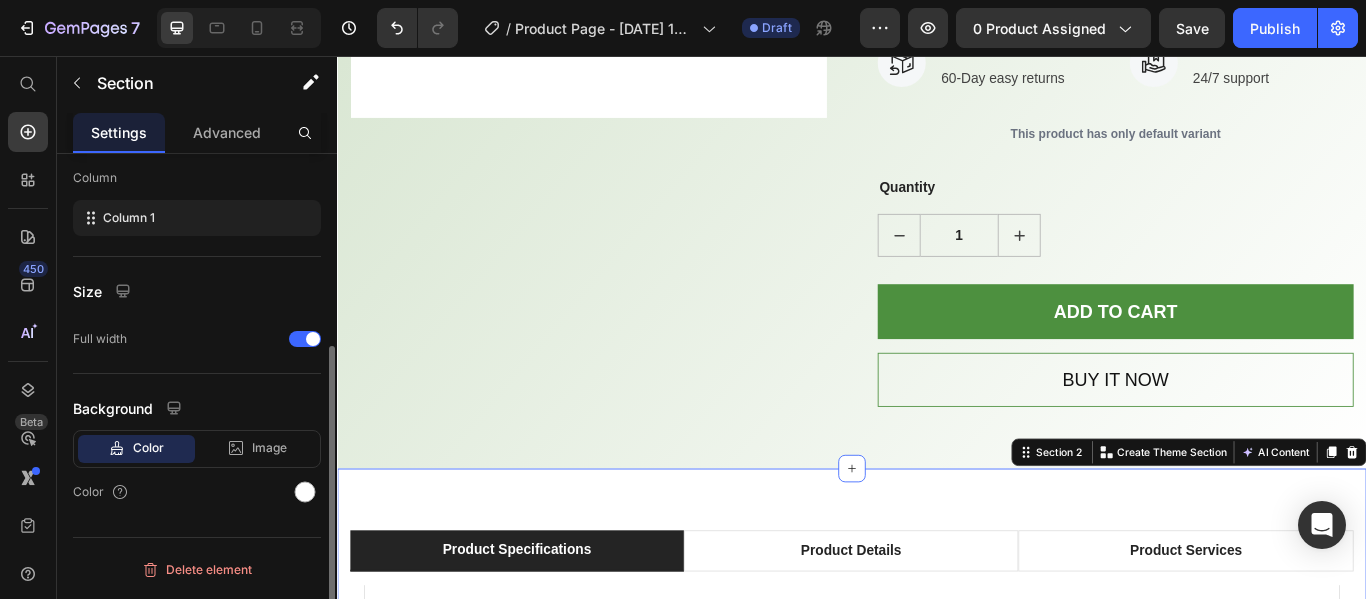 scroll, scrollTop: 0, scrollLeft: 0, axis: both 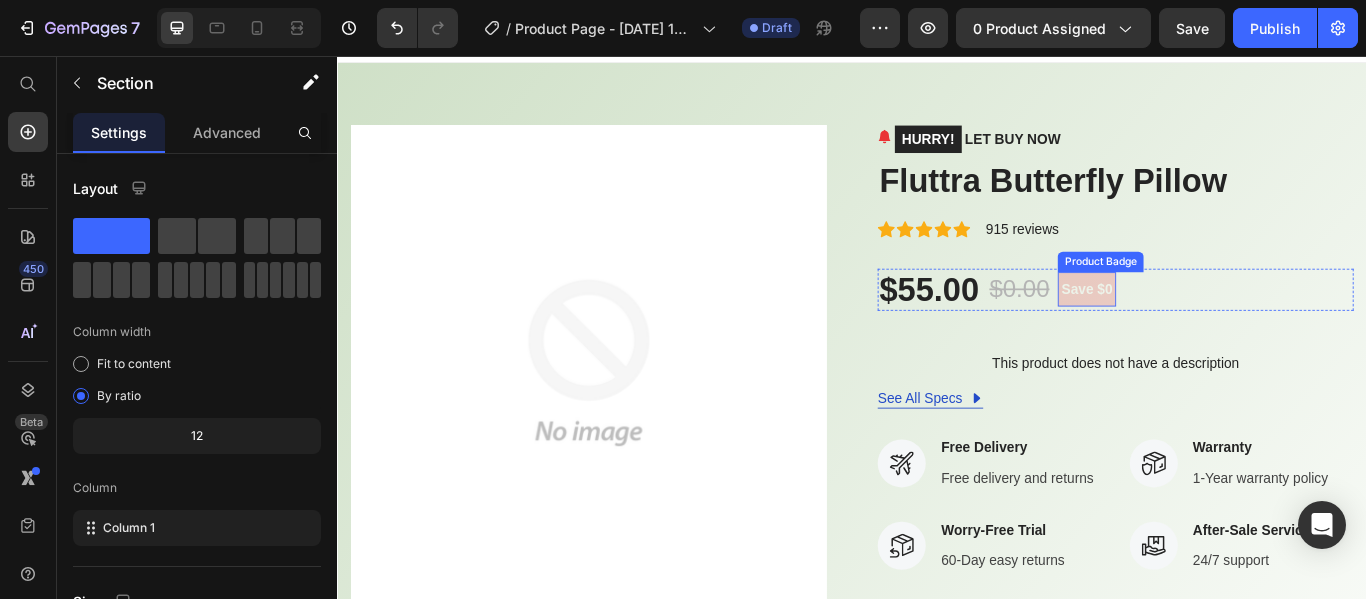 click on "Save $0" at bounding box center (1211, 328) 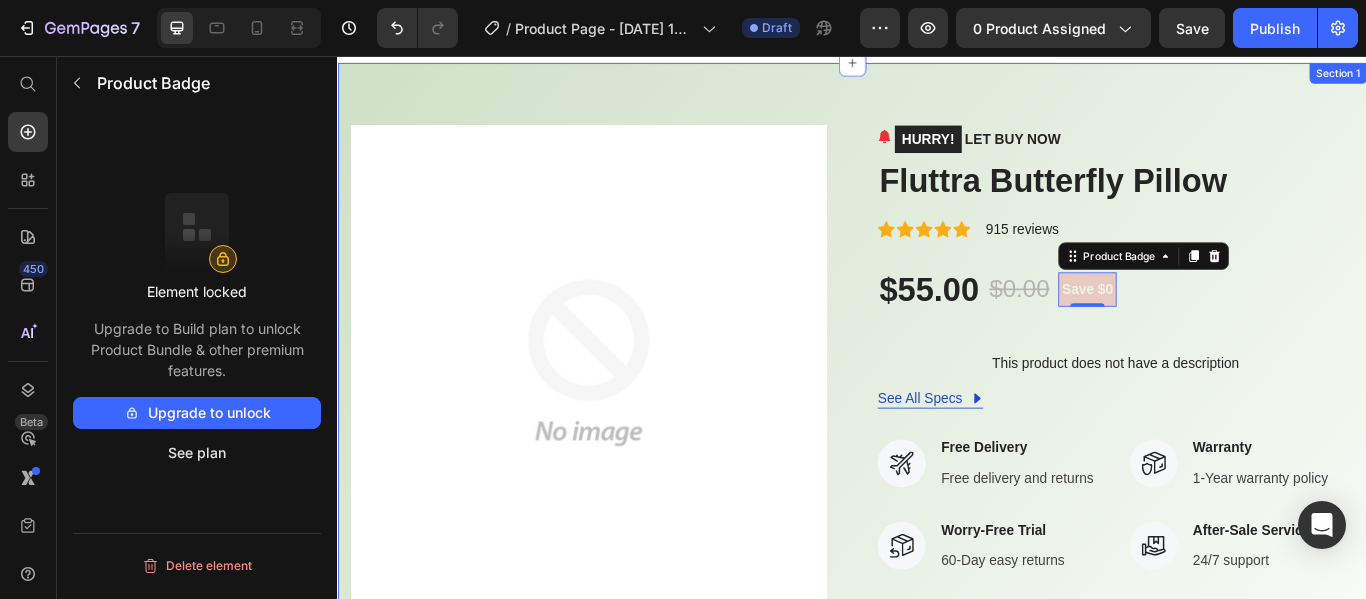 click on "Product Images
HURRY!  LET BUY NOW (P) Stock Counter Fluttra Butterfly Pillow (P) Title
Icon
Icon
Icon
Icon
Icon Icon List Hoz 915 reviews Text block Row $55.00 (P) Price $0.00 (P) Price Save $0 Product Badge   0 Row This product does not have a description (P) Description
See All Specs Button Row
Icon Free Delivery Text block Free delivery and returns Text block Icon List
Icon Worry-Free Trial Text block 60-Day easy returns Text block Icon List
Icon Warranty Text block 1-Year warranty policy Text block Icon List
Icon After-Sale Service Text block 24/7 support Text block Icon List Row This product has only default variant (P) Variants & Swatches Quantity Text block 1 (P) Quantity ADD TO CART (P) Cart Button Buy it now (P) Dynamic Checkout Product Section 1" at bounding box center [937, 582] 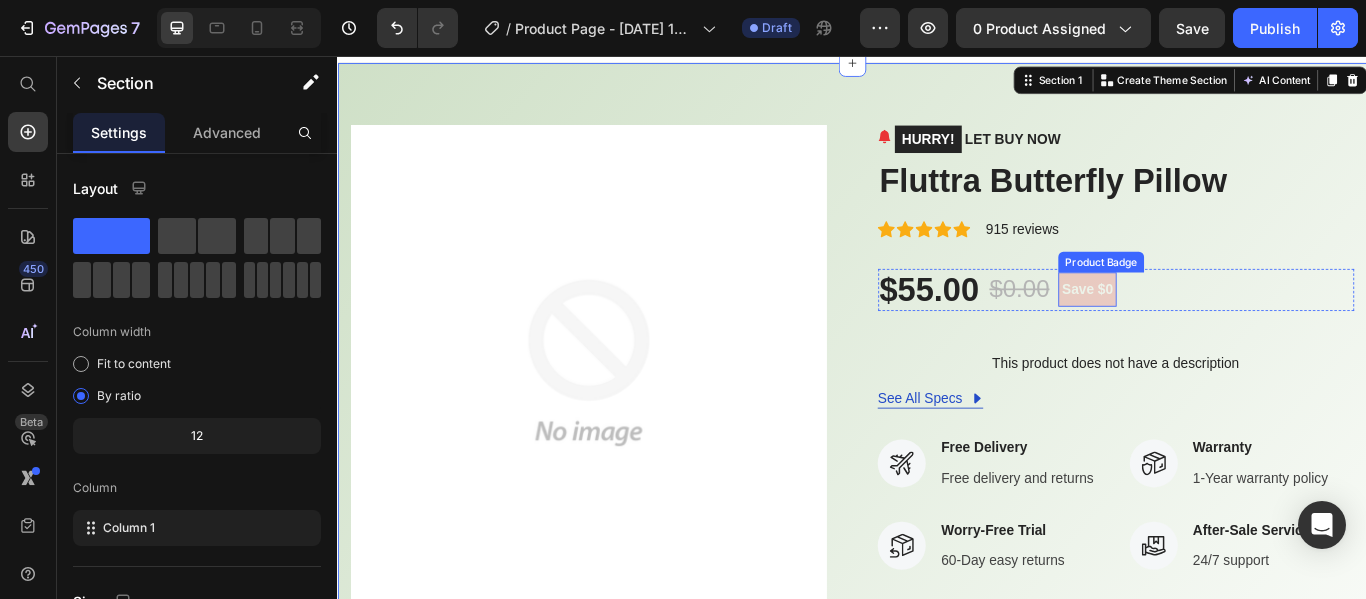 click on "Save $0" at bounding box center [1211, 328] 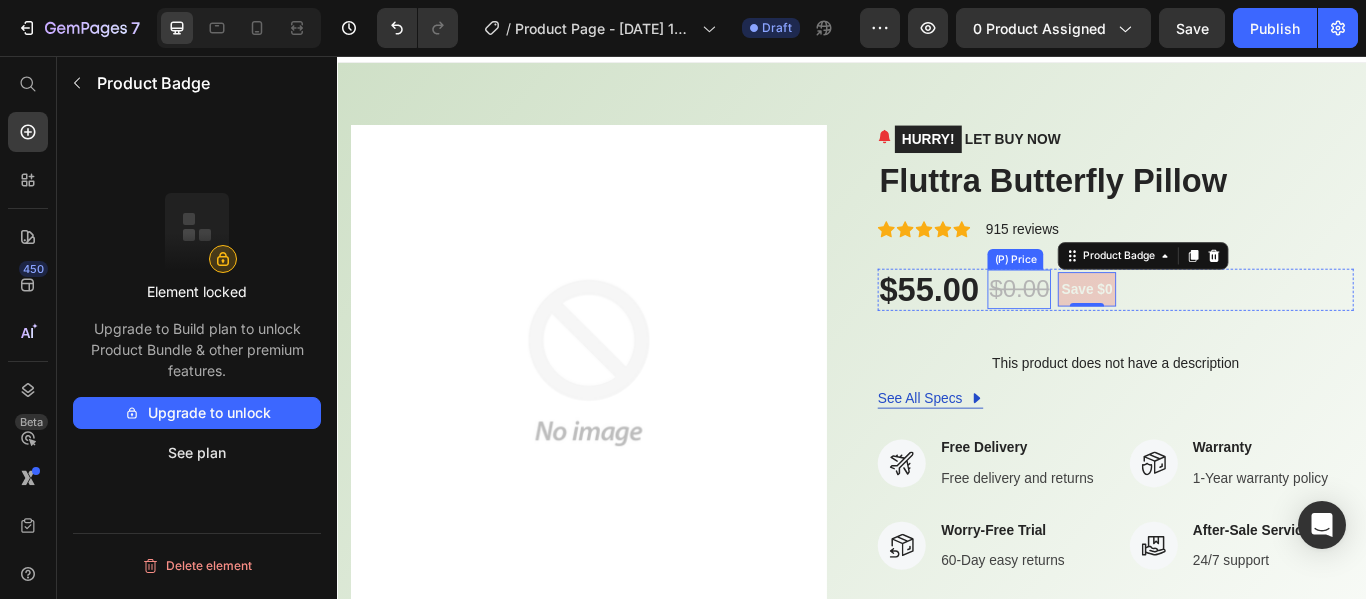 click on "$0.00" at bounding box center (1132, 328) 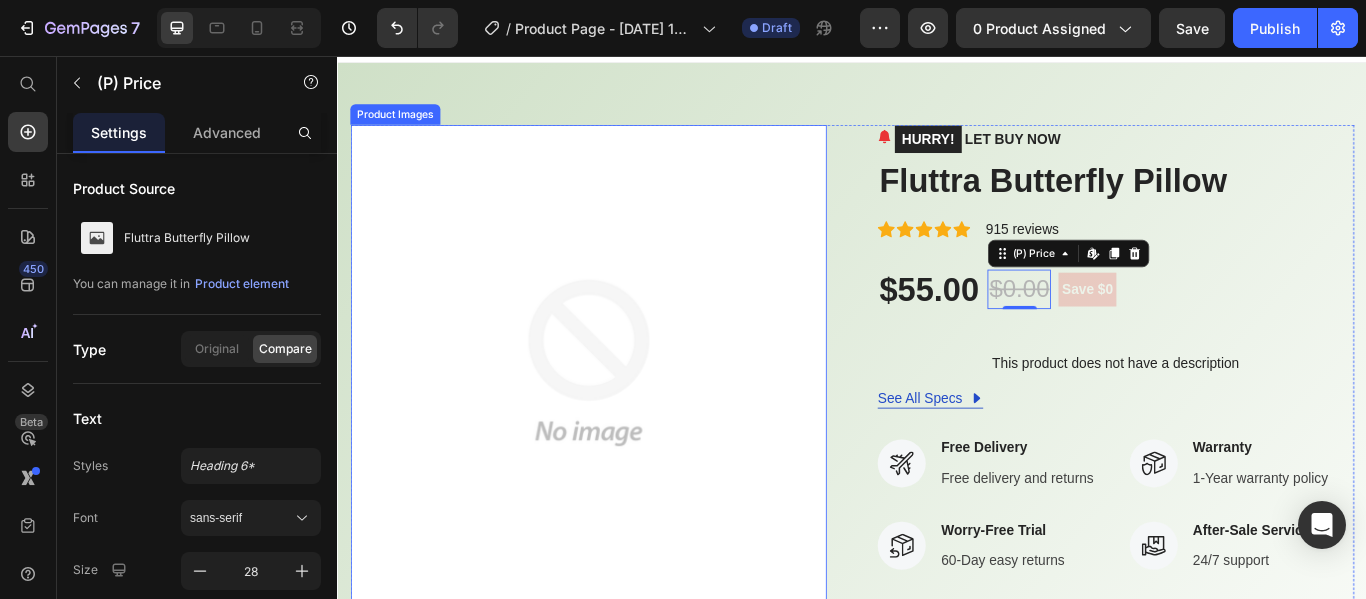 click at bounding box center [629, 413] 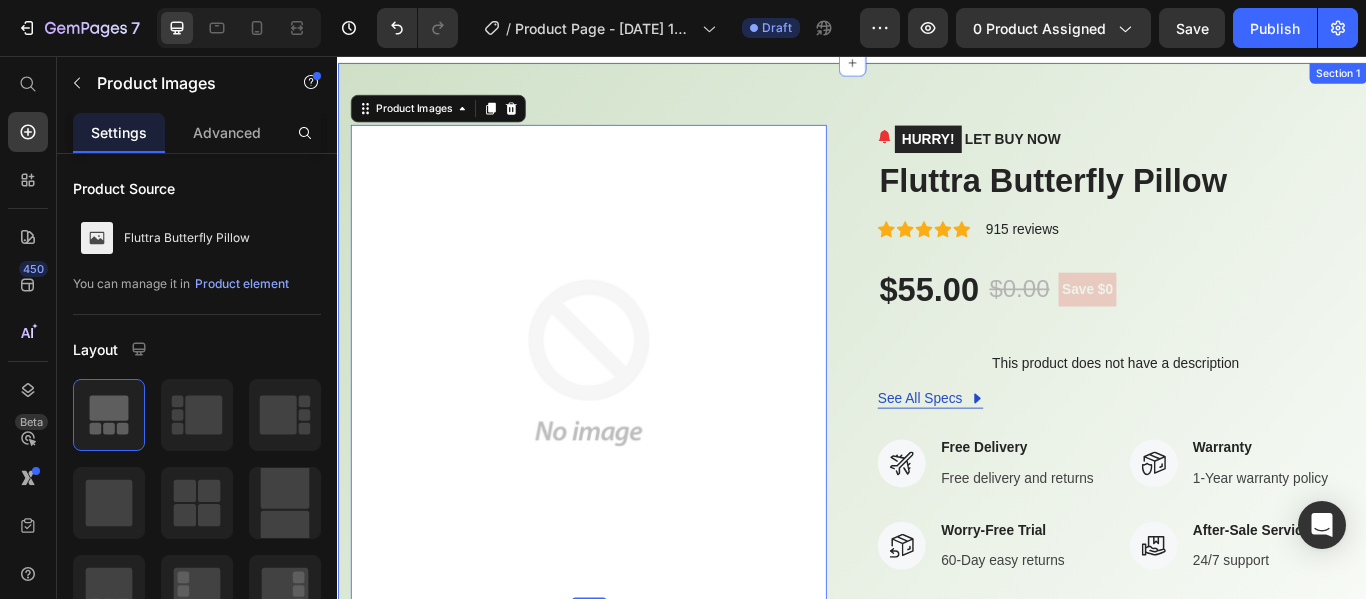 click on "Product Images   0
HURRY!  LET BUY NOW (P) Stock Counter Fluttra Butterfly Pillow (P) Title
Icon
Icon
Icon
Icon
Icon Icon List Hoz 915 reviews Text block Row $55.00 (P) Price $0.00 (P) Price Save $0 Product Badge Row This product does not have a description (P) Description
See All Specs Button Row
Icon Free Delivery Text block Free delivery and returns Text block Icon List
Icon Worry-Free Trial Text block 60-Day easy returns Text block Icon List
Icon Warranty Text block 1-Year warranty policy Text block Icon List
Icon After-Sale Service Text block 24/7 support Text block Icon List Row This product has only default variant (P) Variants & Swatches Quantity Text block 1 (P) Quantity ADD TO CART (P) Cart Button Buy it now (P) Dynamic Checkout Product Section 1" at bounding box center (937, 582) 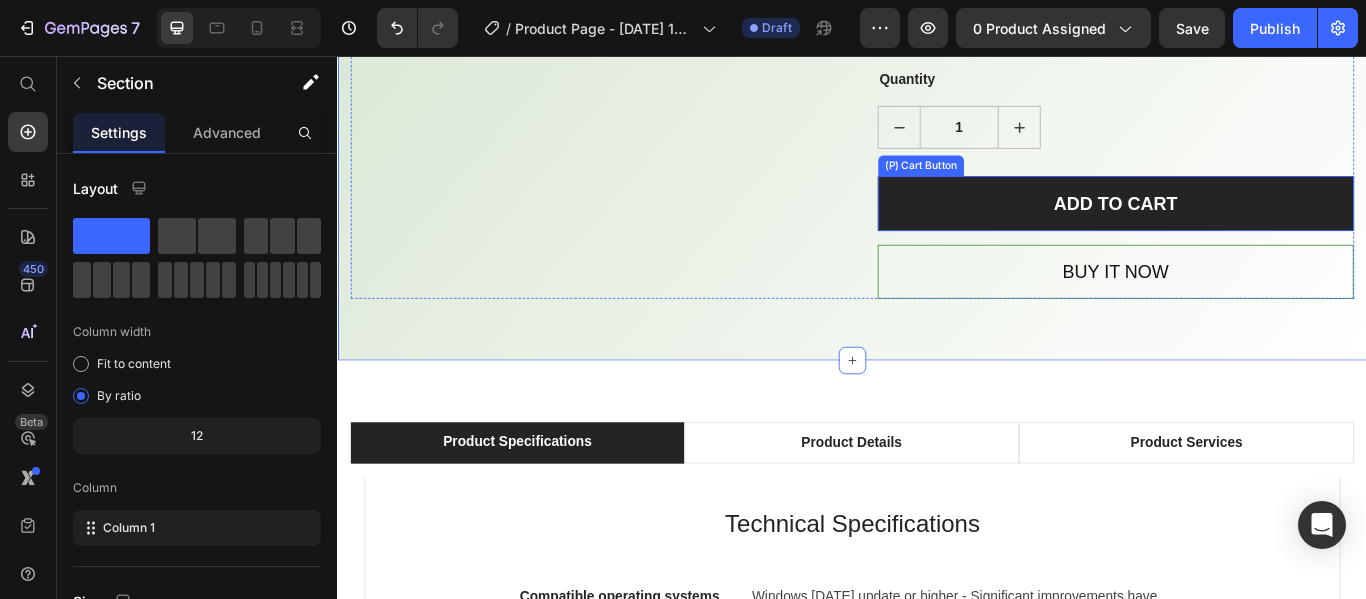 scroll, scrollTop: 728, scrollLeft: 0, axis: vertical 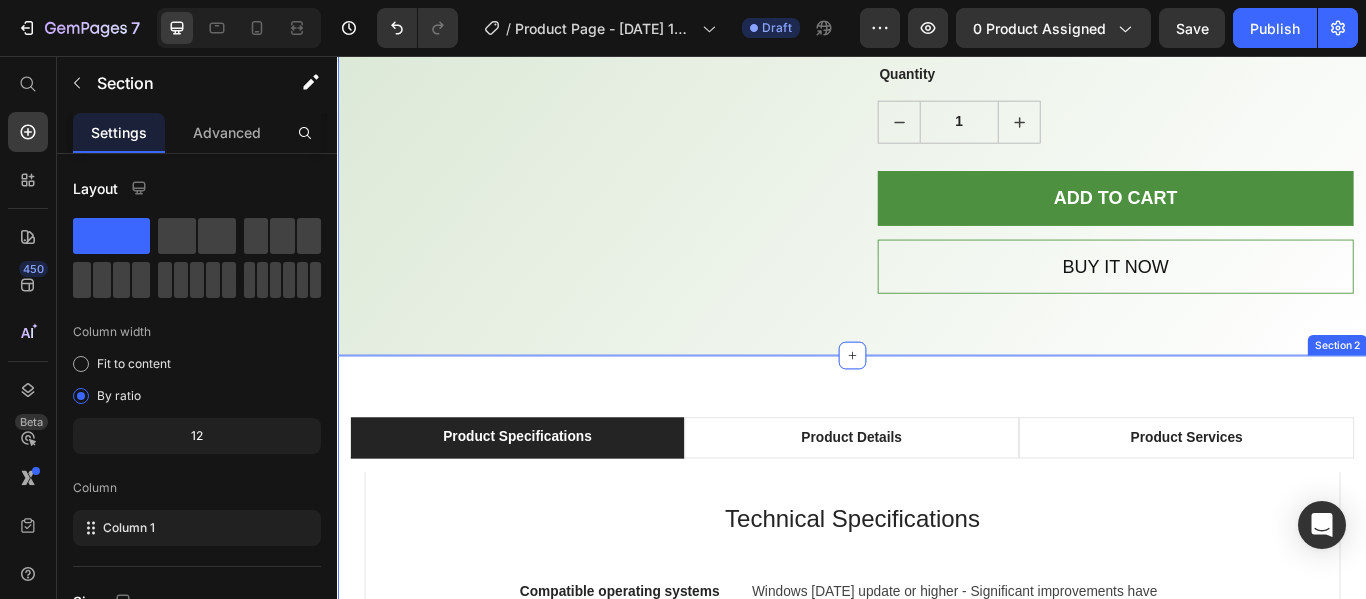 click on "Product Specifications Product Details Product Services Technical Specifications Heading Compatible operating systems Text block Windows 10 May 2019 update or higher - Significant improvements have been added to the Windows Mixed Reality platform to optimize for the visual quality of this device. For the best performance, please ensure you have the latest updates from Windows 10: version 1903/1909 (KB4577062 or later) or 2004 (KB4577063 or later). Text block Row Memory Text block 128GB/256GB Text block Row Field of view Text block 120 degrees Text block Row Resolution Text block 2448 x 2448 pixels per eye Text block Row Weight Text block 560 grams Text block Row Material Text block Magnesium alloy, plastic Text block Row Color Text block Black Text block Row Row What's Included Heading Image VR Headset Text block Image 2 Touch Controllers Text block Image Charging Cable Text block Image Power Adapter Text block Image Glasses Spacer Text block Icon List Image Row Row Professional Support Heading Image Image" at bounding box center [937, 841] 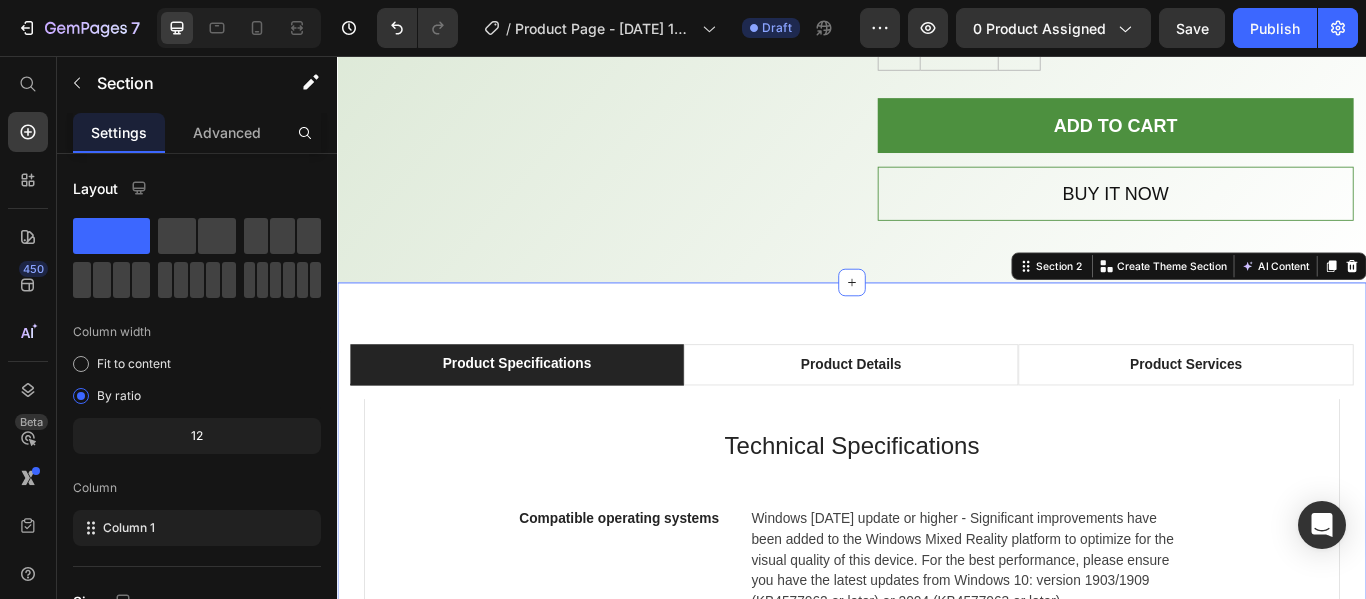 scroll, scrollTop: 992, scrollLeft: 0, axis: vertical 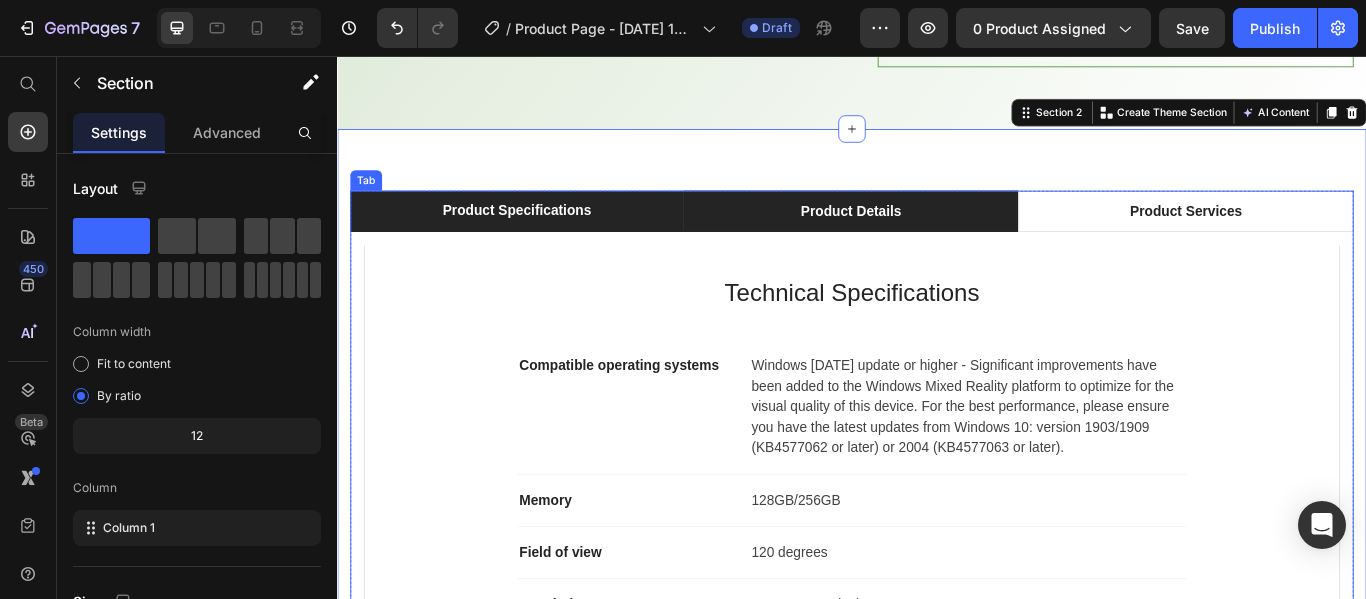 click on "Product Details" at bounding box center [935, 237] 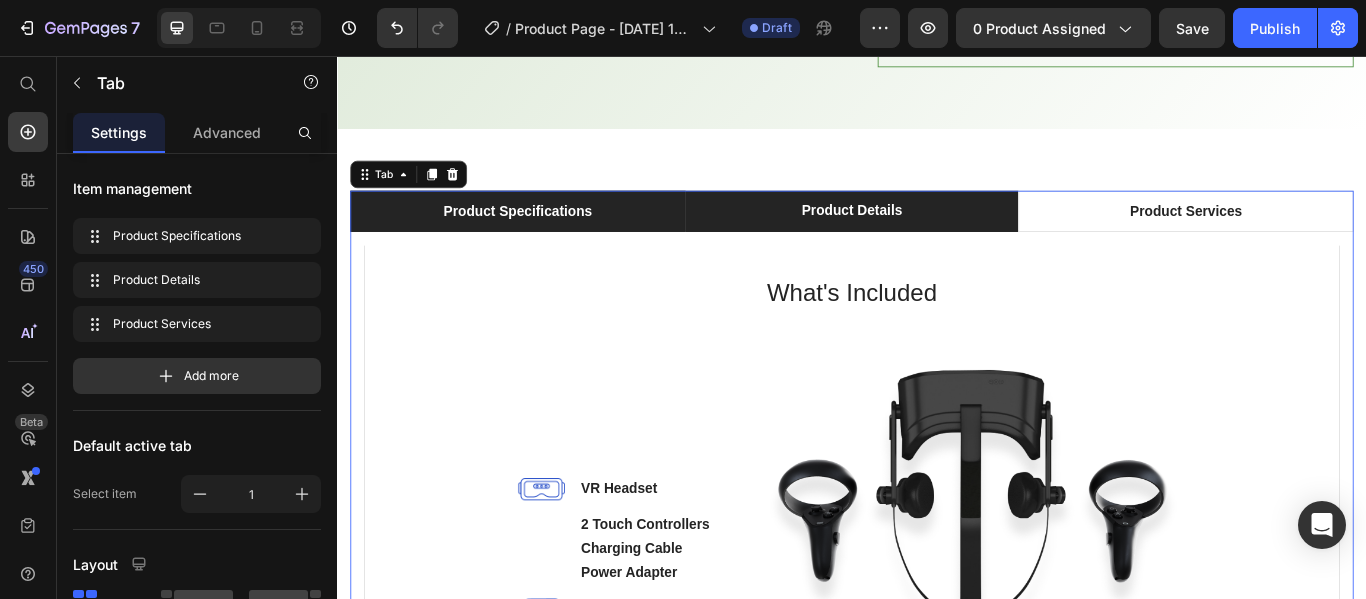 click on "Product Specifications" at bounding box center (547, 237) 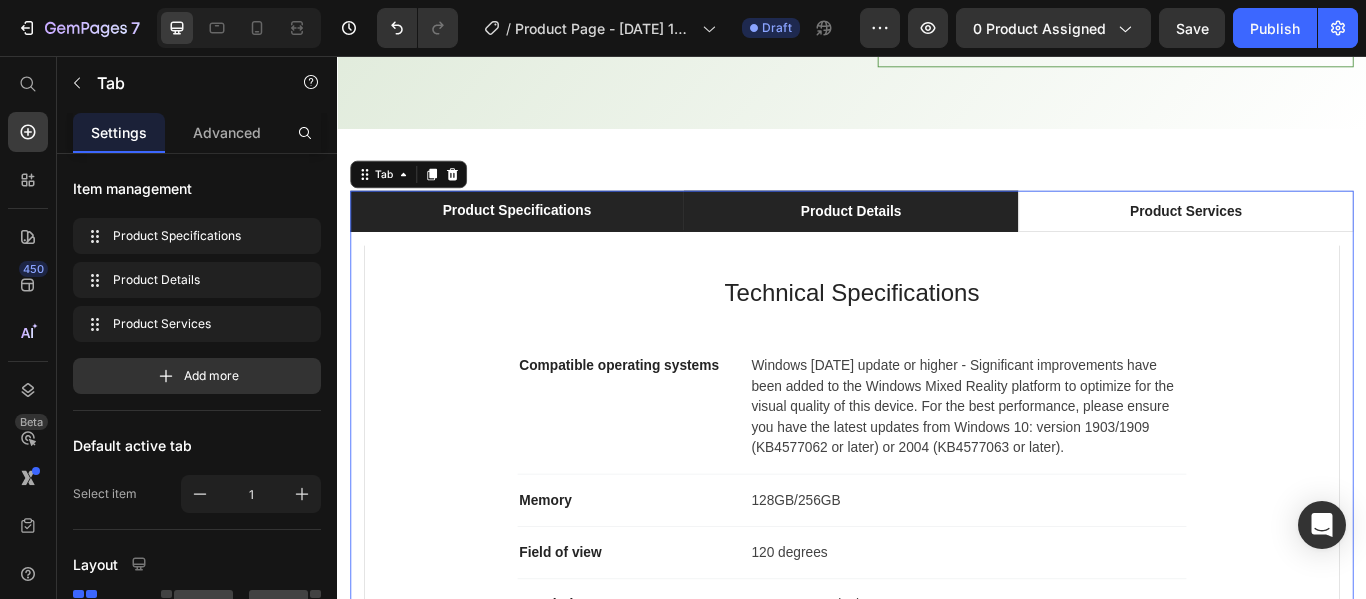 click on "Product Details" at bounding box center [936, 237] 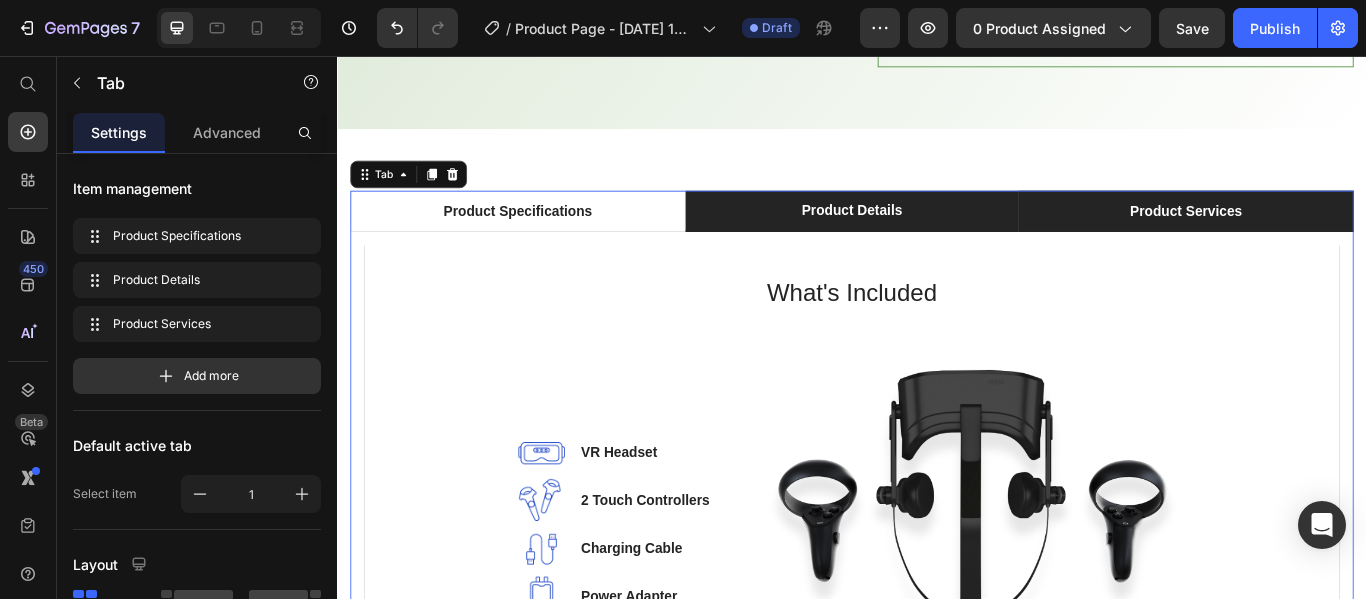 click on "Product Services" at bounding box center (1326, 237) 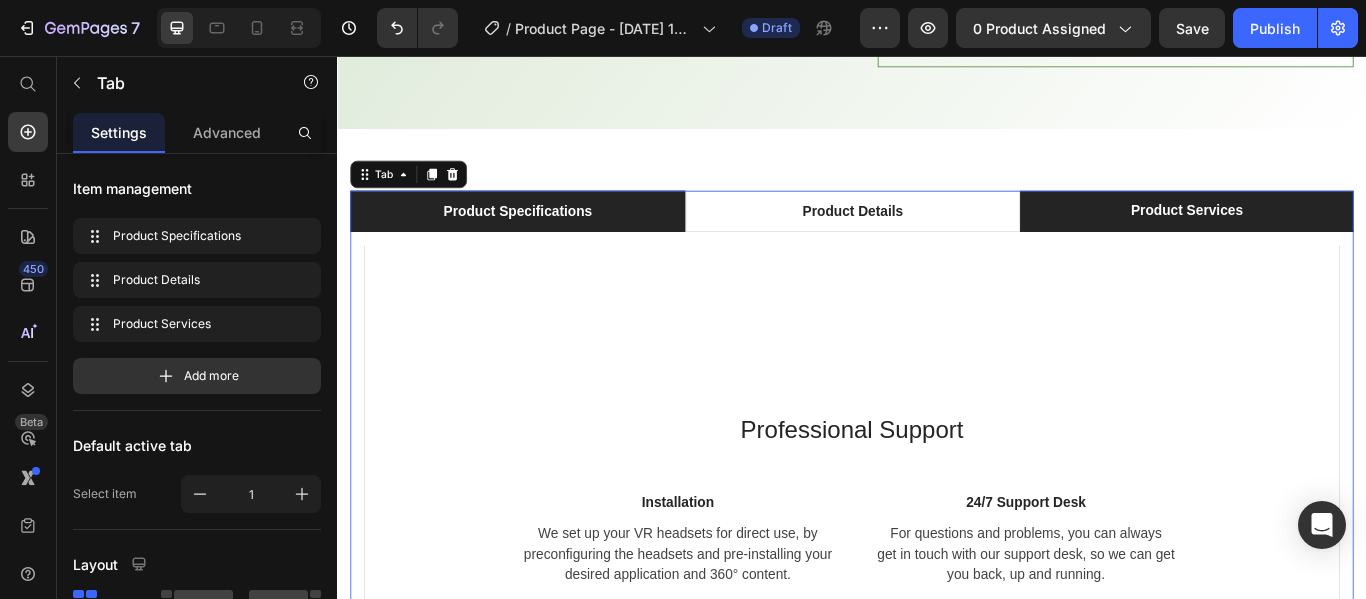 click on "Product Specifications" at bounding box center [547, 237] 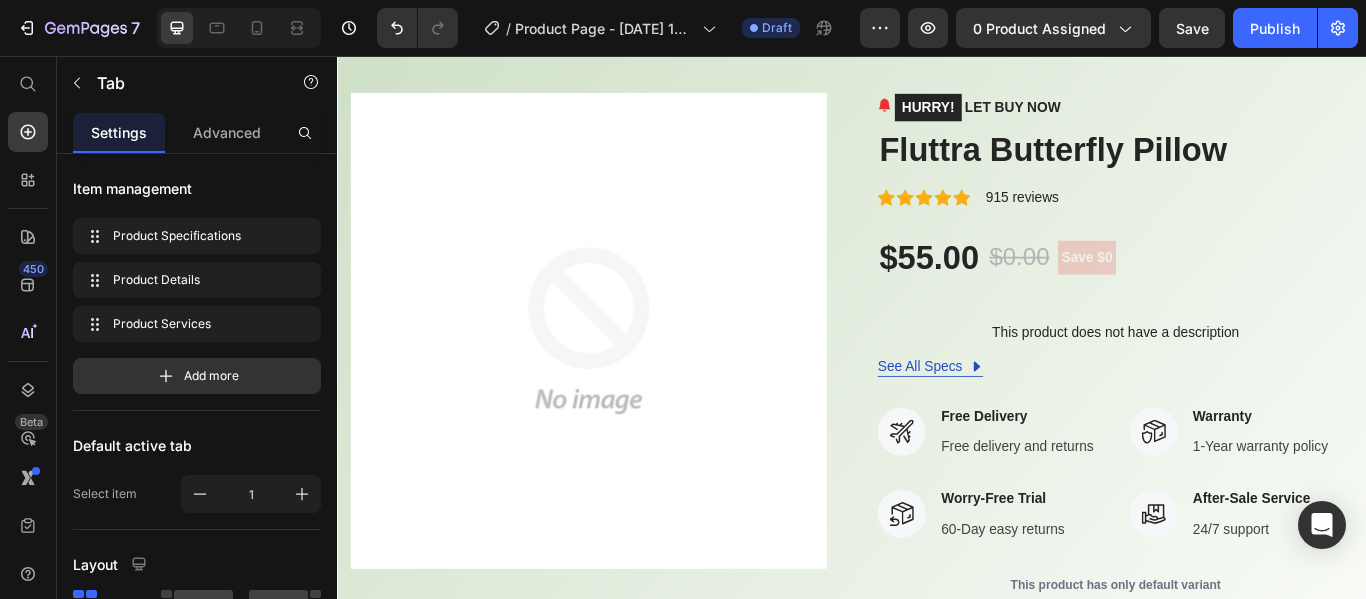scroll, scrollTop: 0, scrollLeft: 0, axis: both 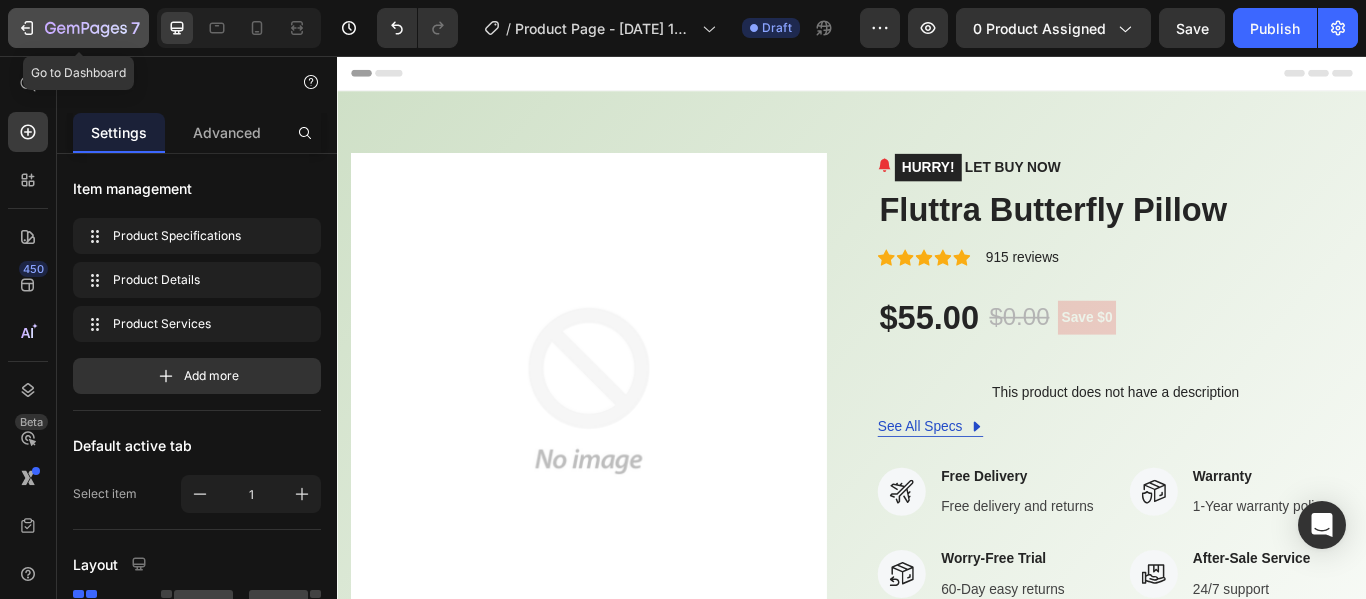click 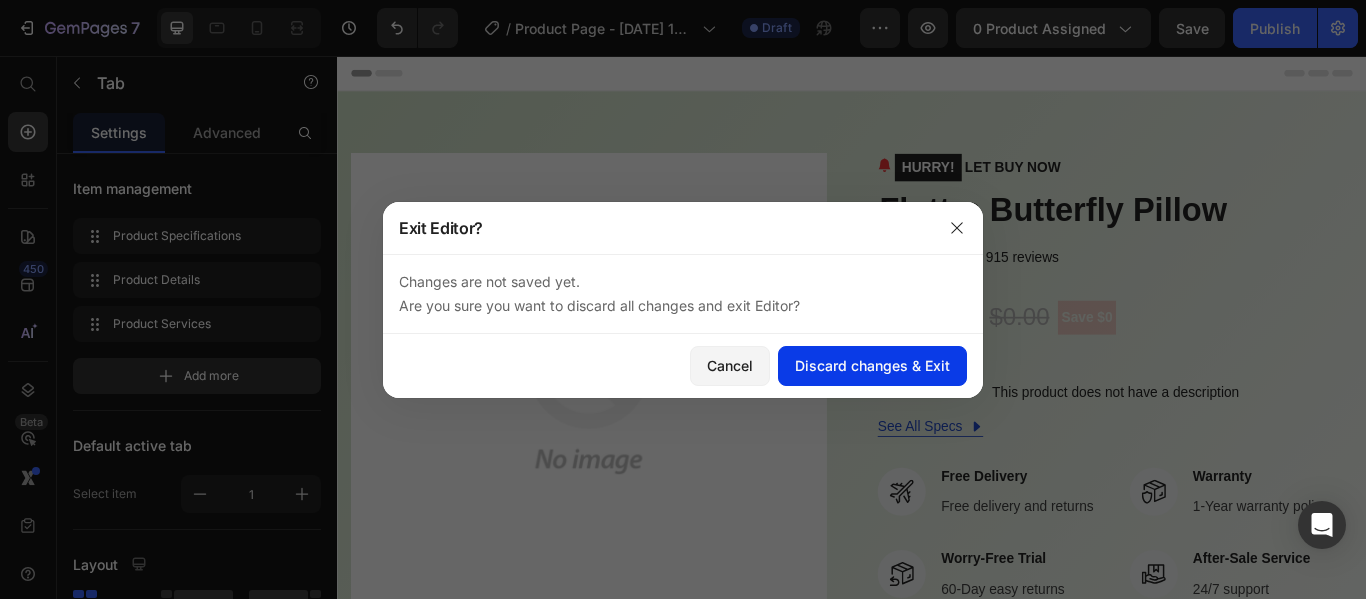 click on "Discard changes & Exit" 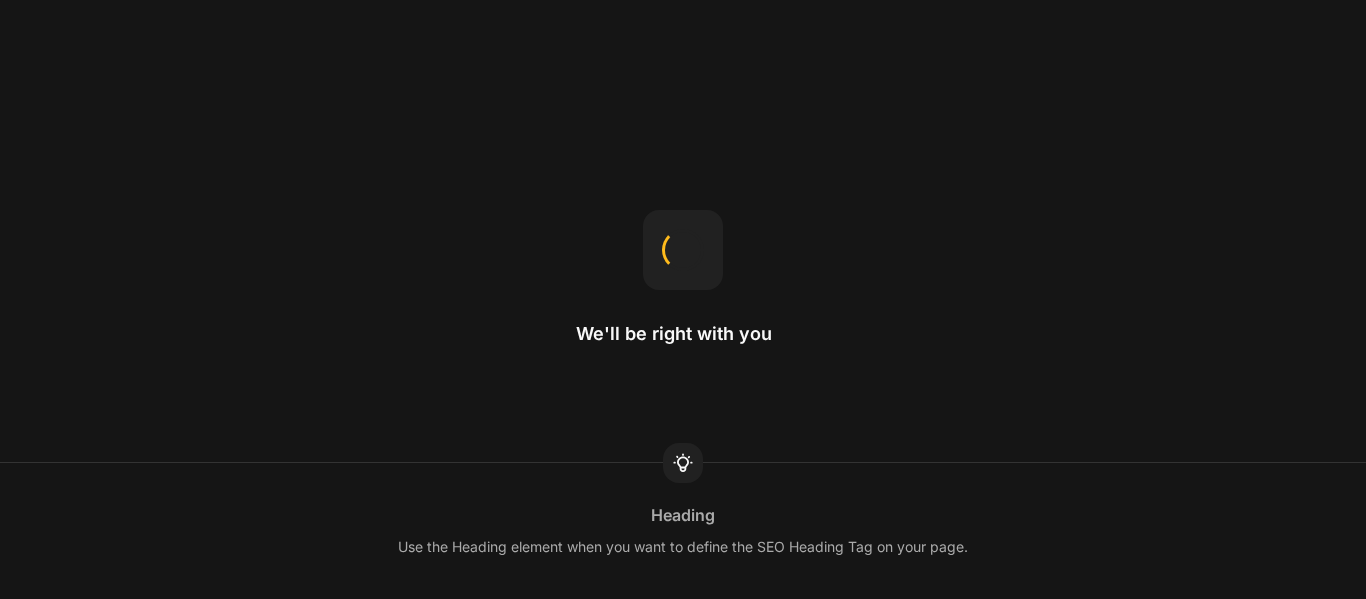 scroll, scrollTop: 0, scrollLeft: 0, axis: both 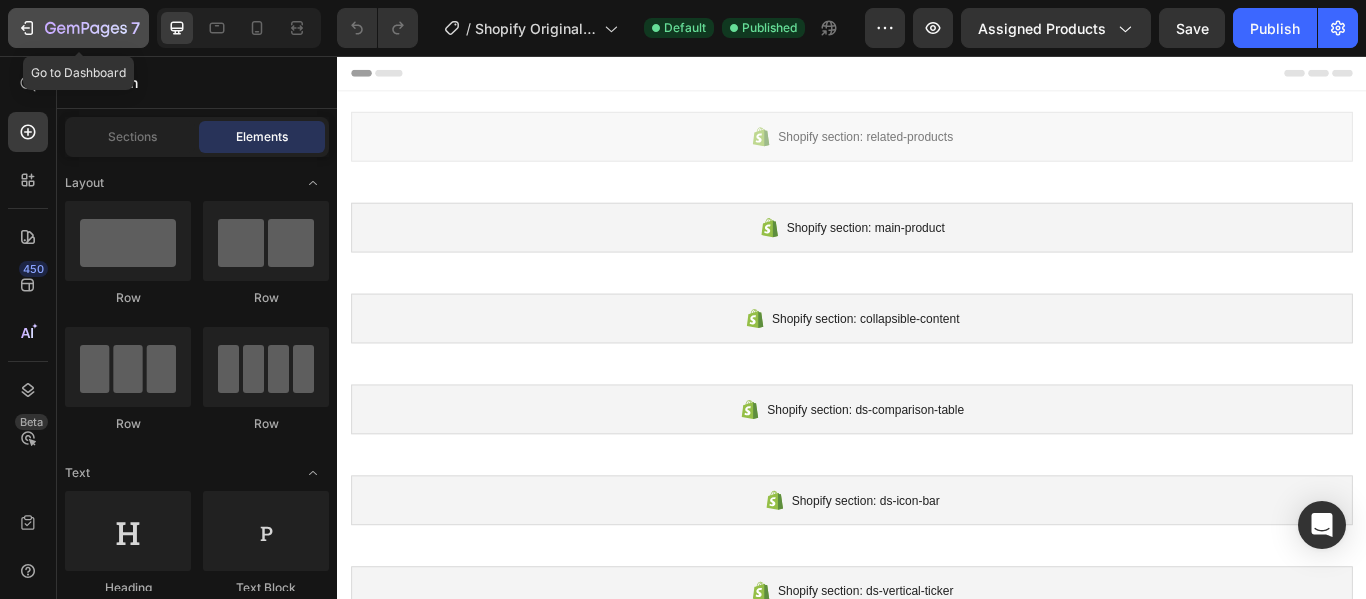click on "7" 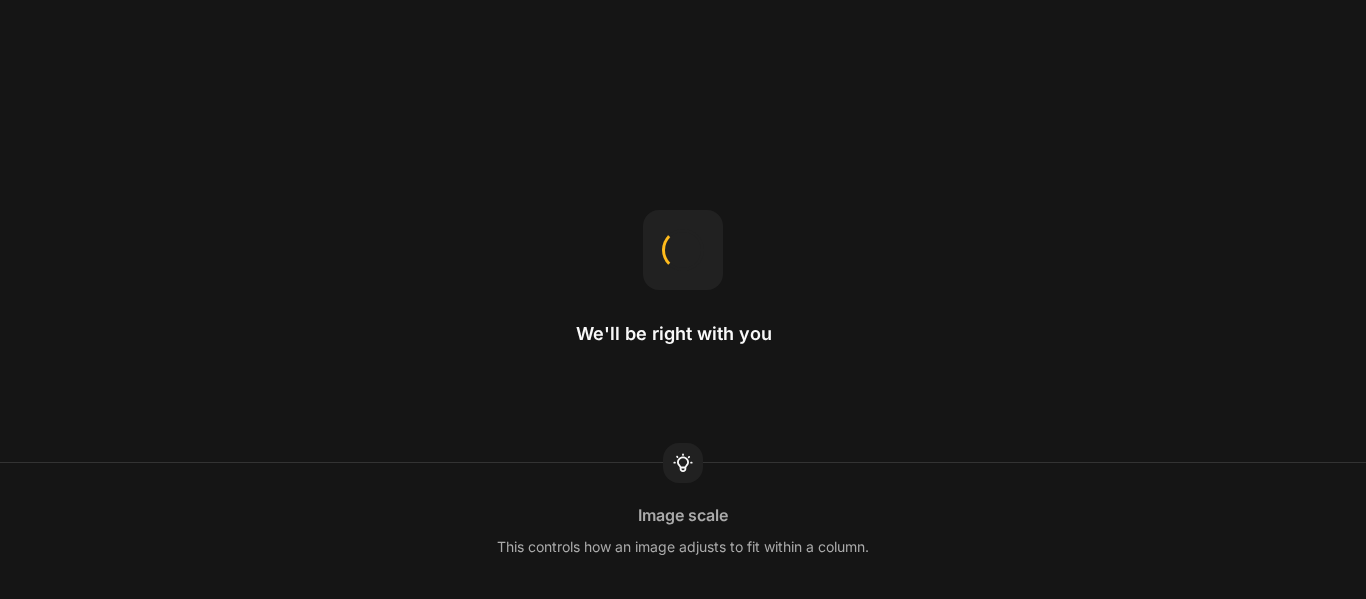 scroll, scrollTop: 0, scrollLeft: 0, axis: both 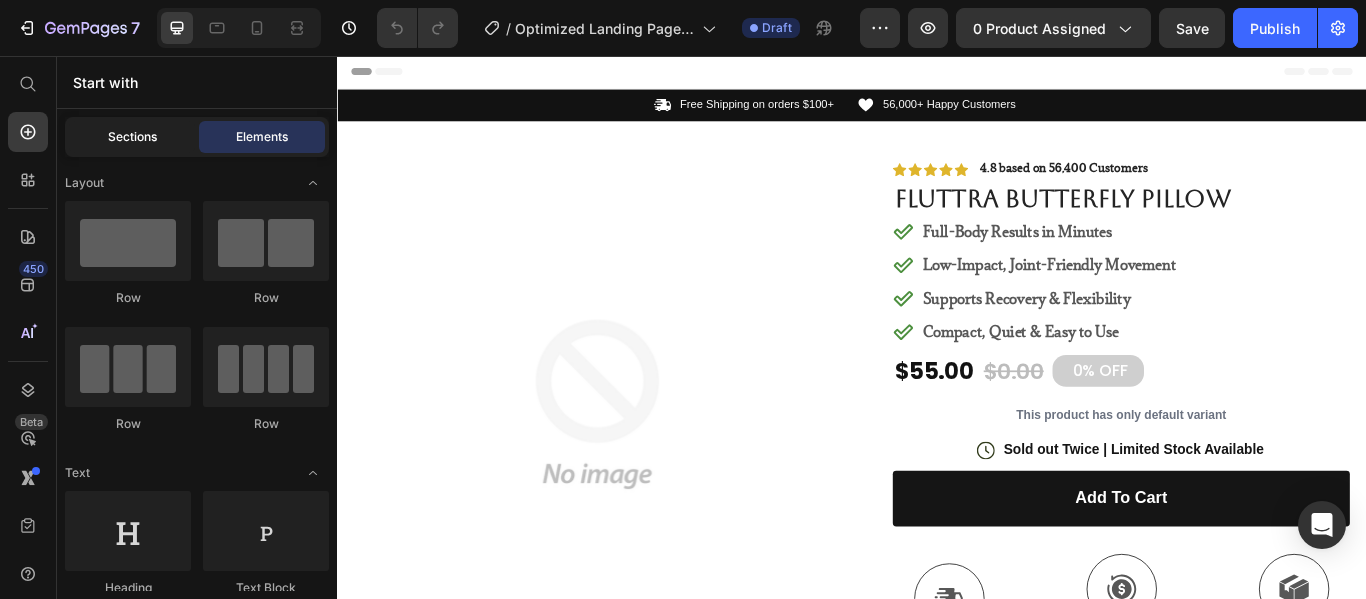 click on "Sections" at bounding box center (132, 137) 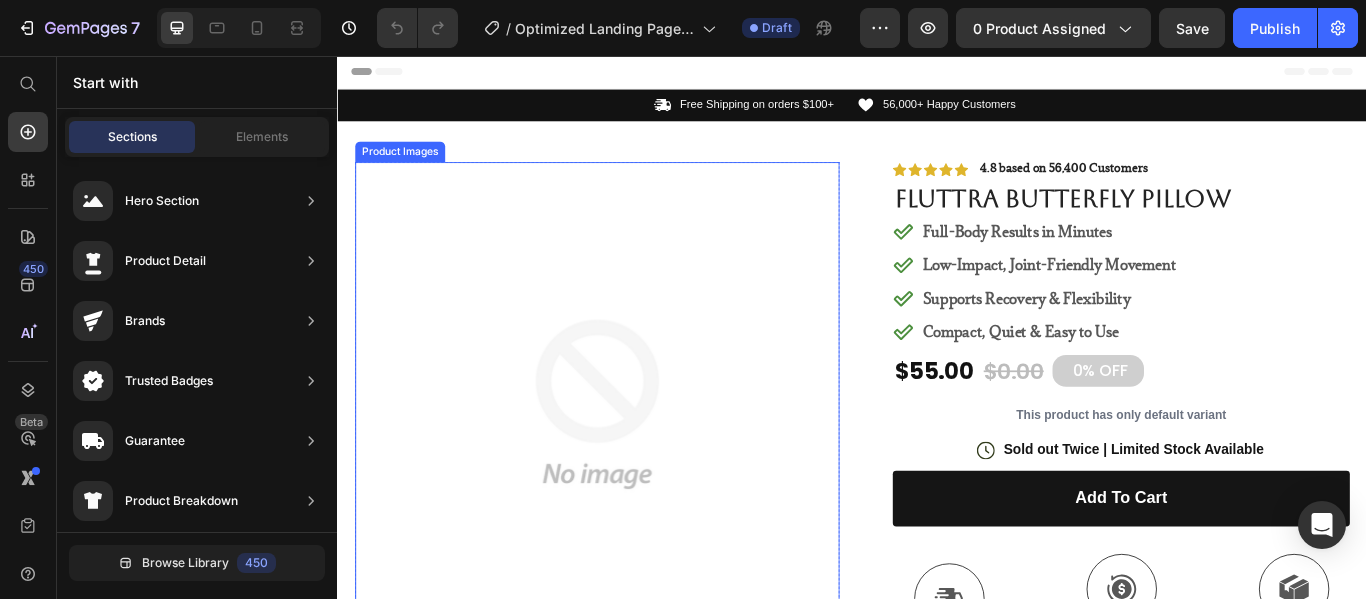 click at bounding box center [639, 462] 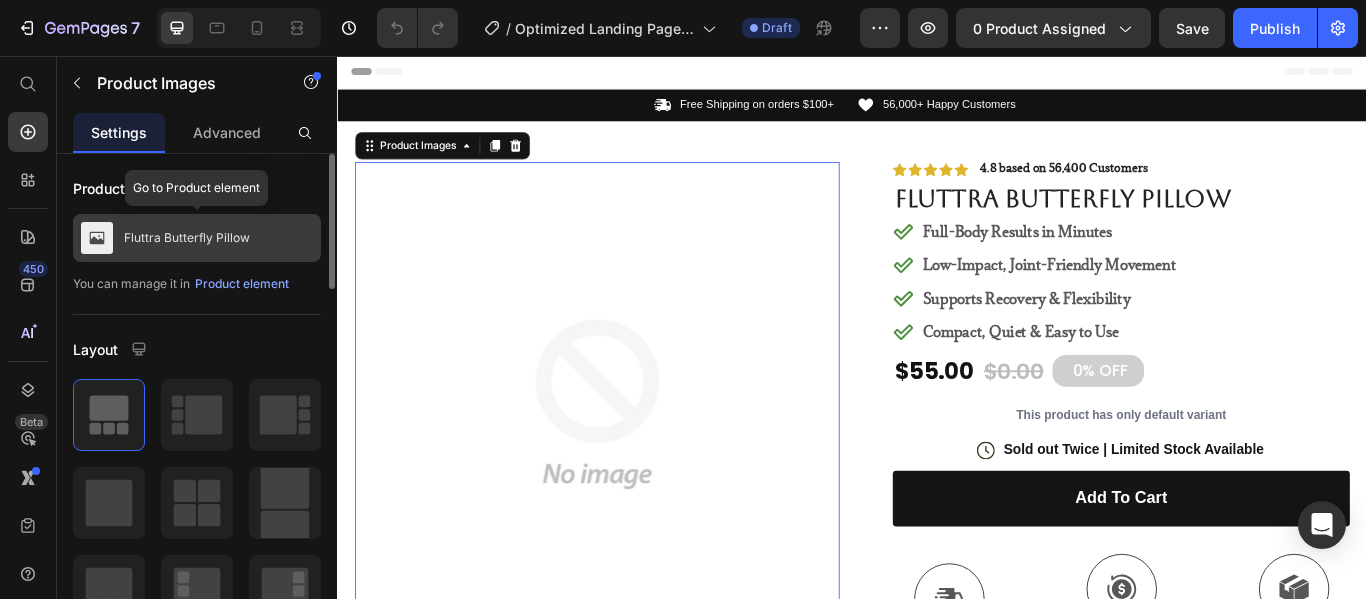 click on "Fluttra Butterfly Pillow" at bounding box center [197, 238] 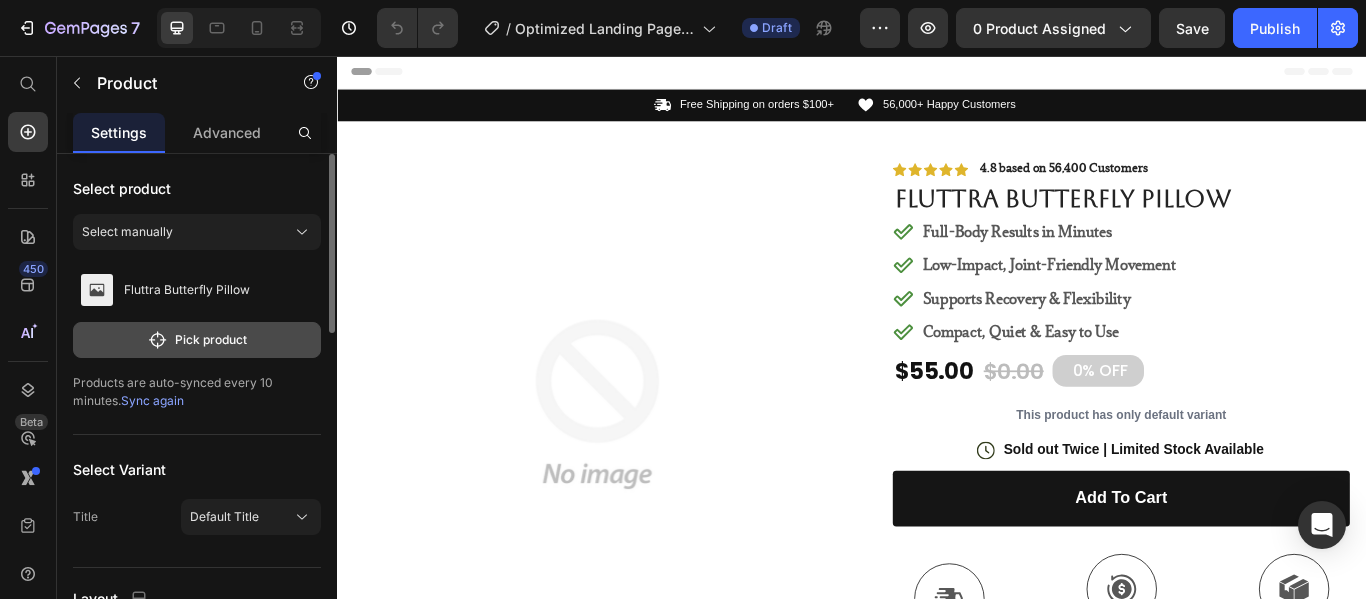 click on "Pick product" 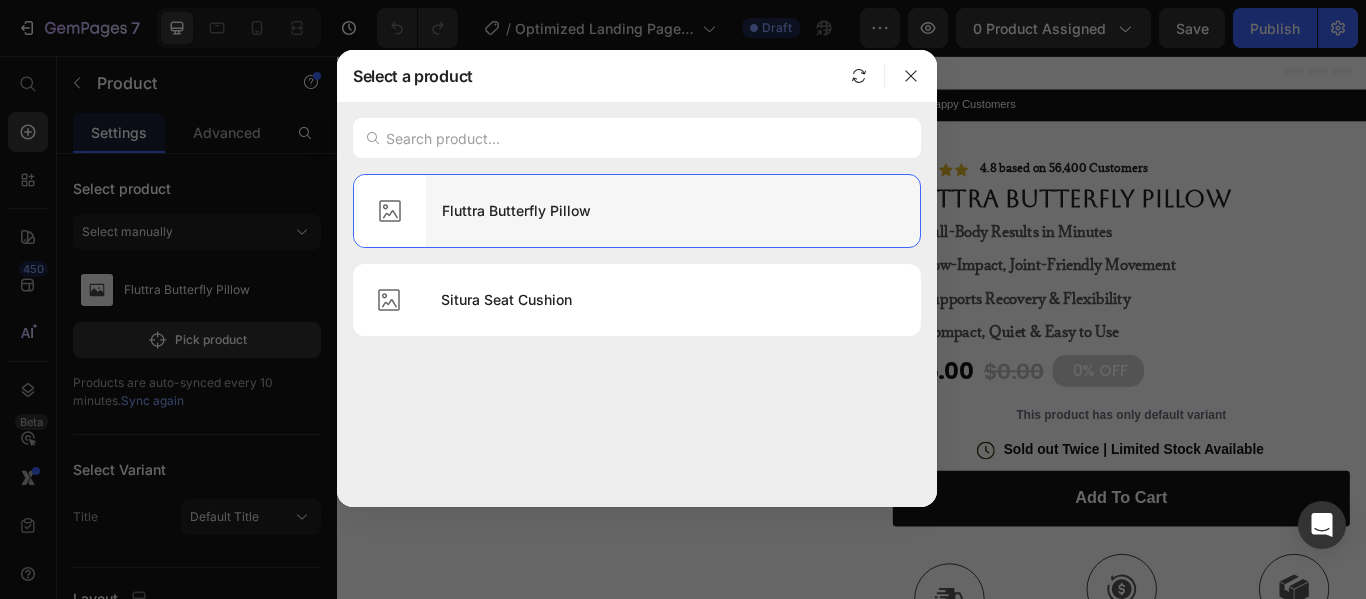 click on "Fluttra Butterfly Pillow" at bounding box center [673, 211] 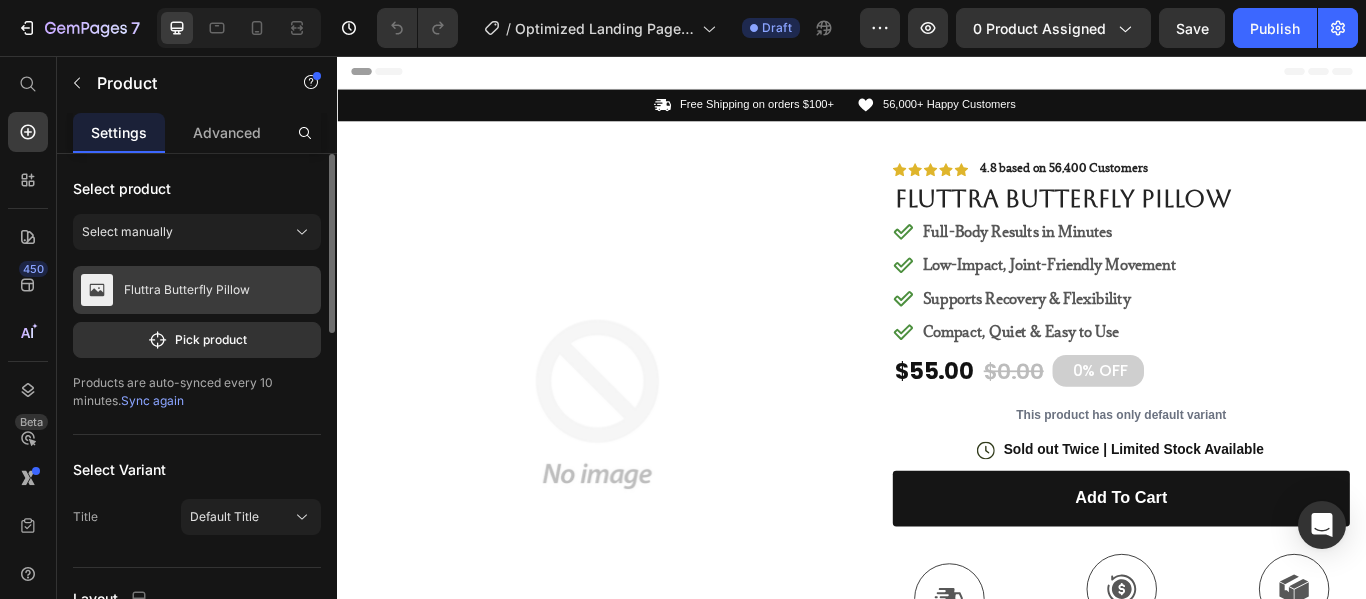 click 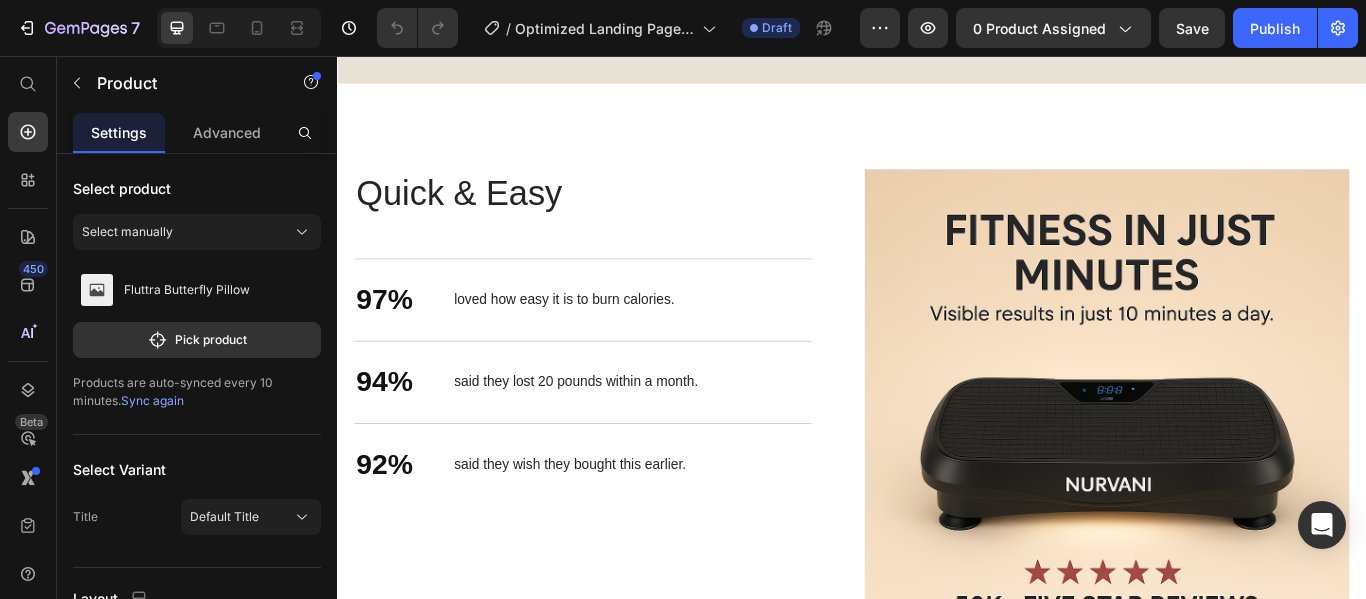 scroll, scrollTop: 2523, scrollLeft: 0, axis: vertical 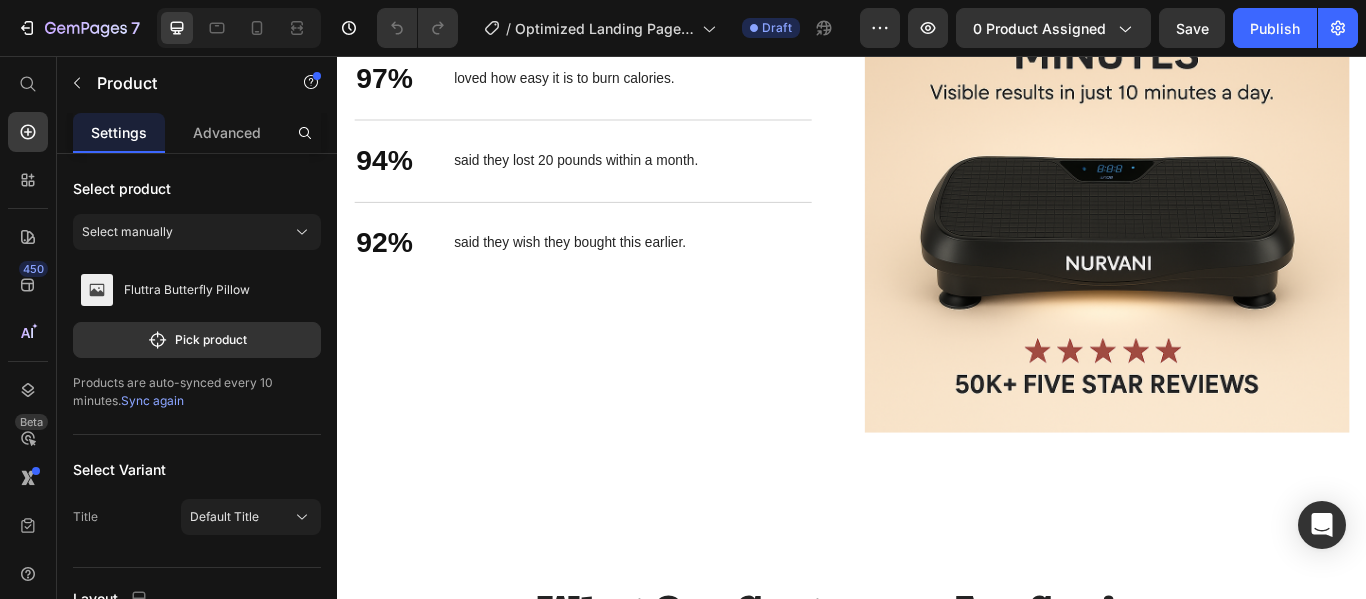 click on "Quick & Easy Heading 97% Text Block loved how easy it is to burn calories. Text Block Row 94% Text Block said they lost 20 pounds within a month. Text Block Row 92% Text Block said they wish they bought this earlier. Text Block Row Row" at bounding box center [639, 138] 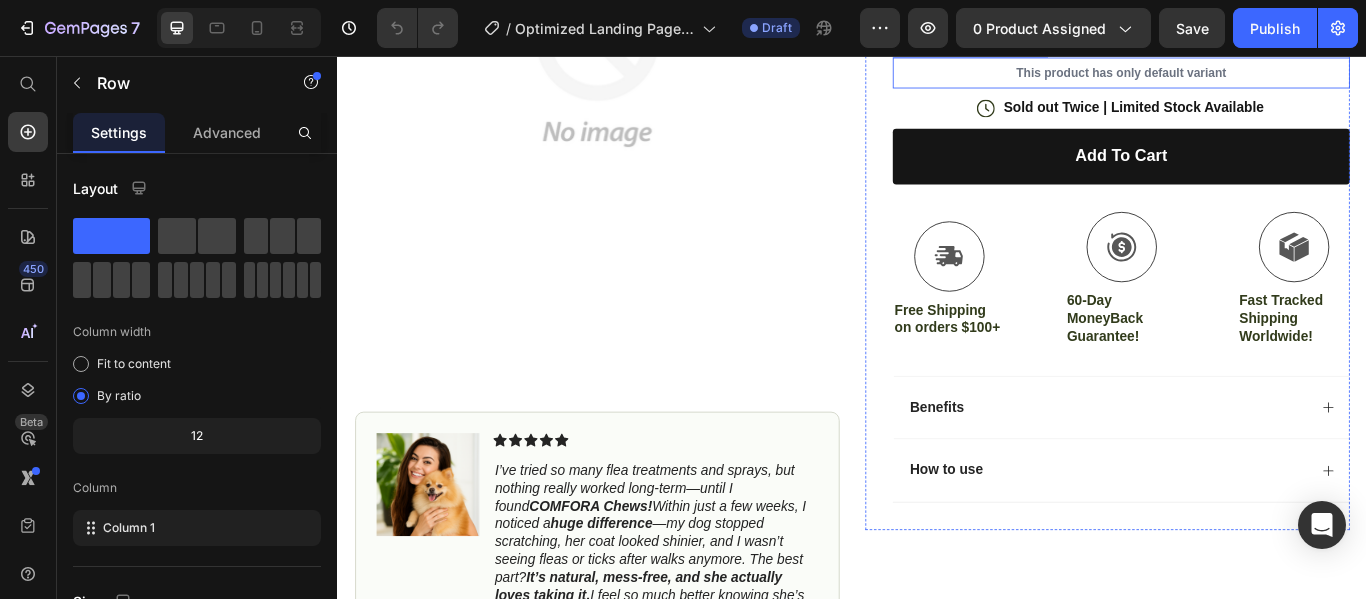 scroll, scrollTop: 402, scrollLeft: 0, axis: vertical 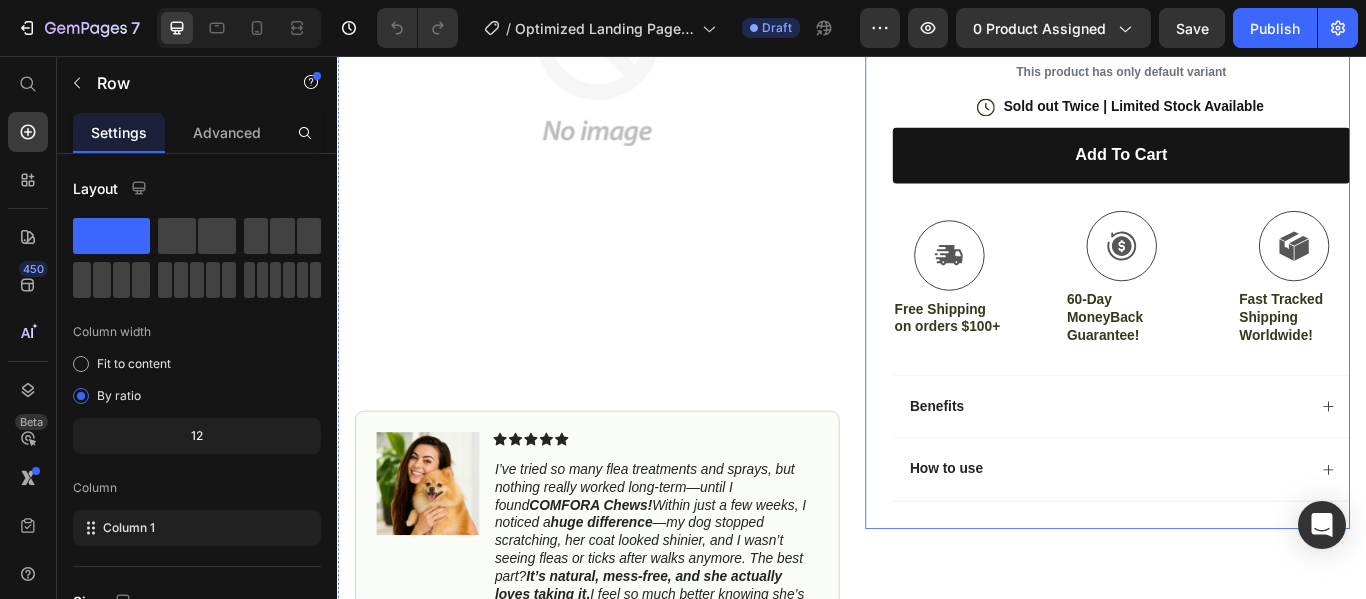 click on "Icon Icon Icon Icon Icon Icon List 4.8 based on 56,400 Customers Text Block Row Fluttra Butterfly Pillow Product Title
Full-Body Results in Minutes
Low-Impact, Joint-Friendly Movement
Supports Recovery & Flexibility
Compact, Quiet & Easy to Use Item List $55.00 Product Price $0.00 Product Price 0% OFF Discount Tag Row This product has only default variant Product Variants & Swatches
Icon Sold out Twice | Limited Stock Available Text Block Row add to cart Add to Cart
Icon Free Shipping on orders $100+ Text Block
Icon 60-Day MoneyBack Guarantee! Text Block
Icon Fast Tracked Shipping Worldwide! Text Block Row Image Icon Icon Icon Icon Icon Icon List “I knew the Nurvani Plate was working when my friends started asking, ‘What are you doing? You look stronger and more toned!’ Text Block
Icon [PERSON_NAME] ([GEOGRAPHIC_DATA], [GEOGRAPHIC_DATA]) Text Block Row Row" at bounding box center (1250, 194) 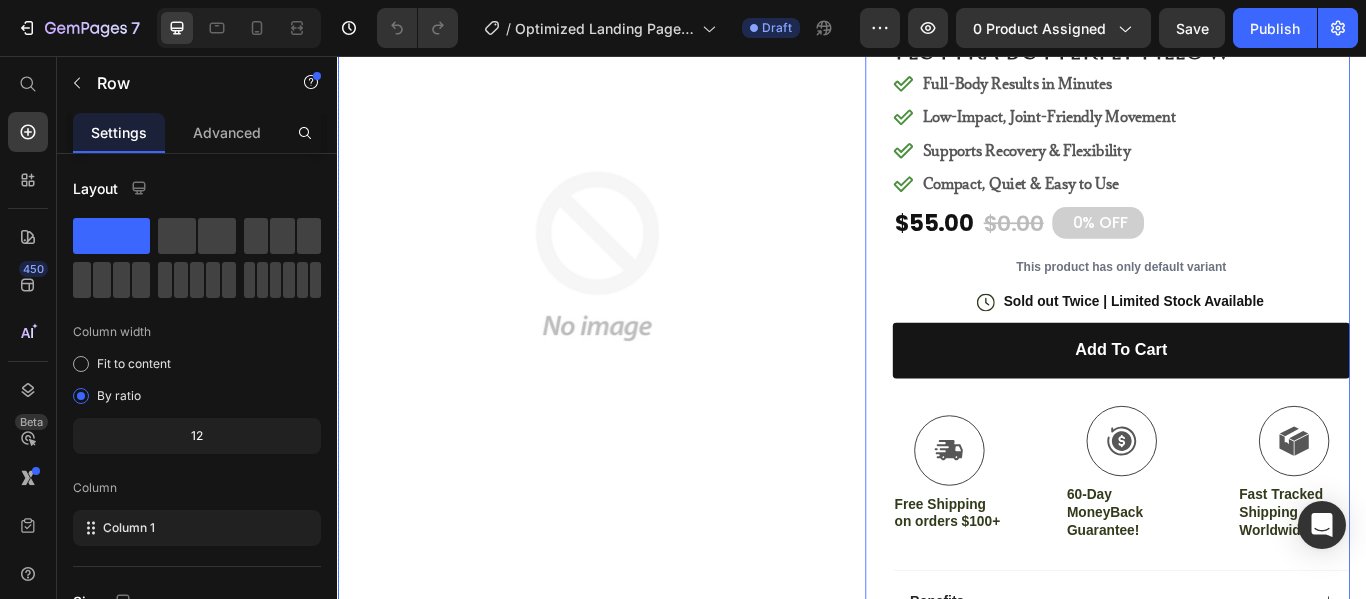 scroll, scrollTop: 0, scrollLeft: 0, axis: both 